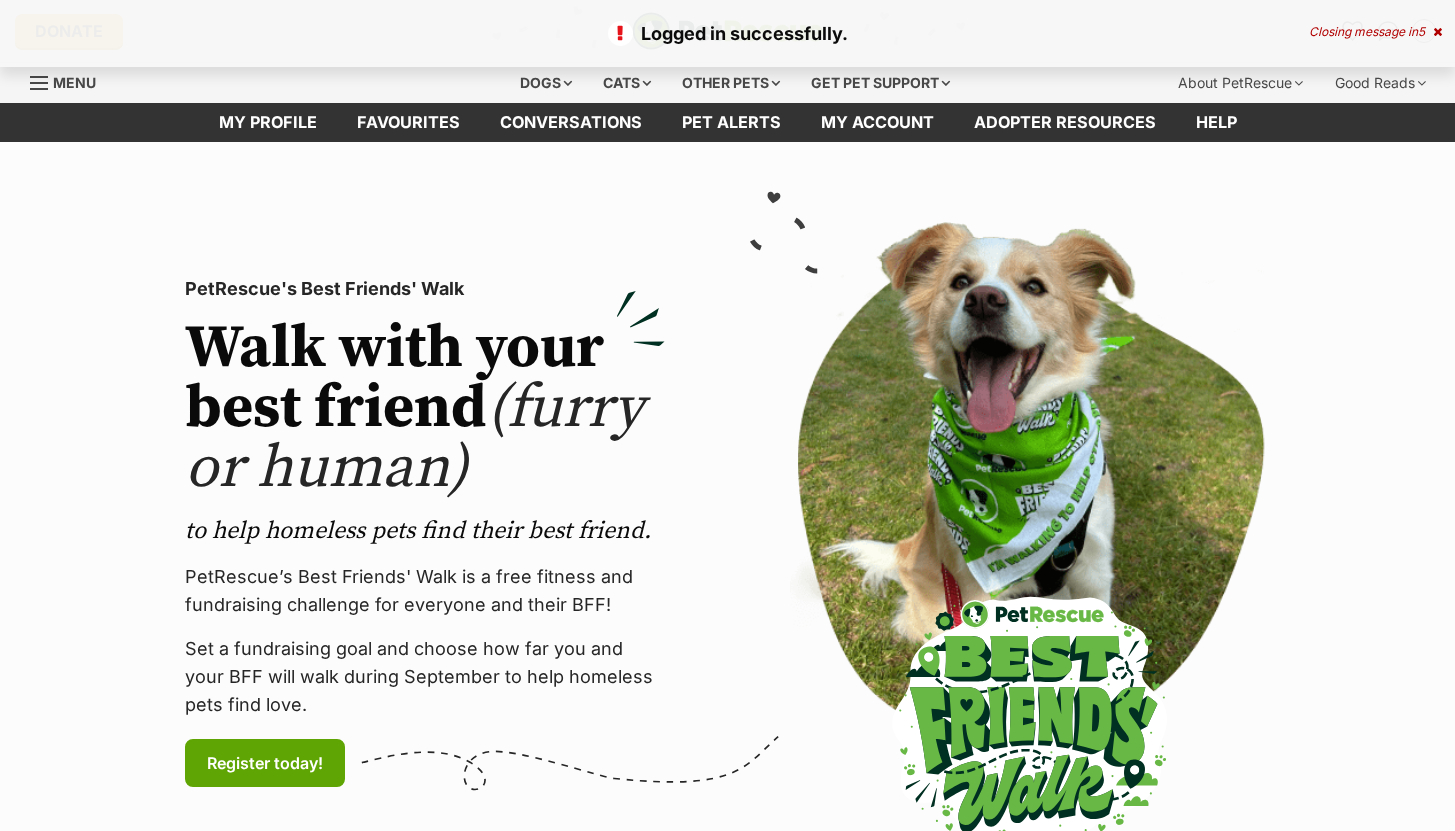 scroll, scrollTop: 0, scrollLeft: 0, axis: both 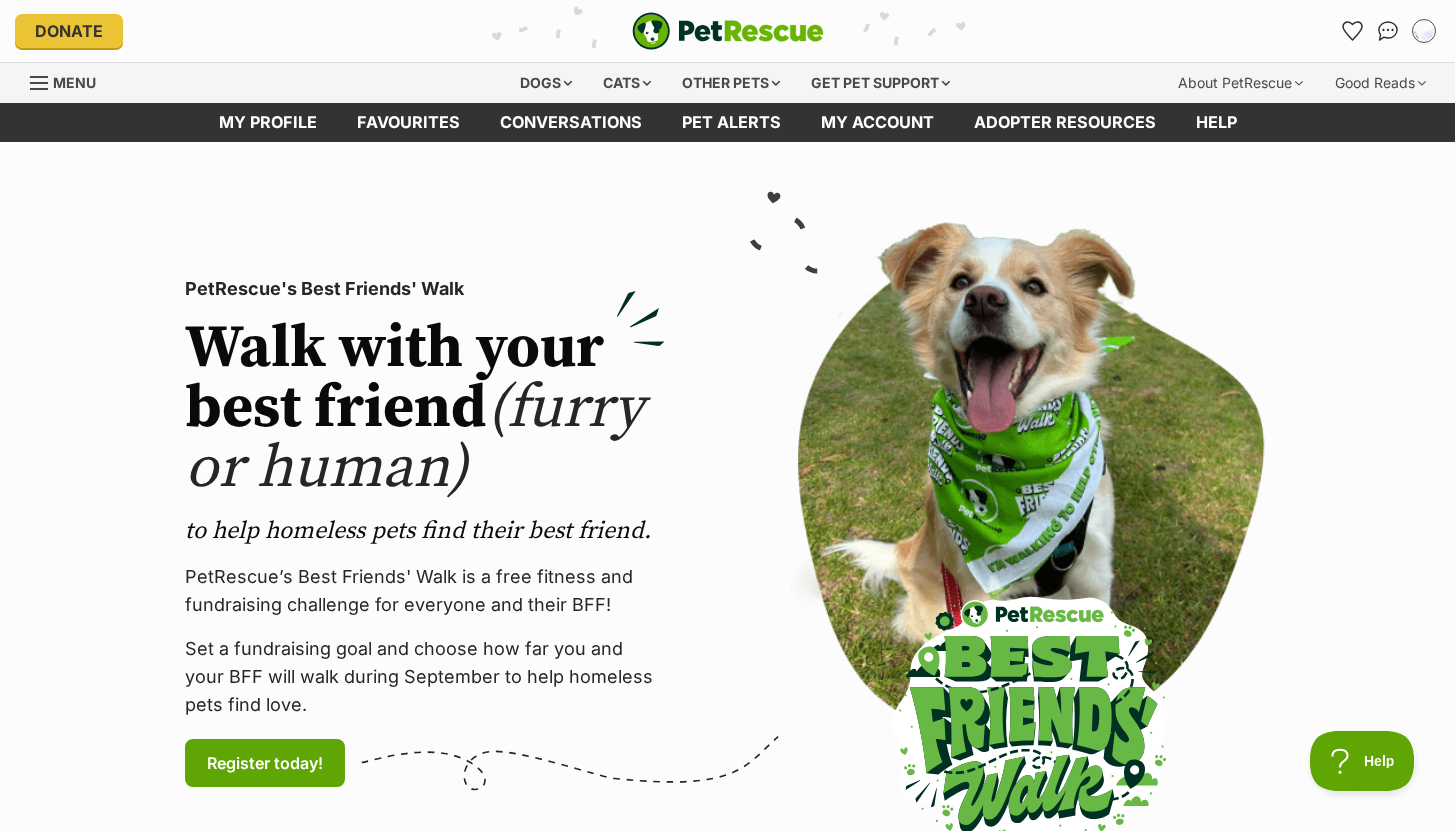 click on "Menu" at bounding box center [70, 81] 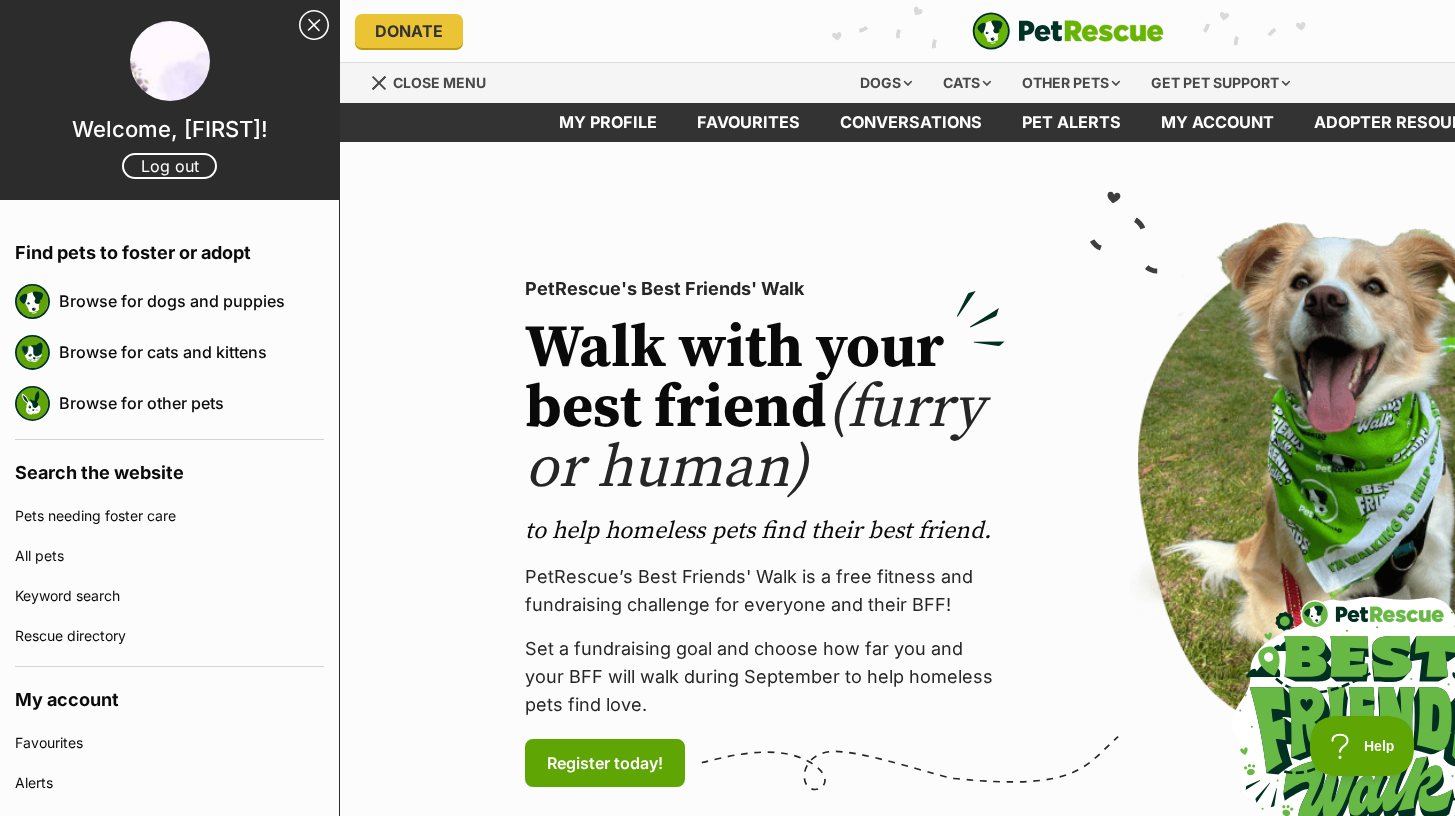 click at bounding box center [170, 61] 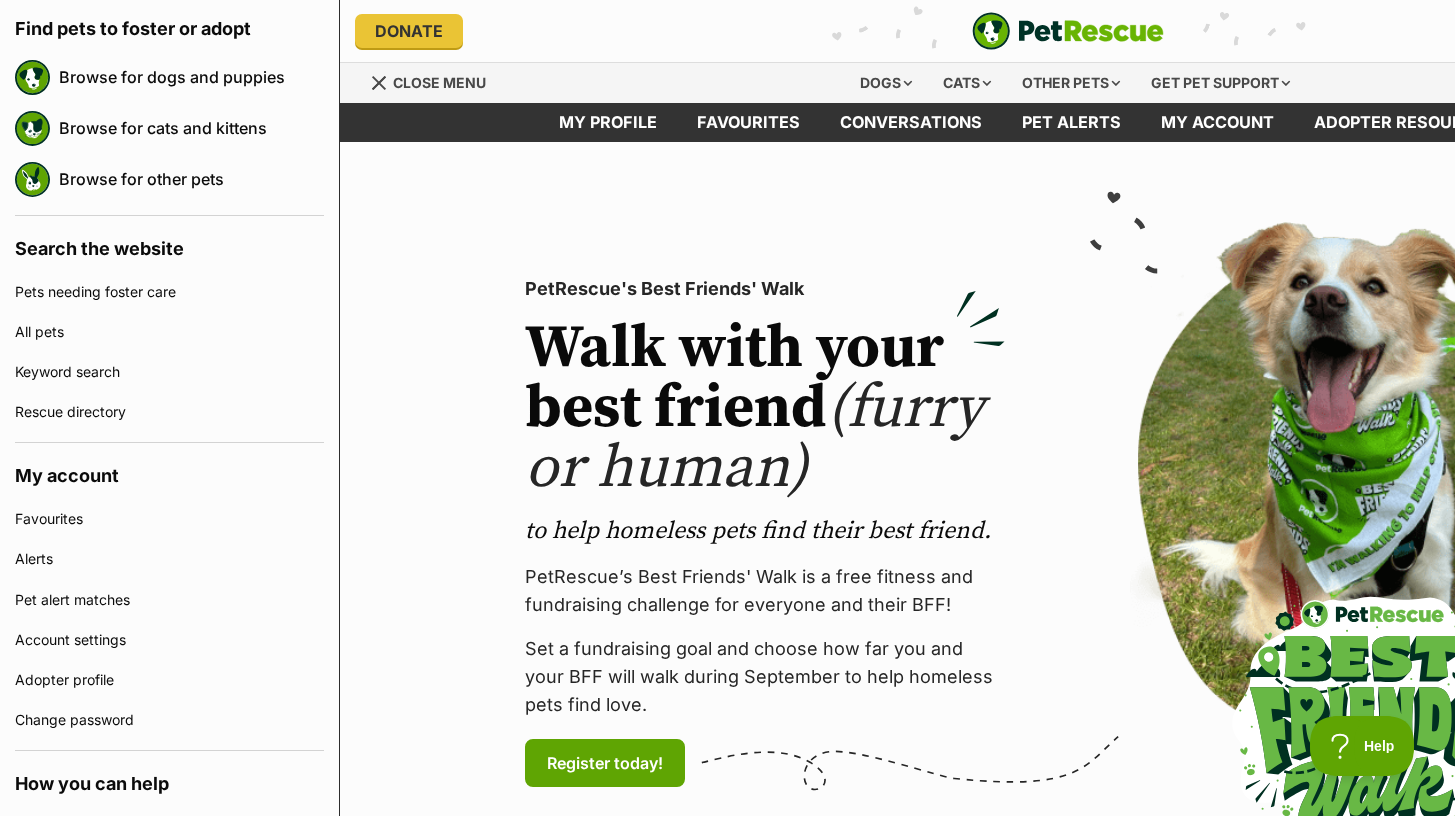 scroll, scrollTop: 227, scrollLeft: 0, axis: vertical 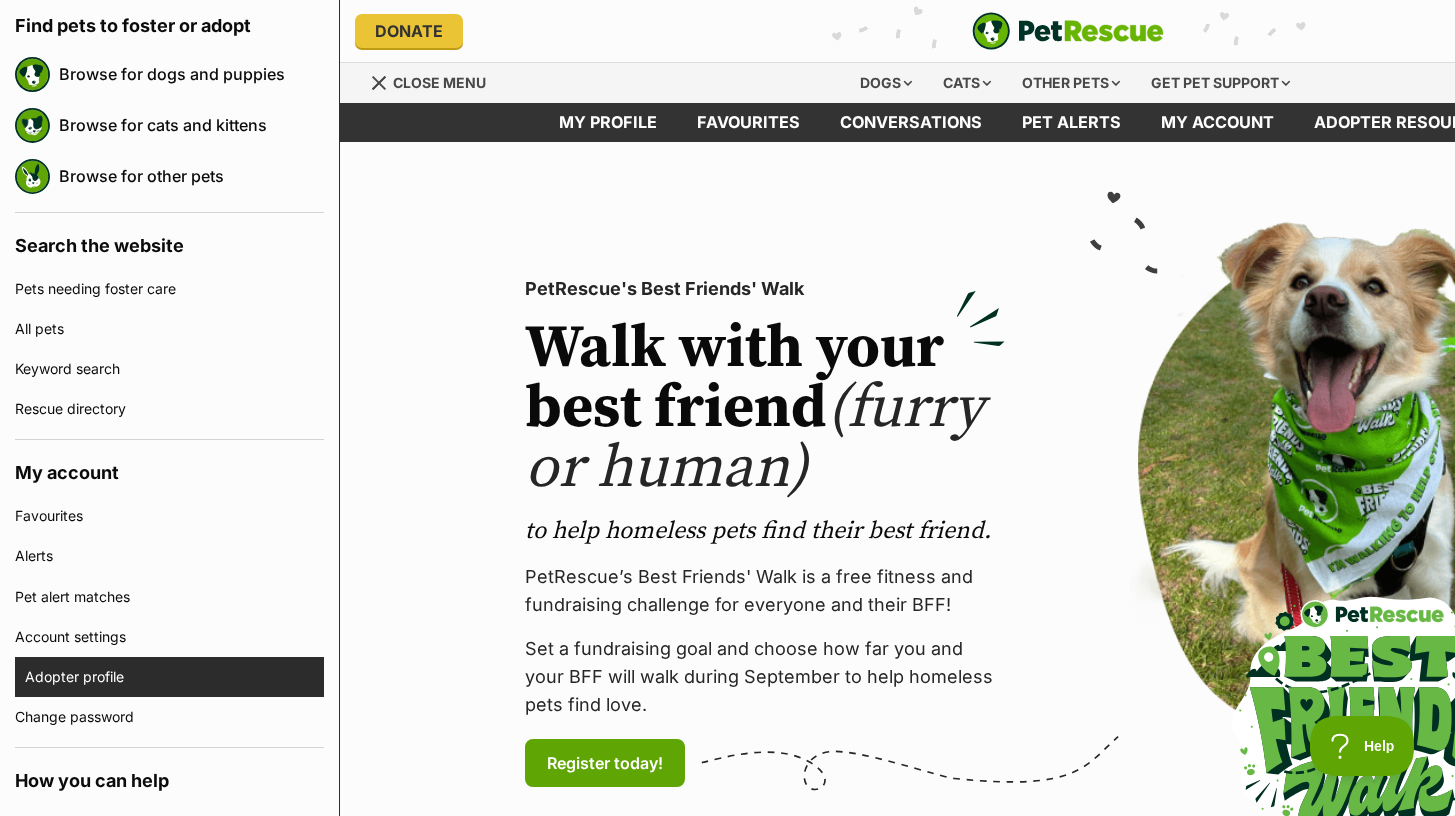 click on "Adopter profile" at bounding box center [174, 677] 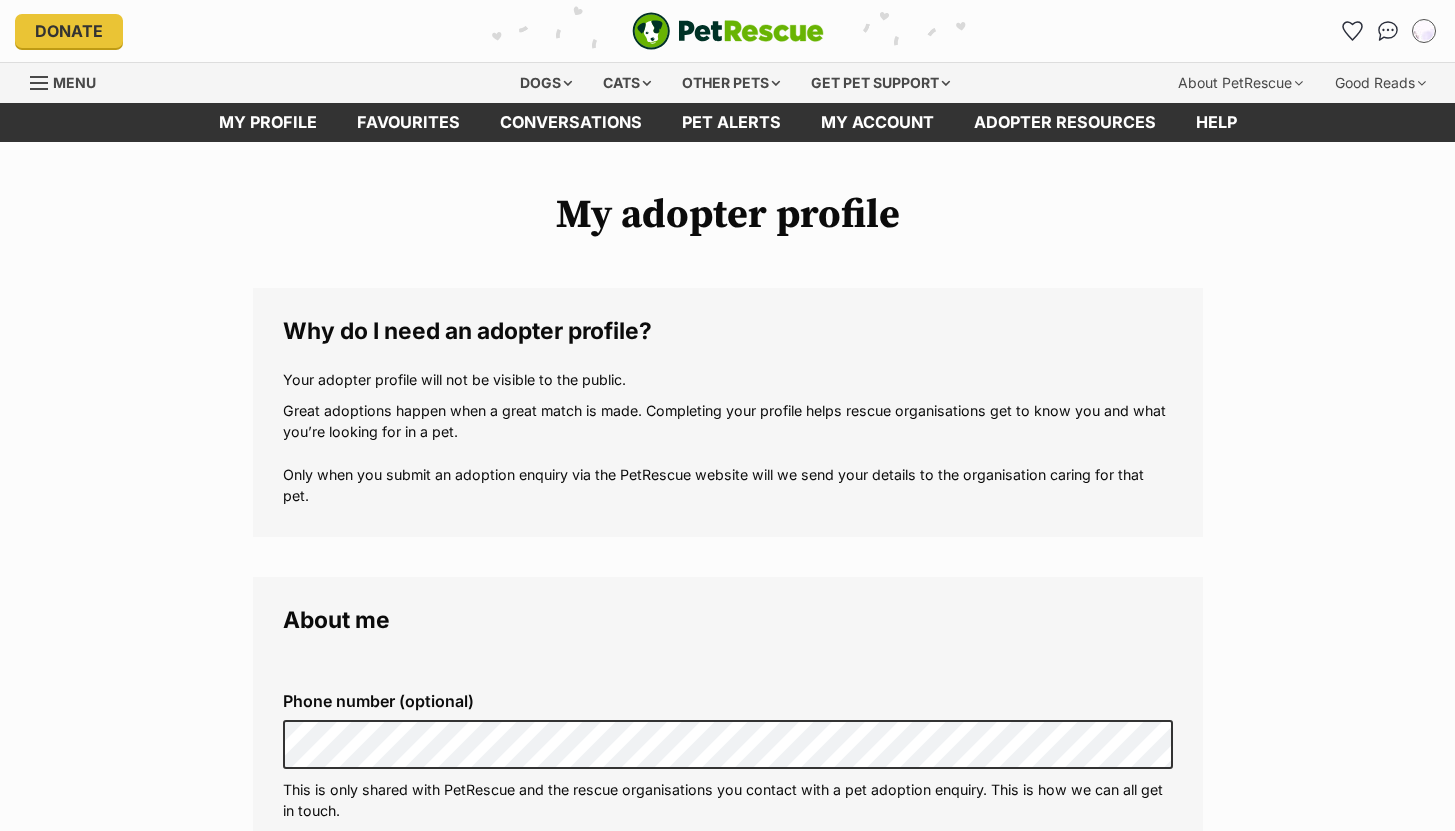 scroll, scrollTop: 0, scrollLeft: 0, axis: both 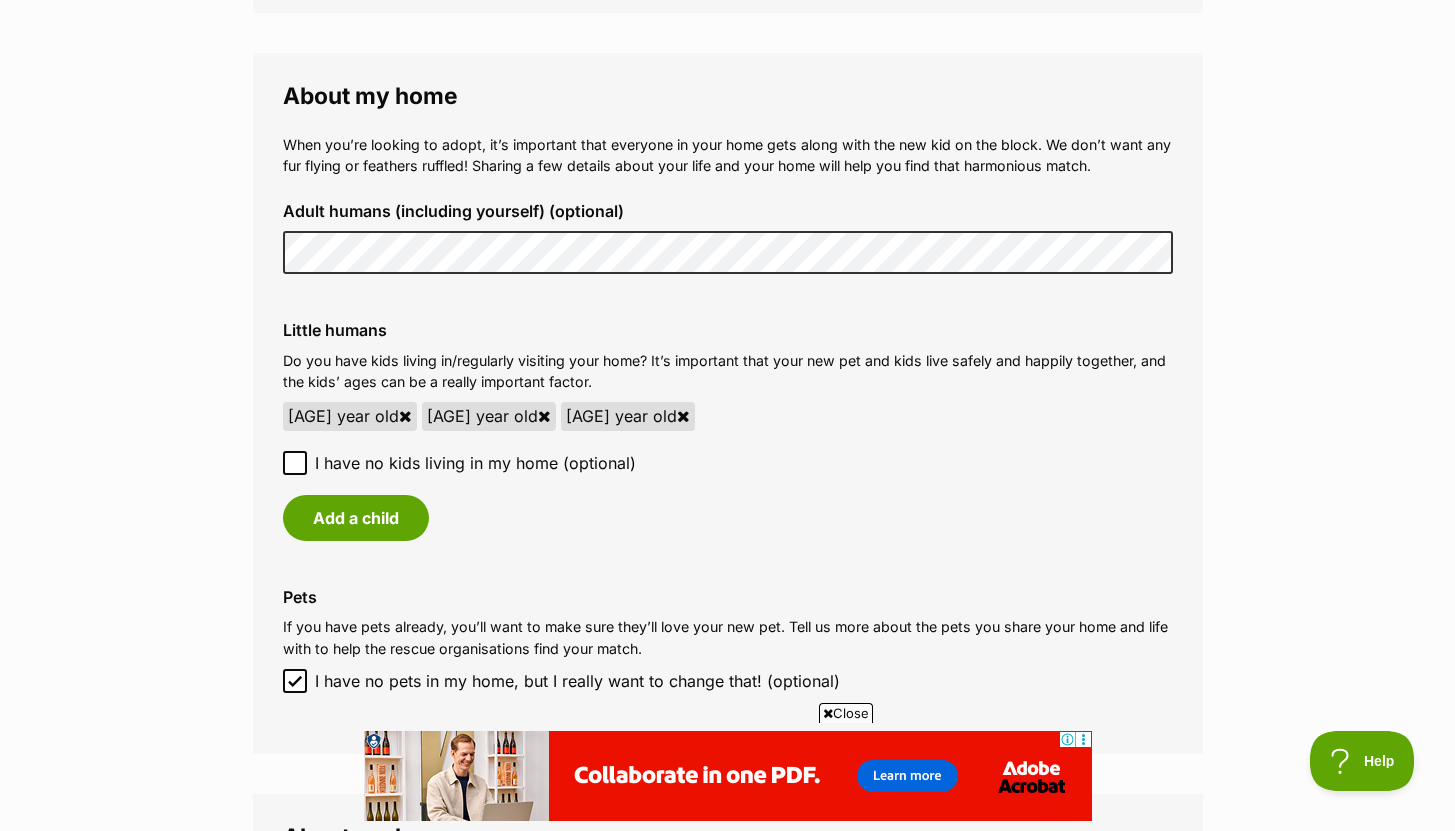 click at bounding box center (683, 416) 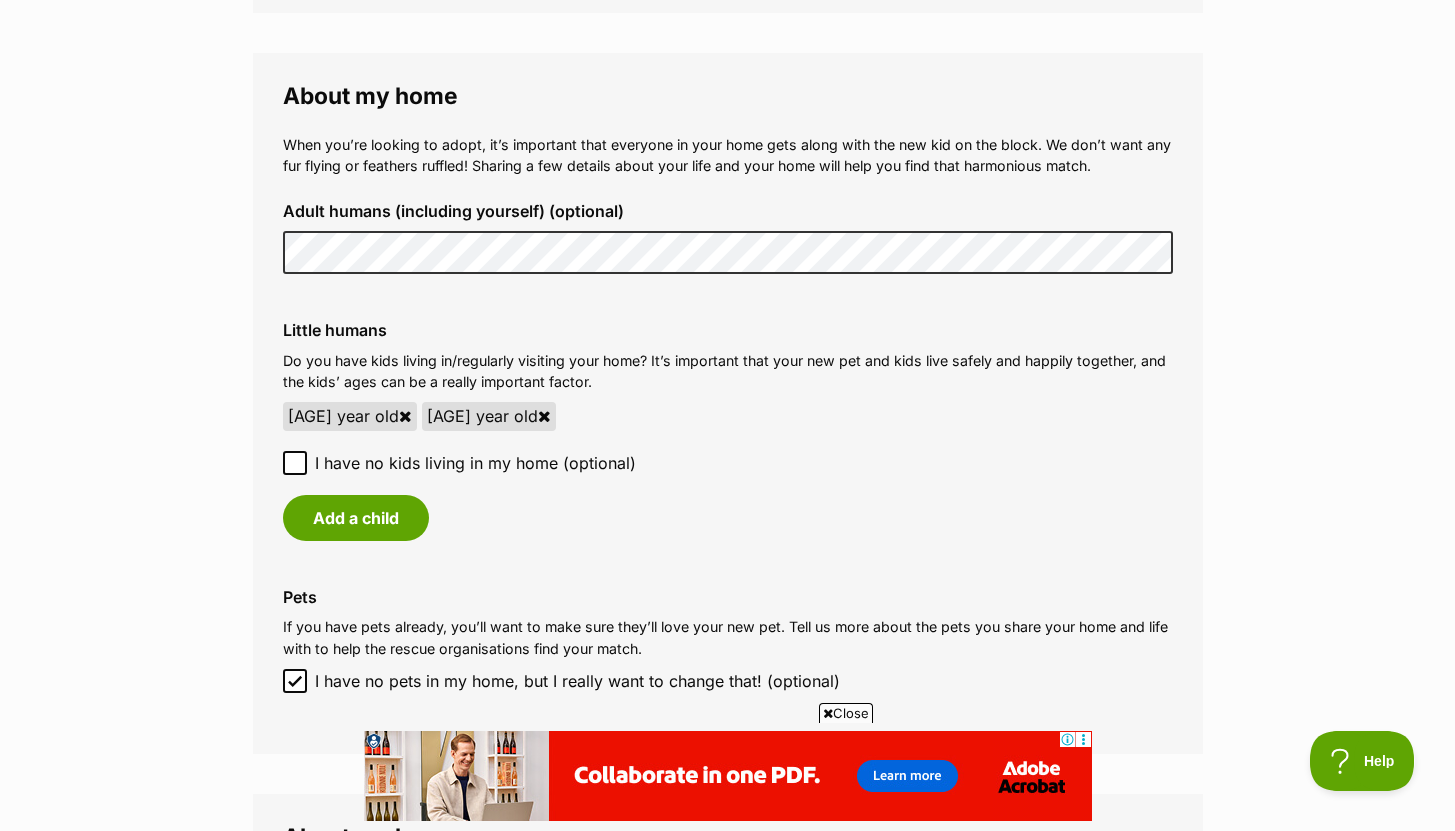 click at bounding box center (544, 416) 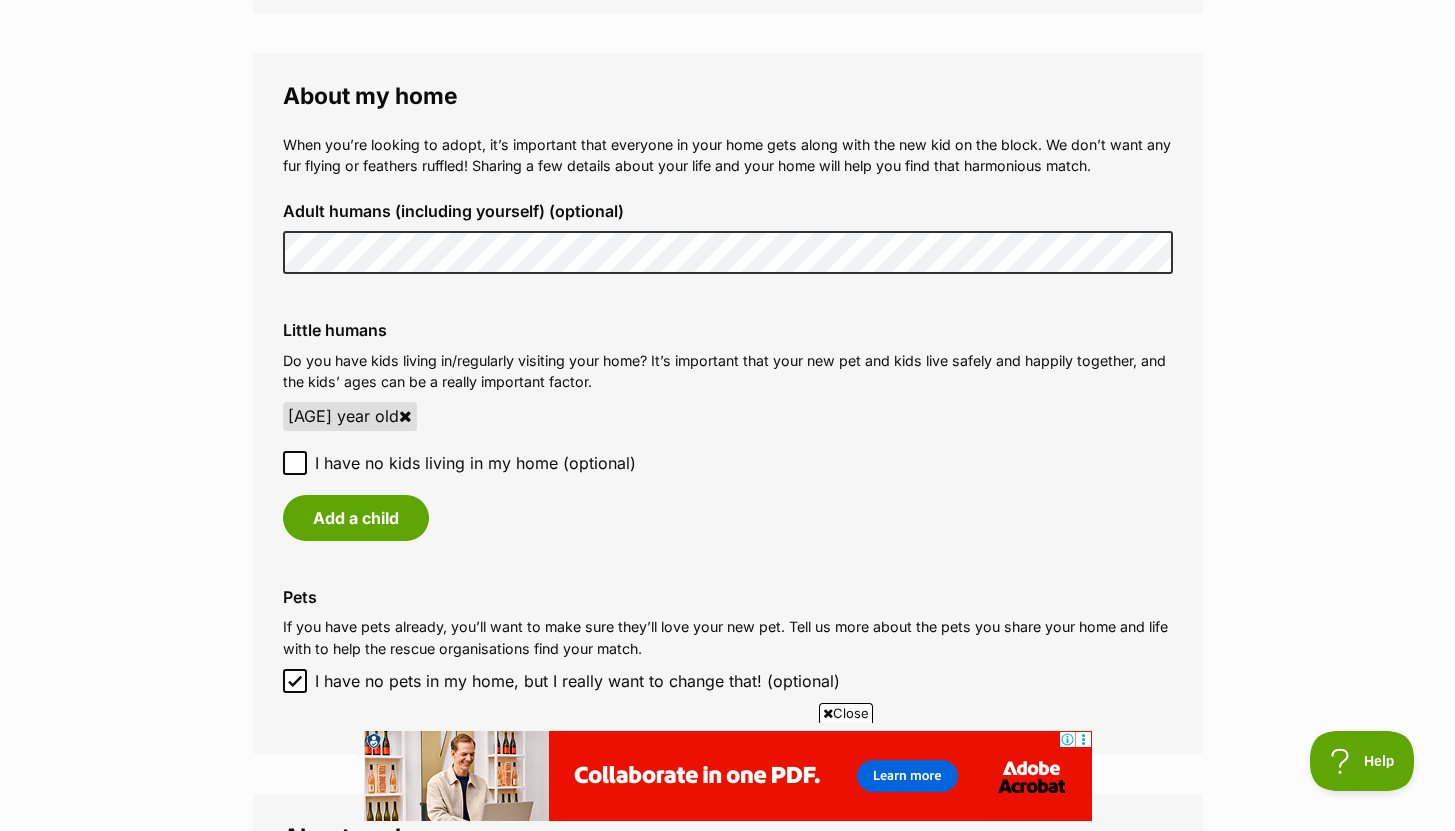 click 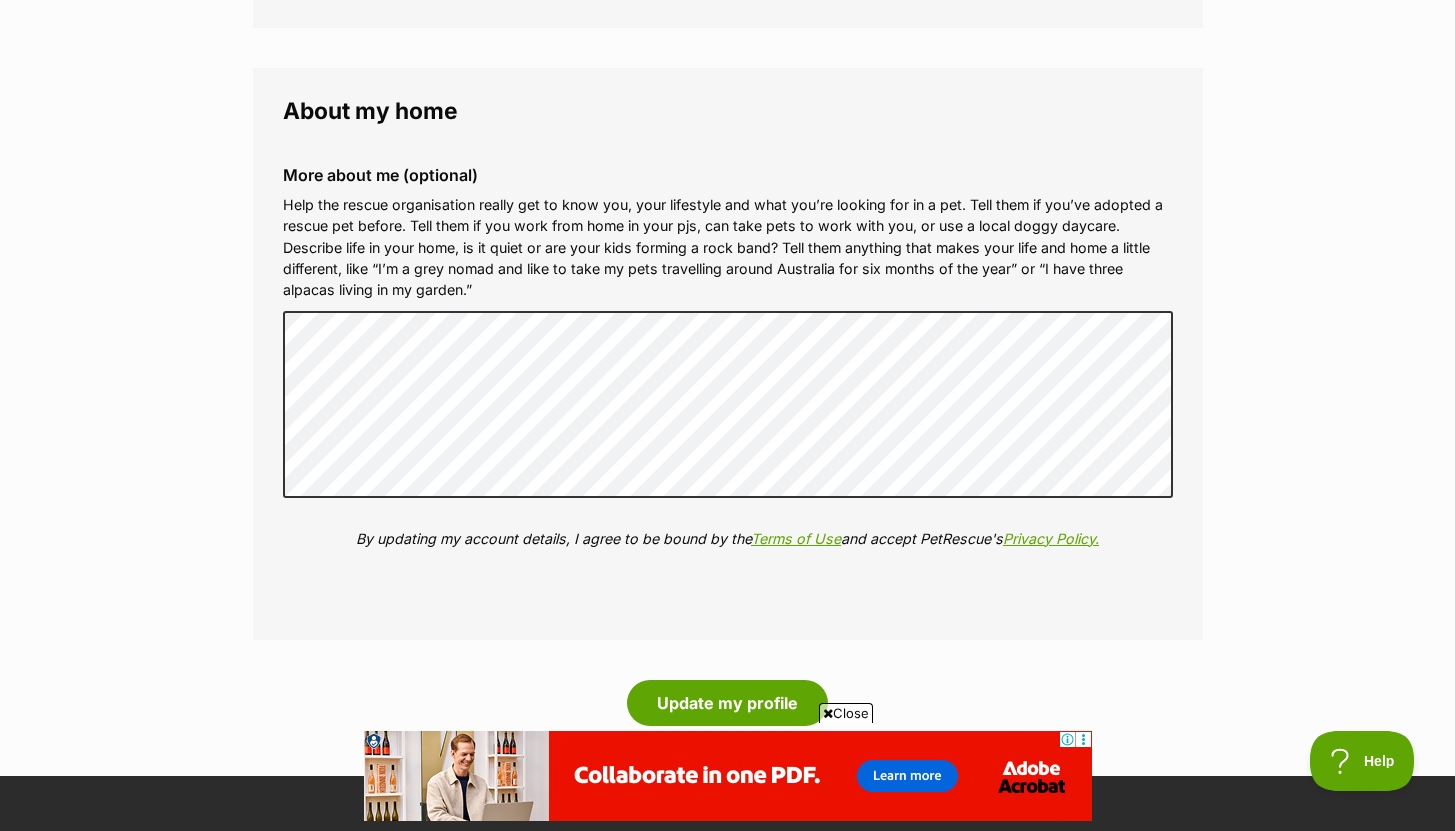 scroll, scrollTop: 2310, scrollLeft: 0, axis: vertical 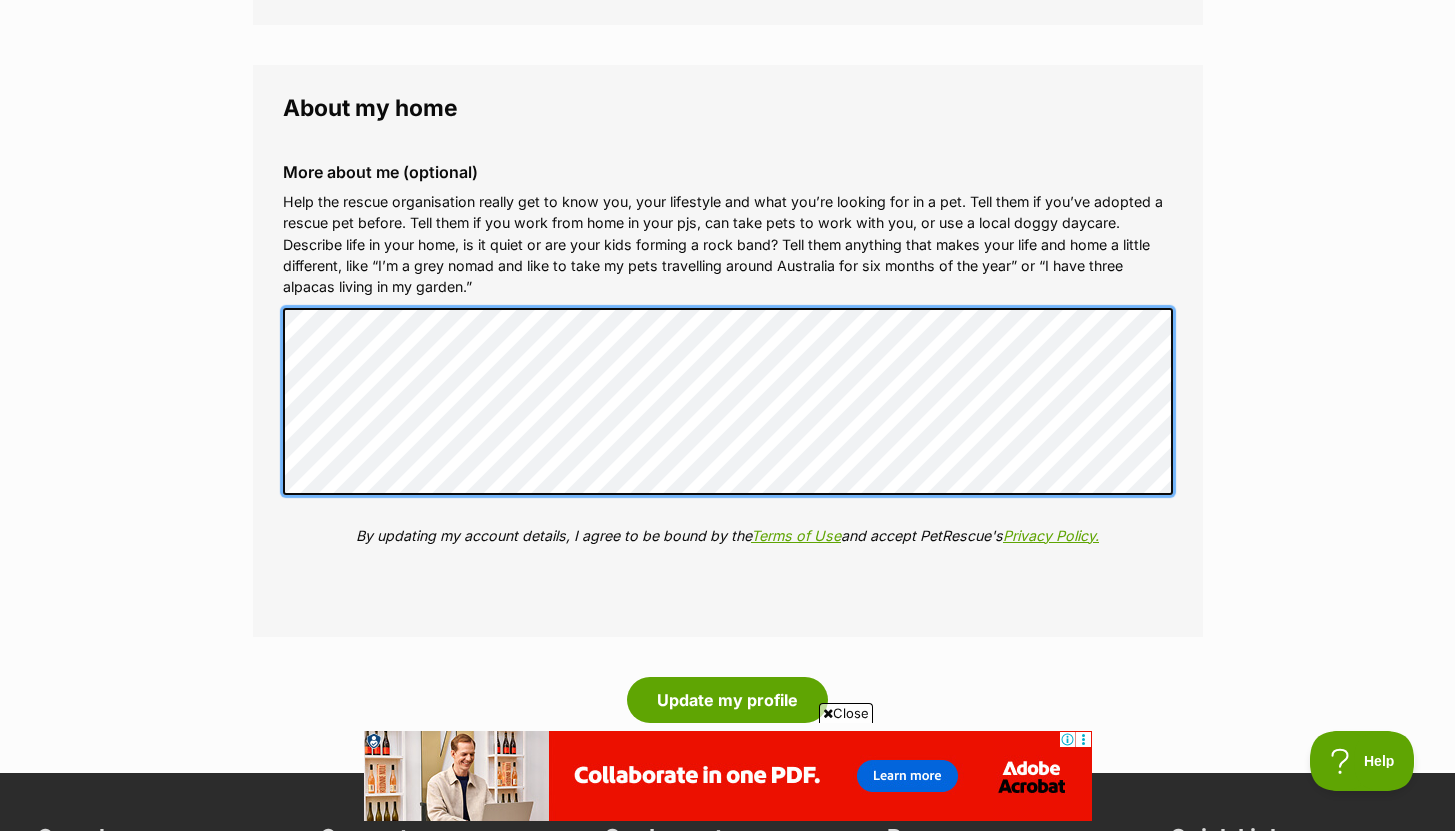 click on "More about me (optional)
Help the rescue organisation really get to know you, your lifestyle and what you’re looking for in a pet. Tell them if you’ve adopted a rescue pet before. Tell them if you work from home in your pjs, can take pets to work with you, or use a local doggy daycare. Describe life in your home, is it quiet or are your kids forming a rock band? Tell them anything that makes your life and home a little different, like “I’m a grey nomad and like to take my pets travelling around Australia for six months of the year” or “I have three alpacas living in my garden.”
By updating my account details, I agree to be bound by the  Terms of Use  and accept PetRescue's  Privacy Policy." at bounding box center [728, 369] 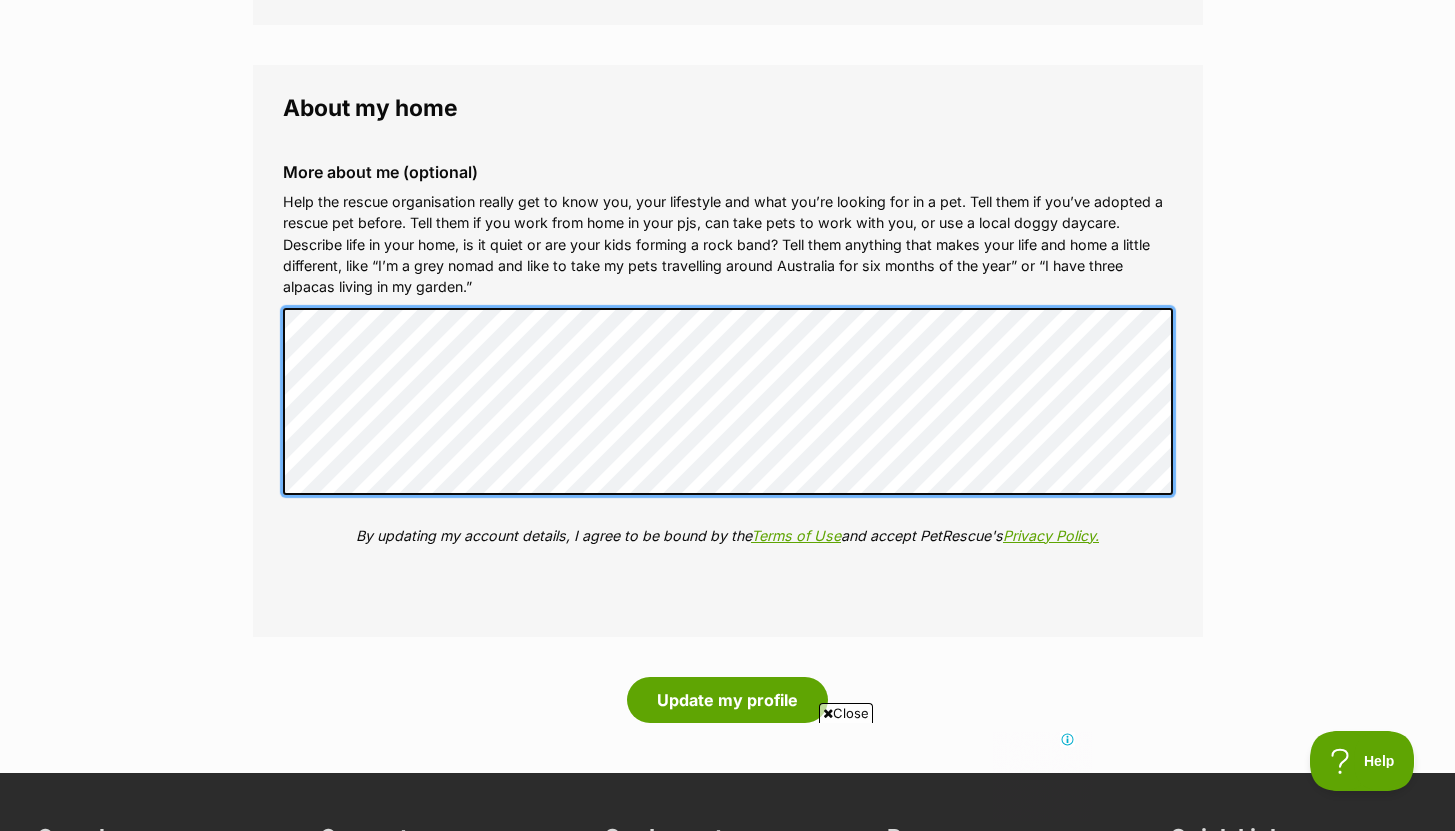 scroll, scrollTop: 0, scrollLeft: 0, axis: both 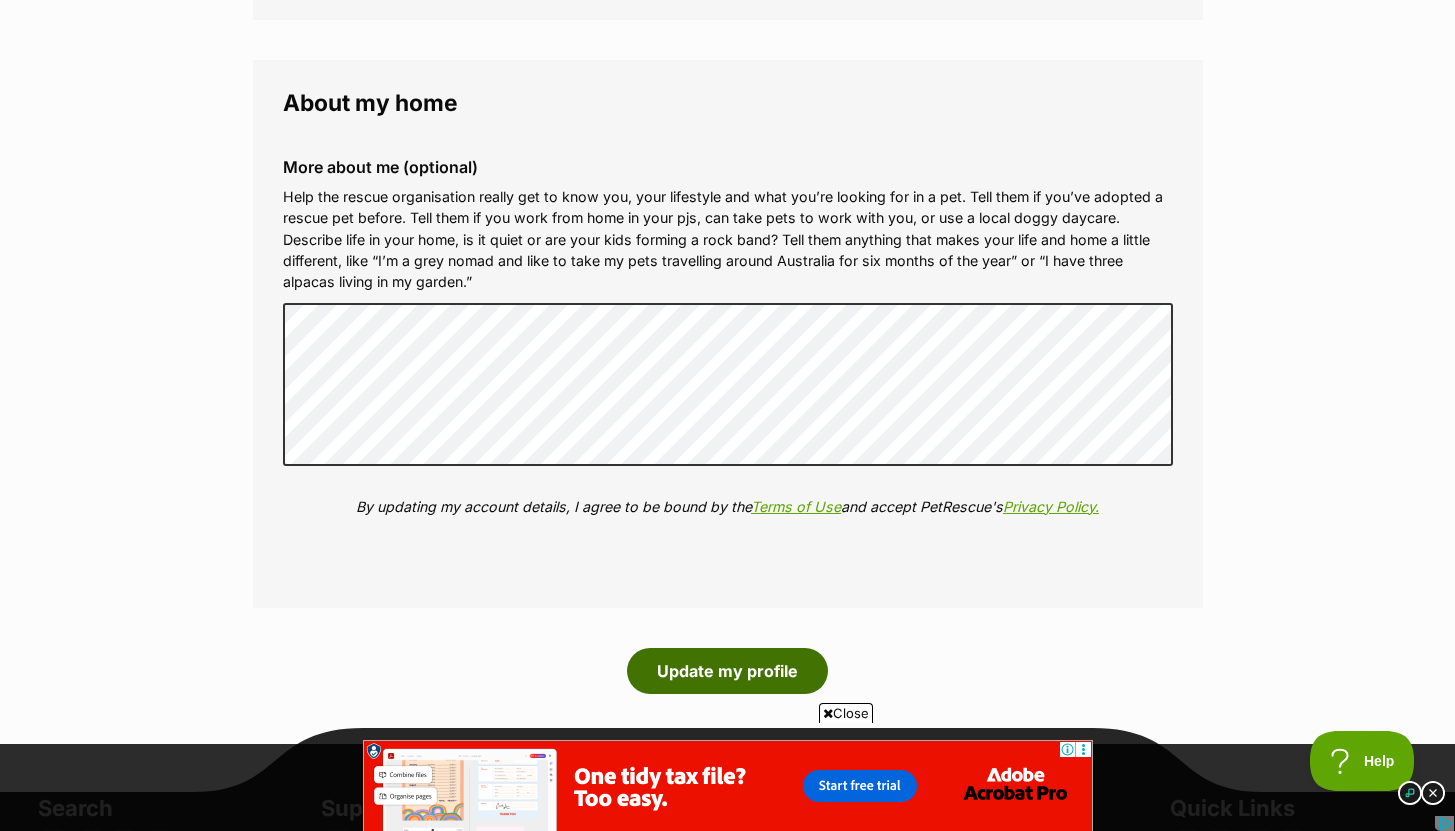 click on "Update my profile" at bounding box center [727, 671] 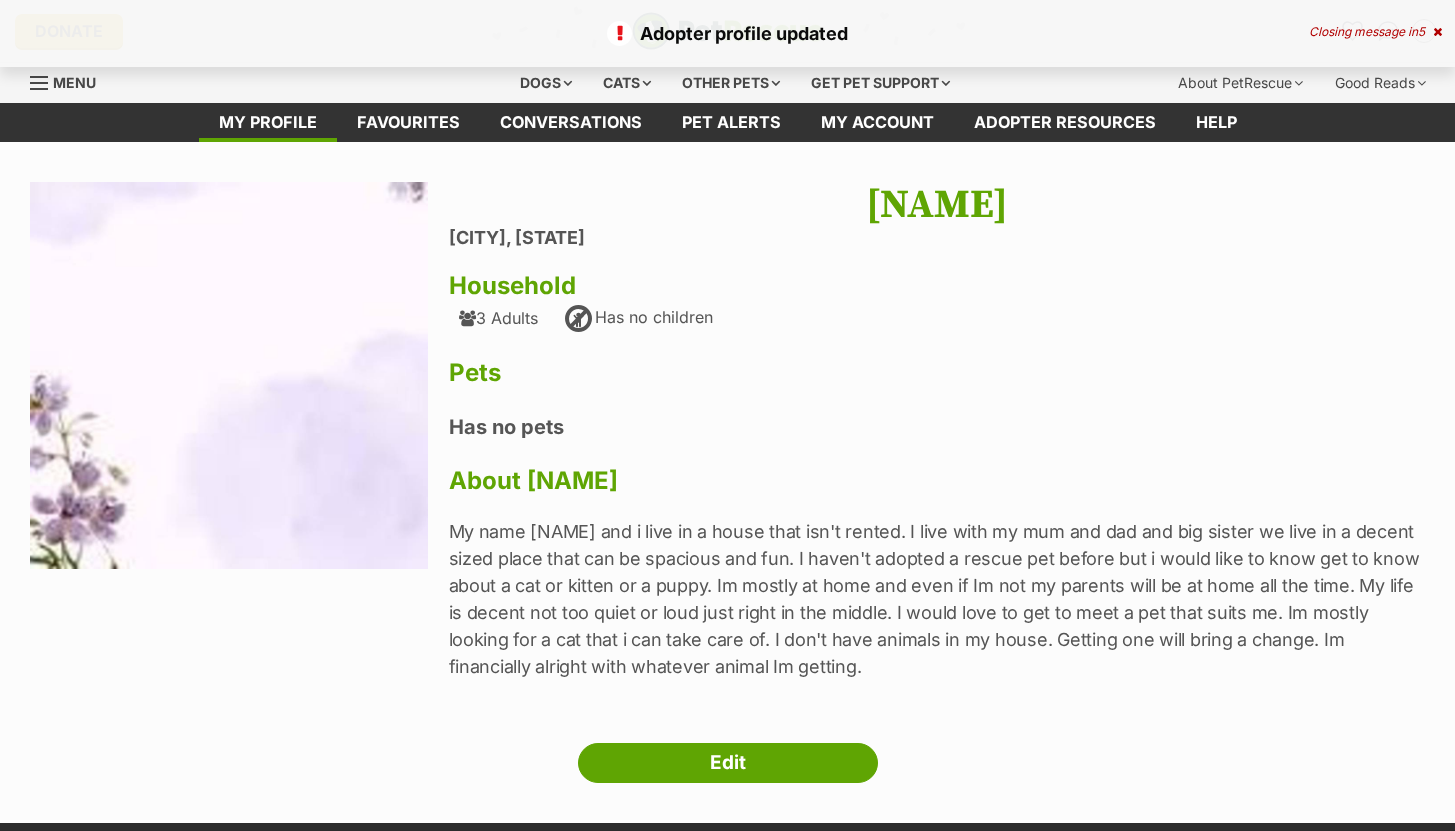 scroll, scrollTop: 0, scrollLeft: 0, axis: both 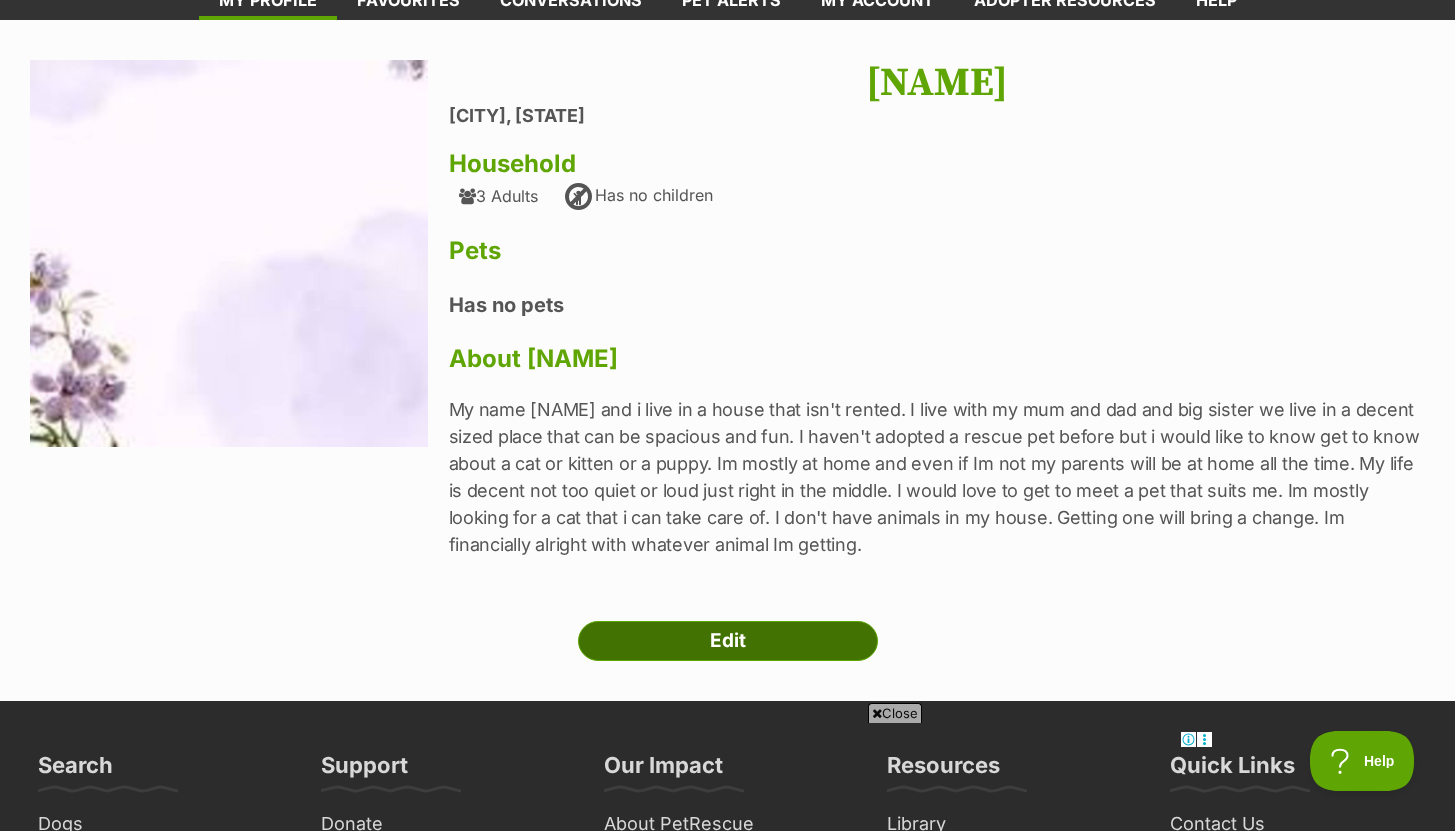 click on "Edit" at bounding box center [728, 641] 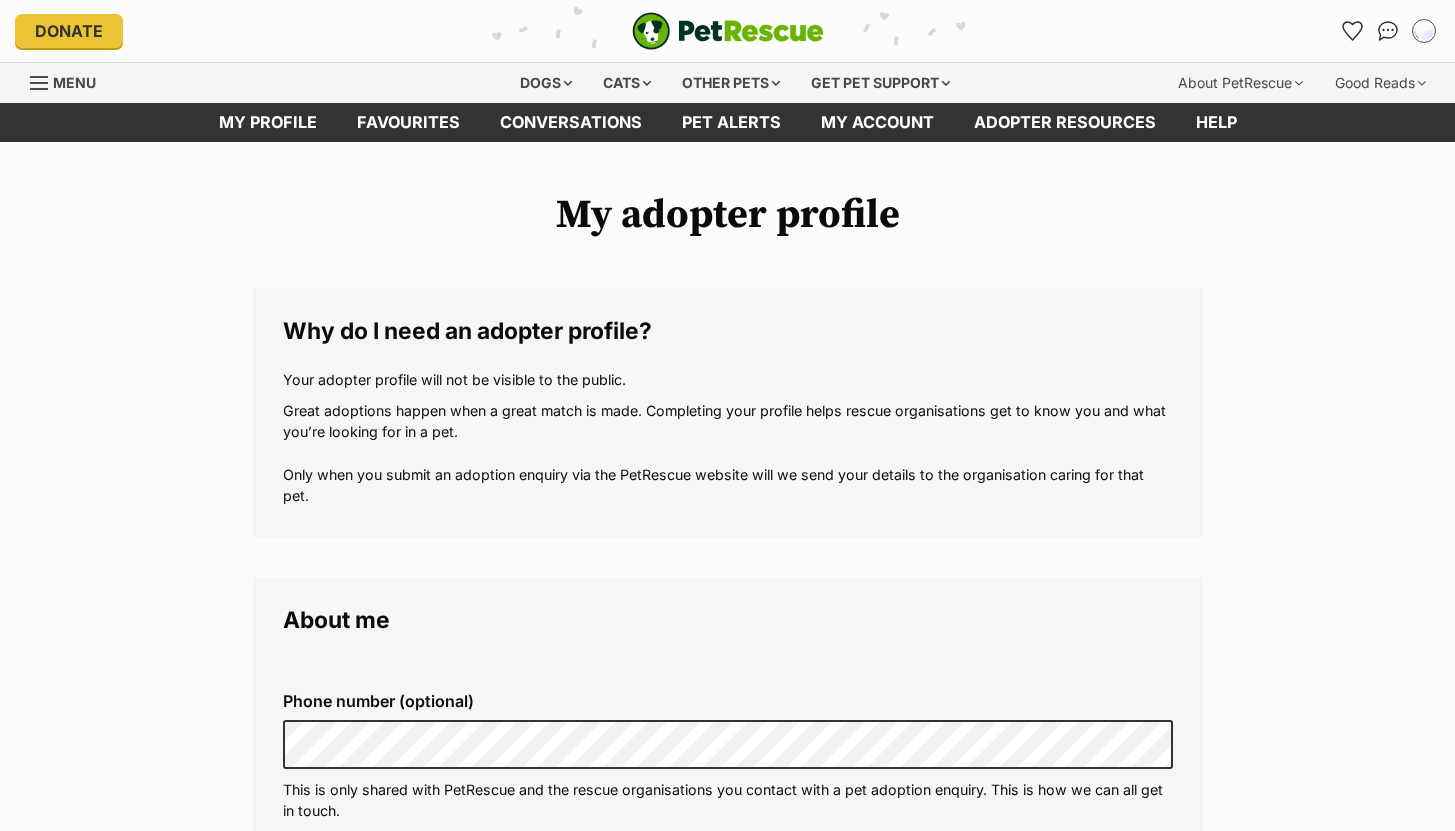scroll, scrollTop: 0, scrollLeft: 0, axis: both 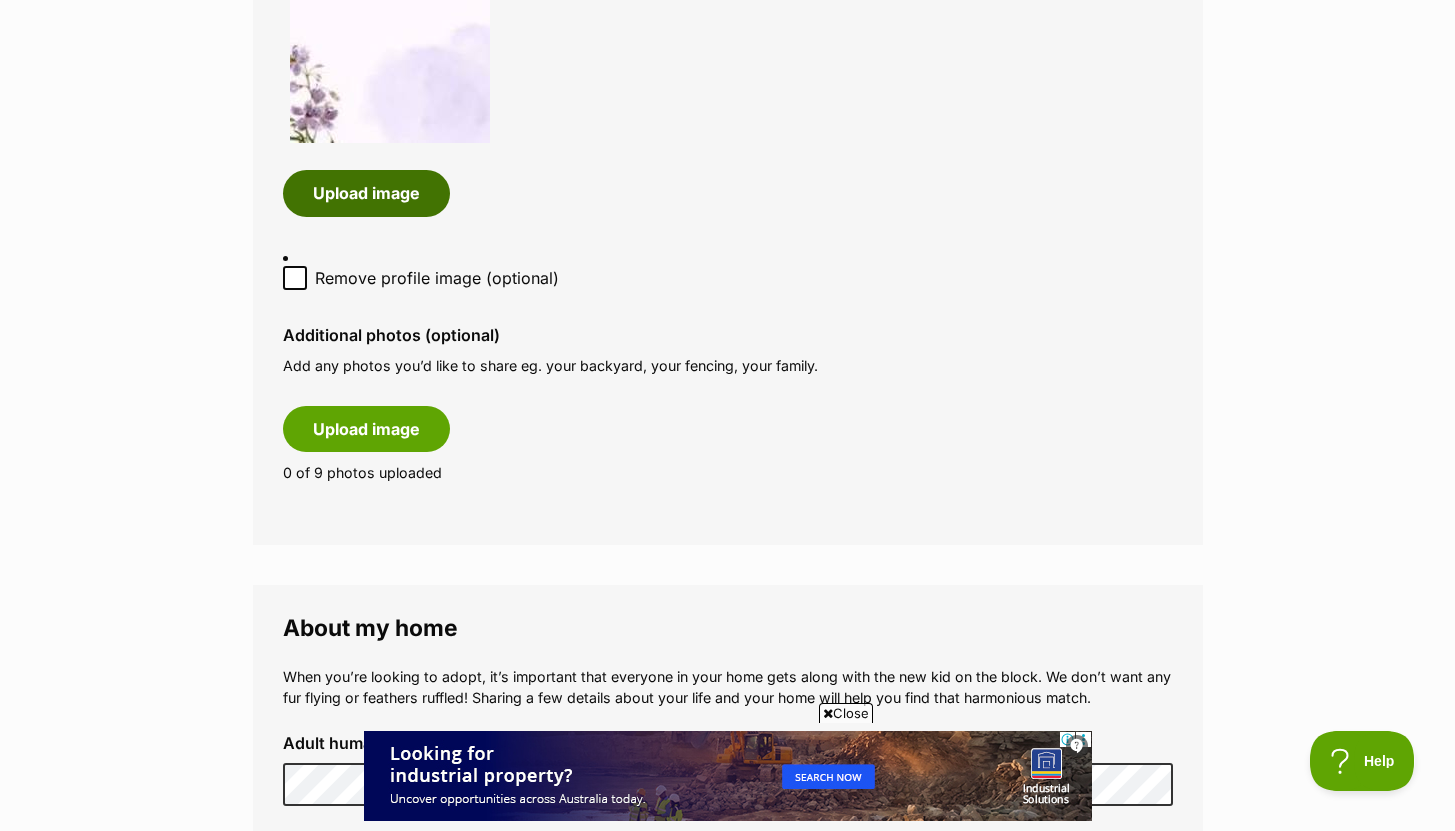 click on "Upload image" at bounding box center [366, 193] 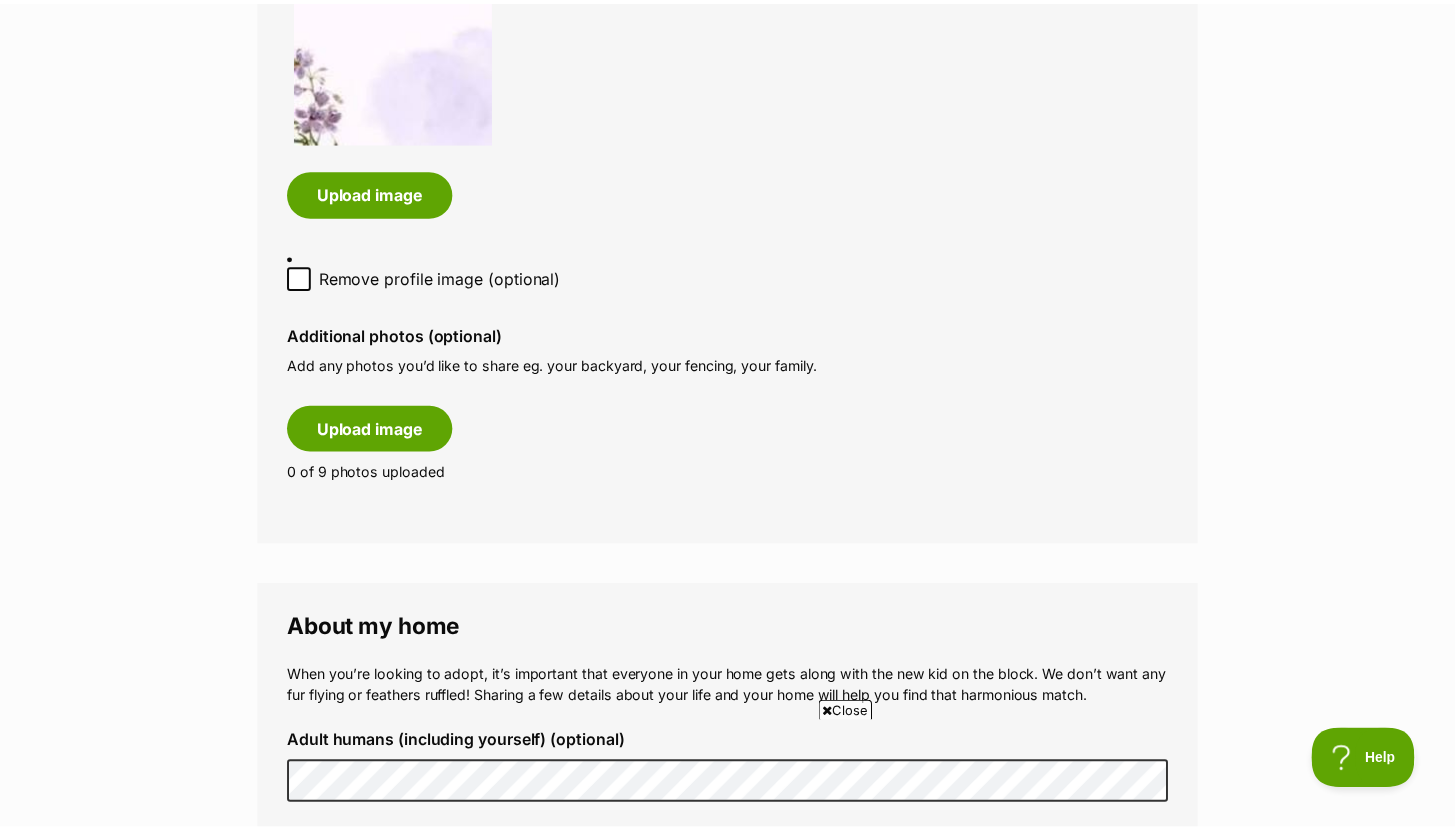 scroll, scrollTop: 0, scrollLeft: 0, axis: both 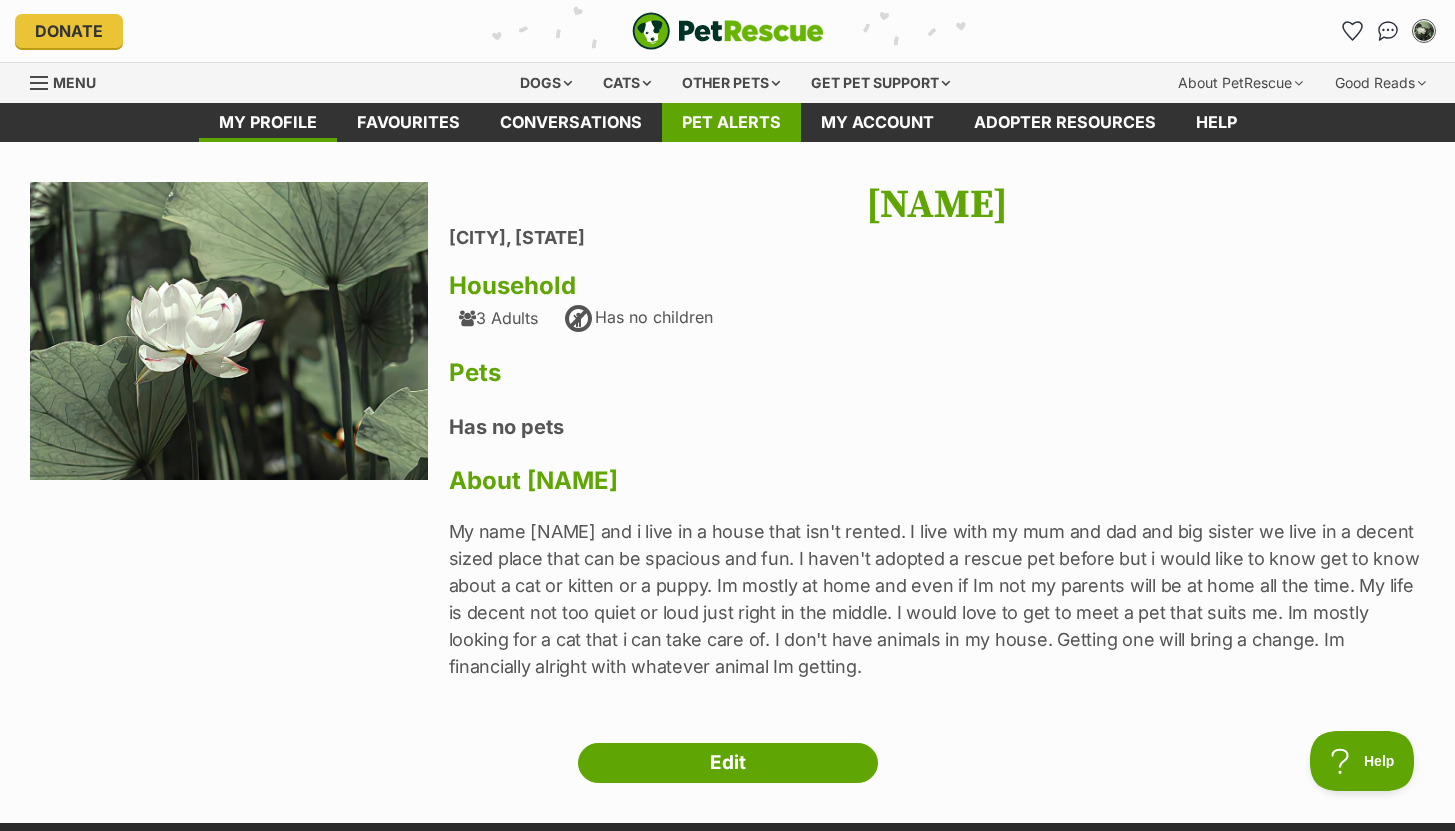 click on "Pet alerts" at bounding box center [731, 122] 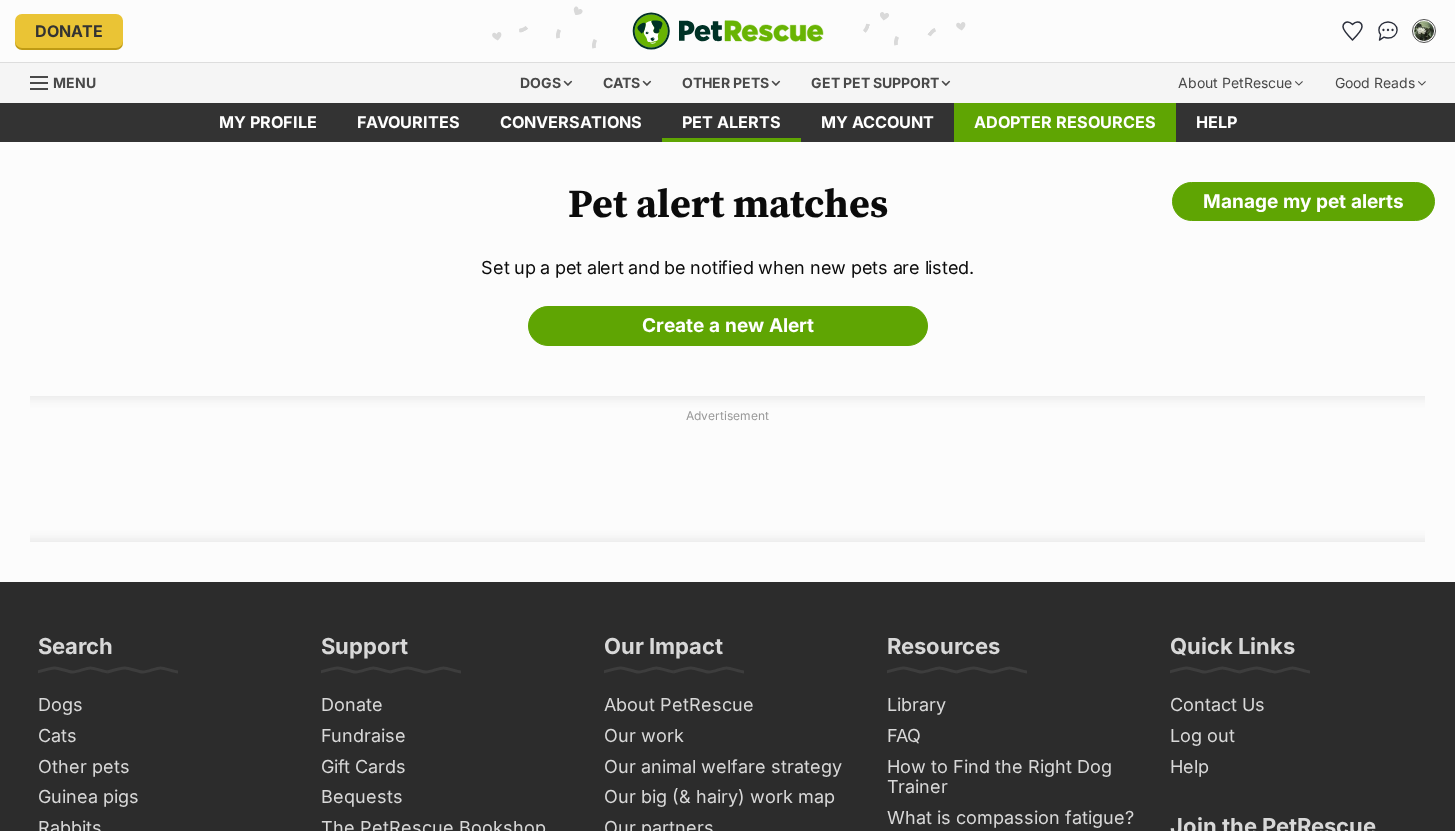 scroll, scrollTop: 0, scrollLeft: 0, axis: both 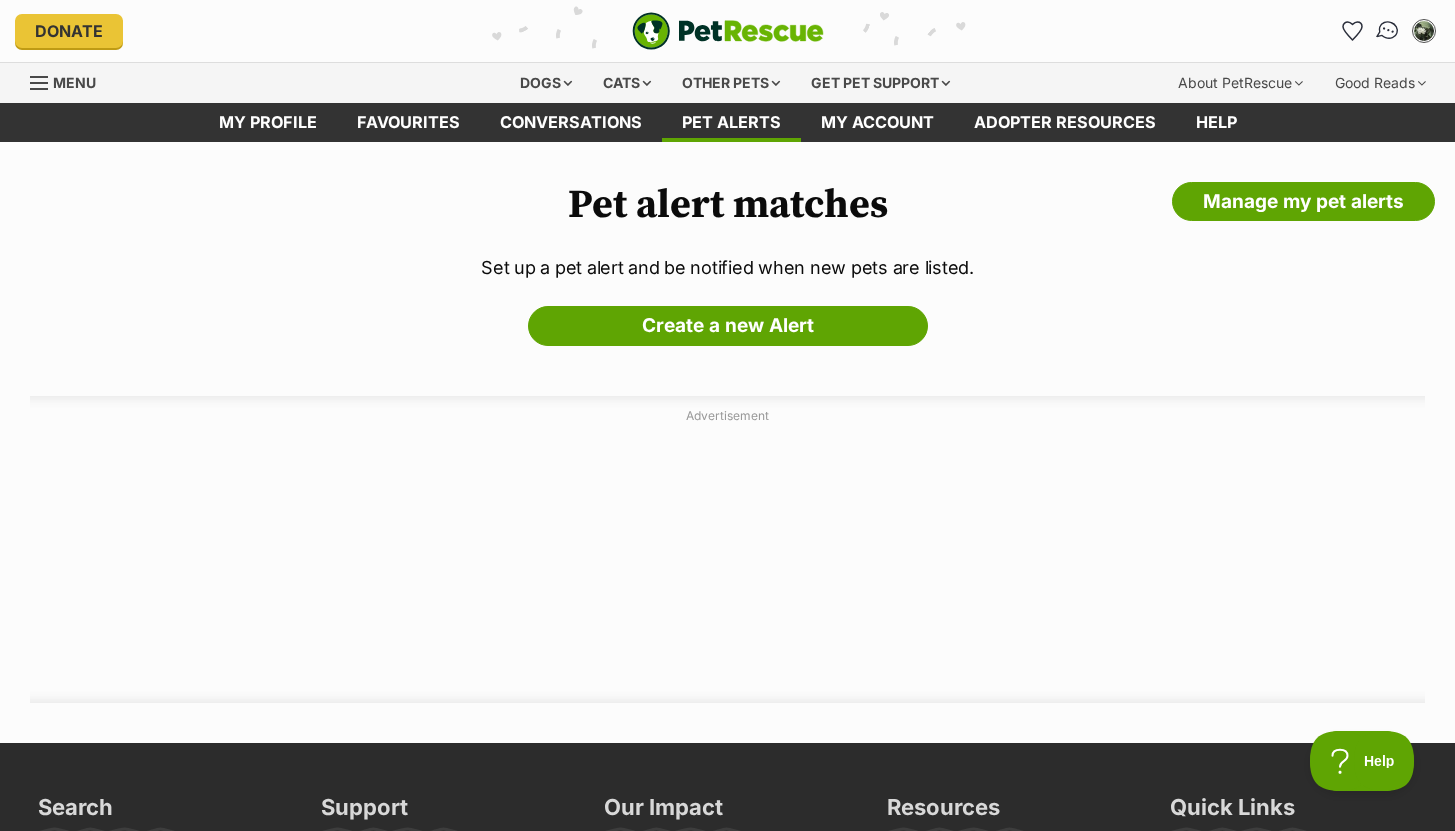 click at bounding box center (1388, 31) 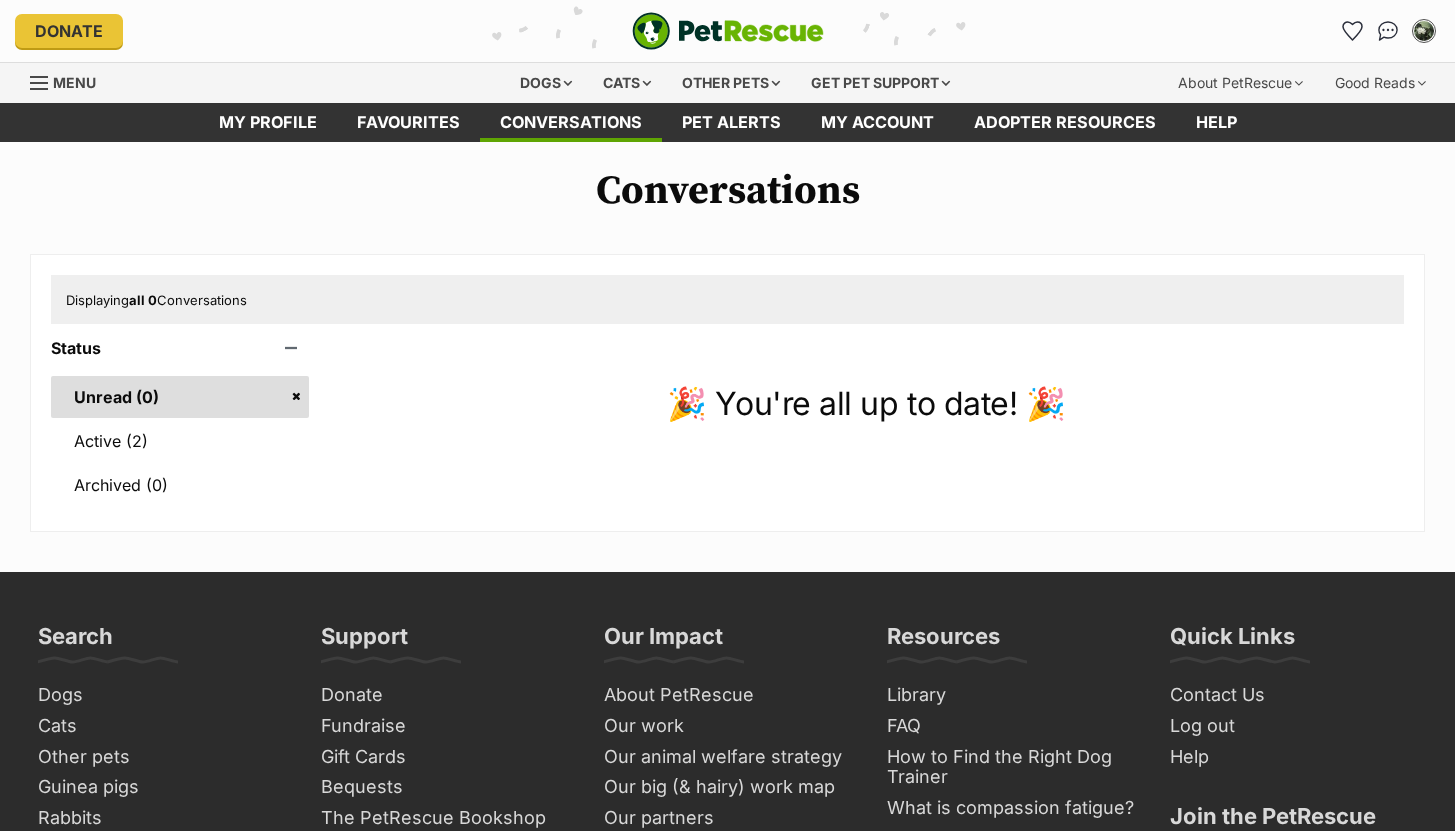 scroll, scrollTop: 0, scrollLeft: 0, axis: both 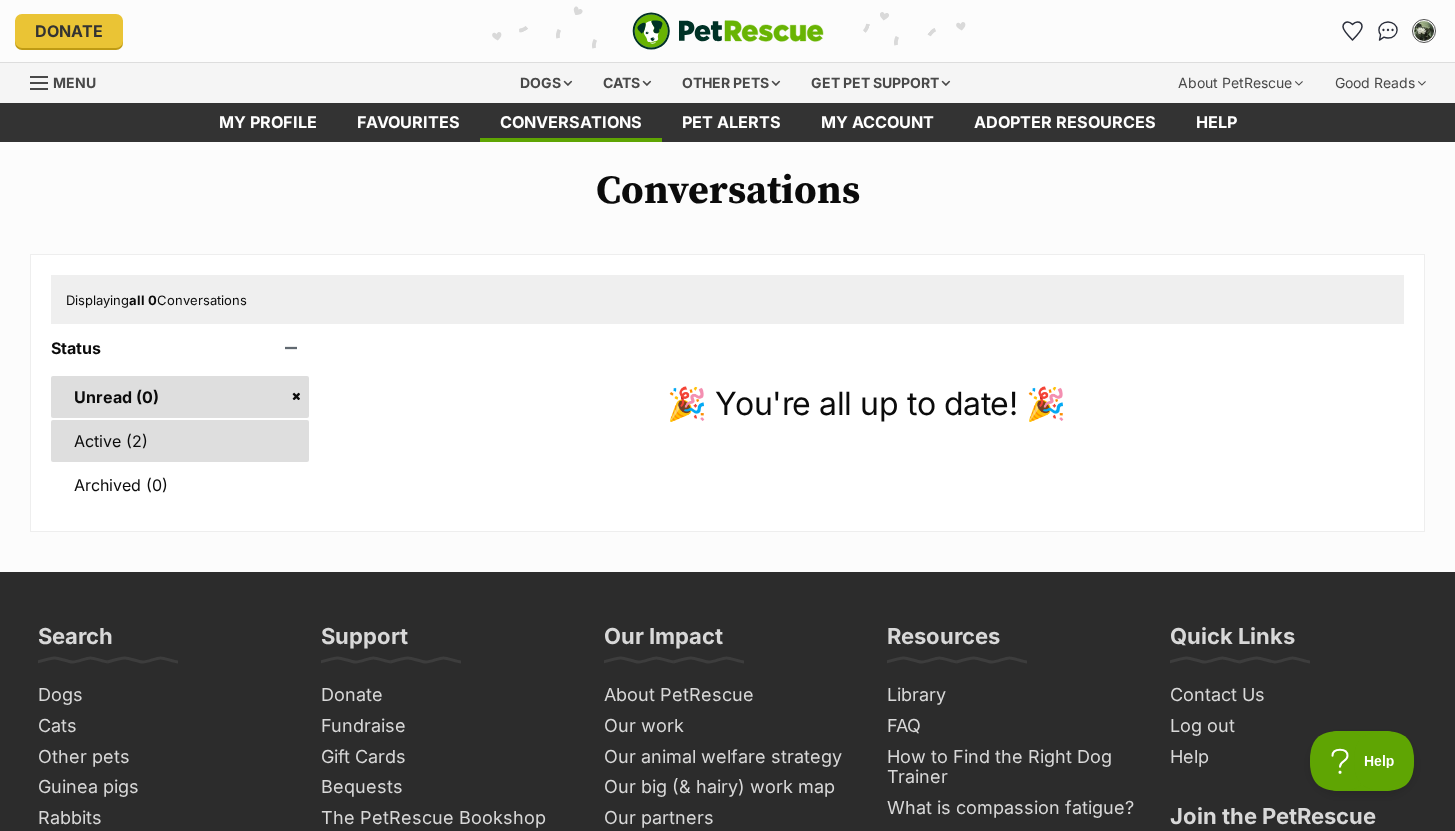 click on "Active (2)" at bounding box center (180, 441) 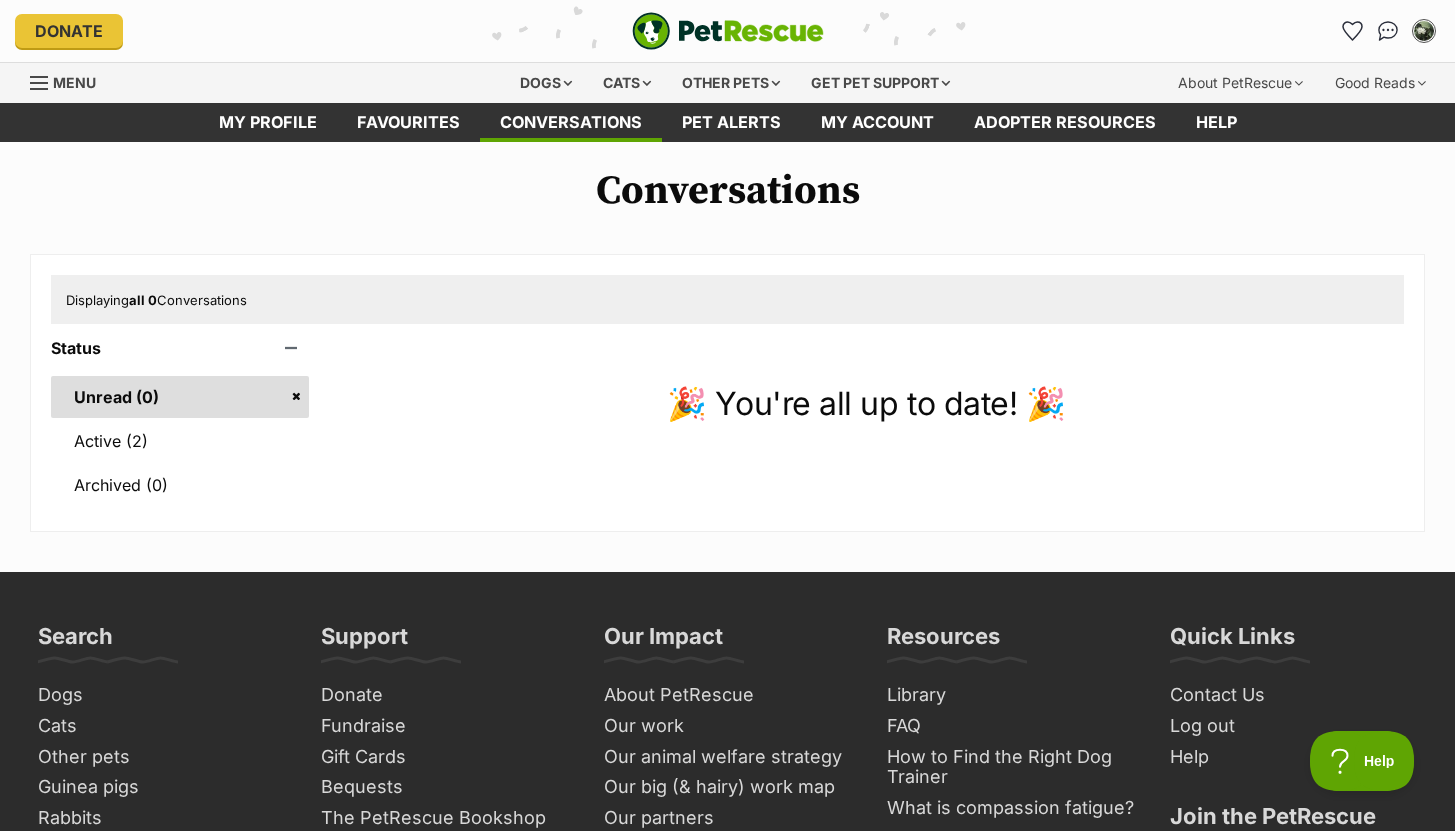 scroll, scrollTop: 0, scrollLeft: 0, axis: both 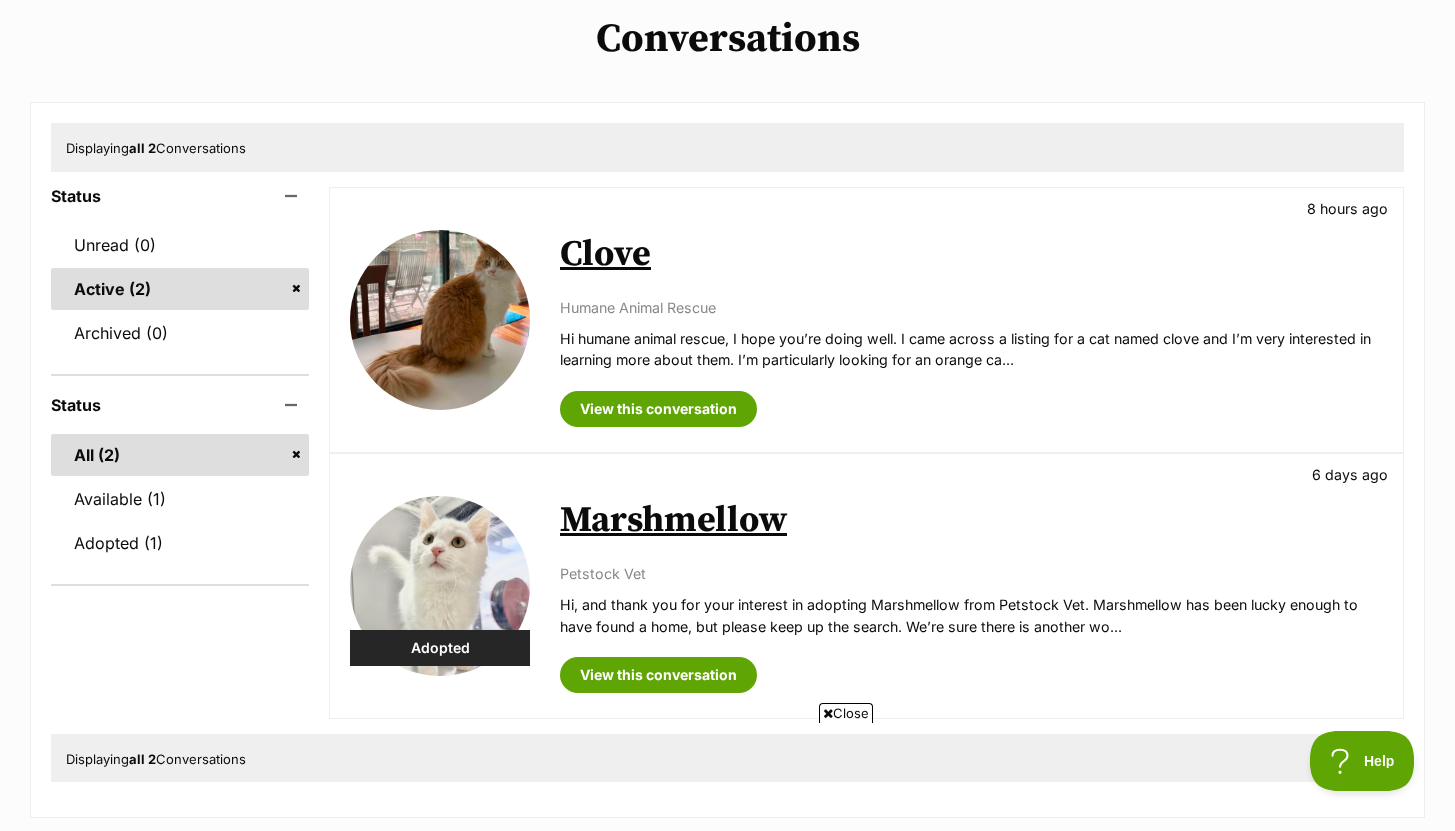 click on "Petstock Vet" at bounding box center [971, 573] 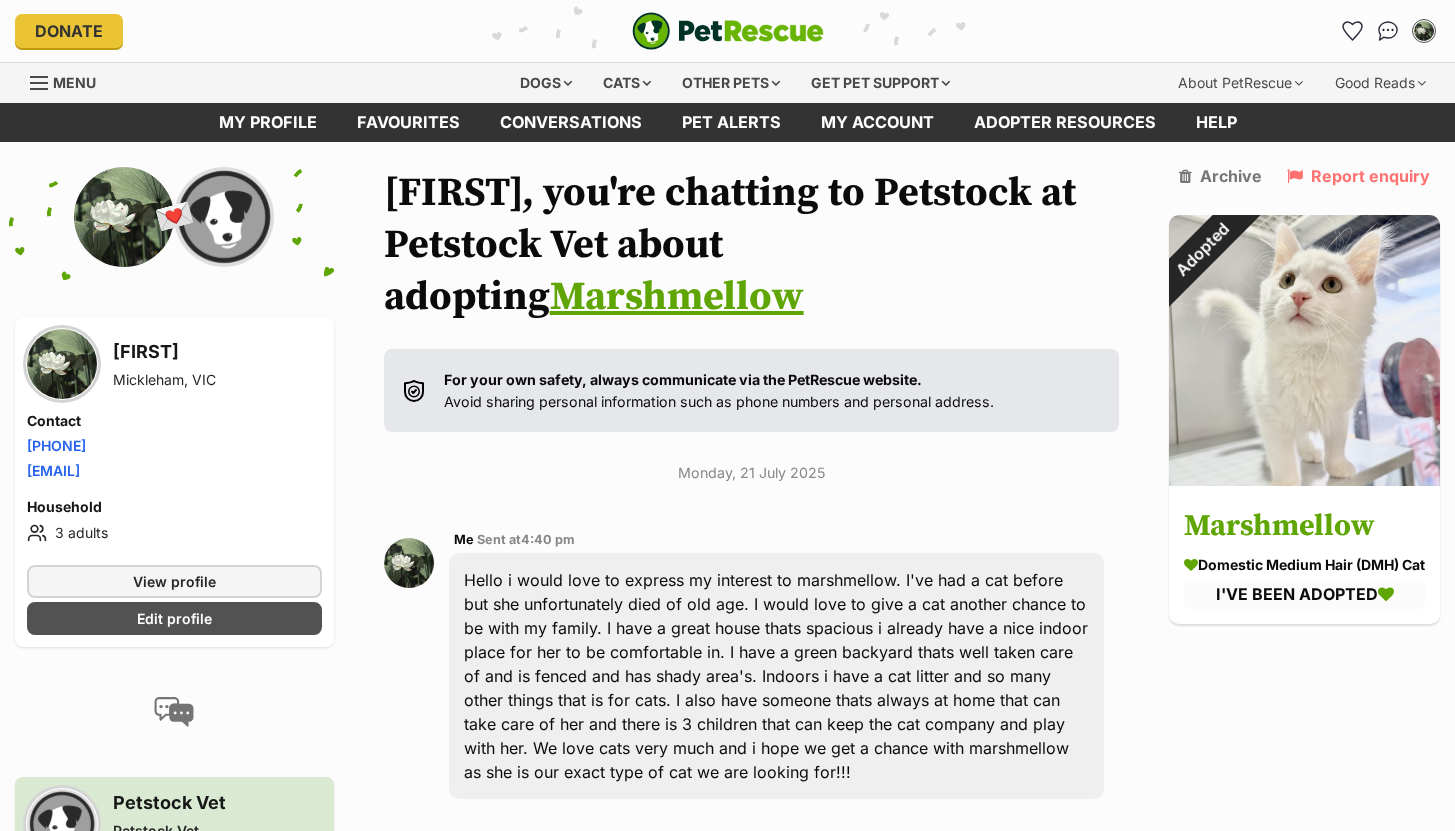 scroll, scrollTop: 0, scrollLeft: 0, axis: both 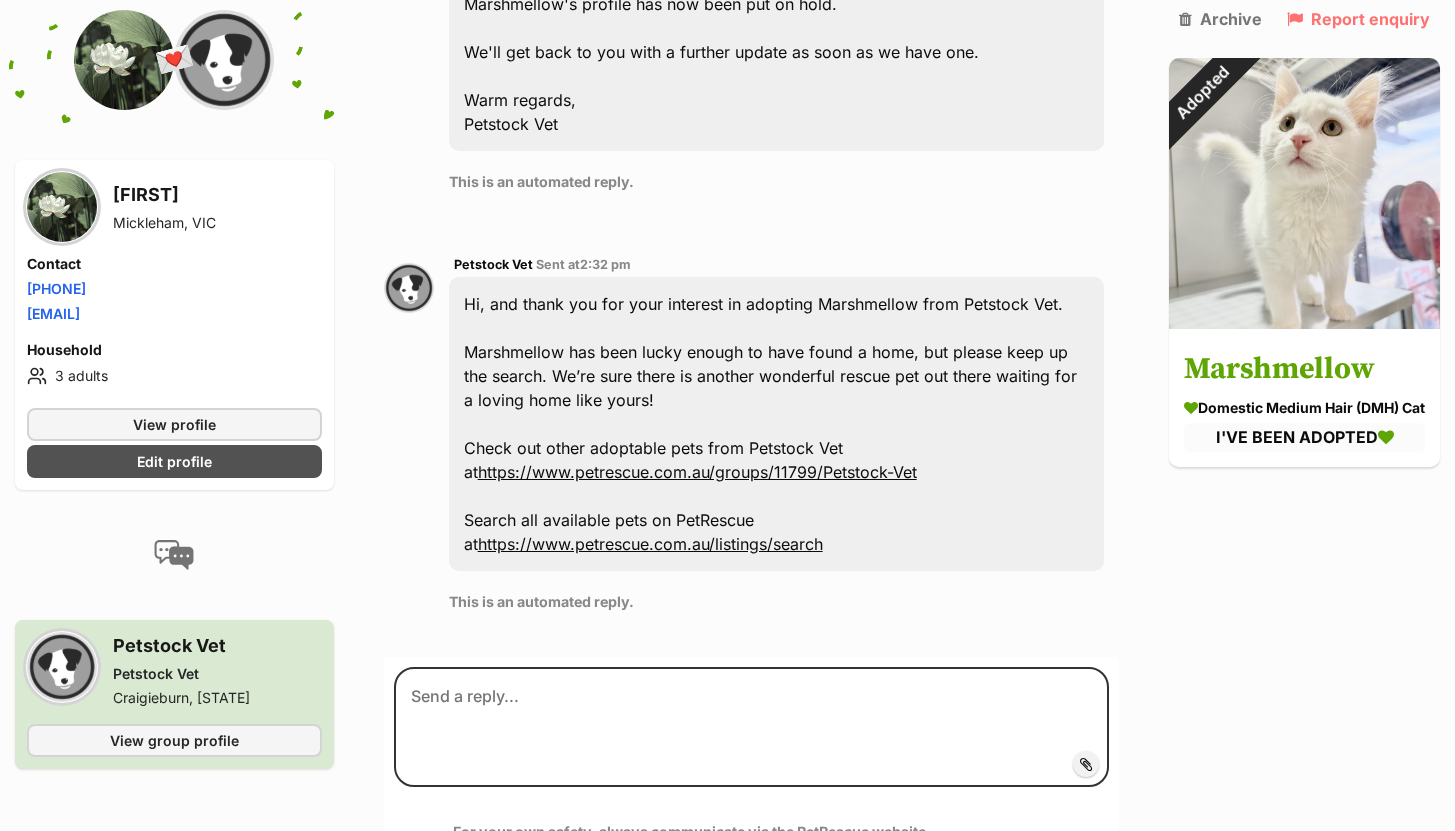 click on "Back to all conversations
💌
Conversation participant details
[NAME]
Mickleham, [STATE]
Contact
Phone number
Phone number
[PHONE]
Email address
[EMAIL]
Household
3 adults
View profile
Edit profile
Petstock Vet
Petstock Vet
Craigieburn, [STATE]
View group profile
[NAME], you're chatting to Petstock at Petstock Vet about adopting  Marshmellow
For your own safety, always communicate via the PetRescue website.  Avoid sharing personal information such as phone numbers and personal address.
Monday, 21 July 2025
Me
Sent at
4:40 pm
Thursday, 24 July 2025
Me
Sent at
10:05 am
Sorry I didn’t see that there was questions listed under so I am providing it now.
Me" at bounding box center [727, -430] 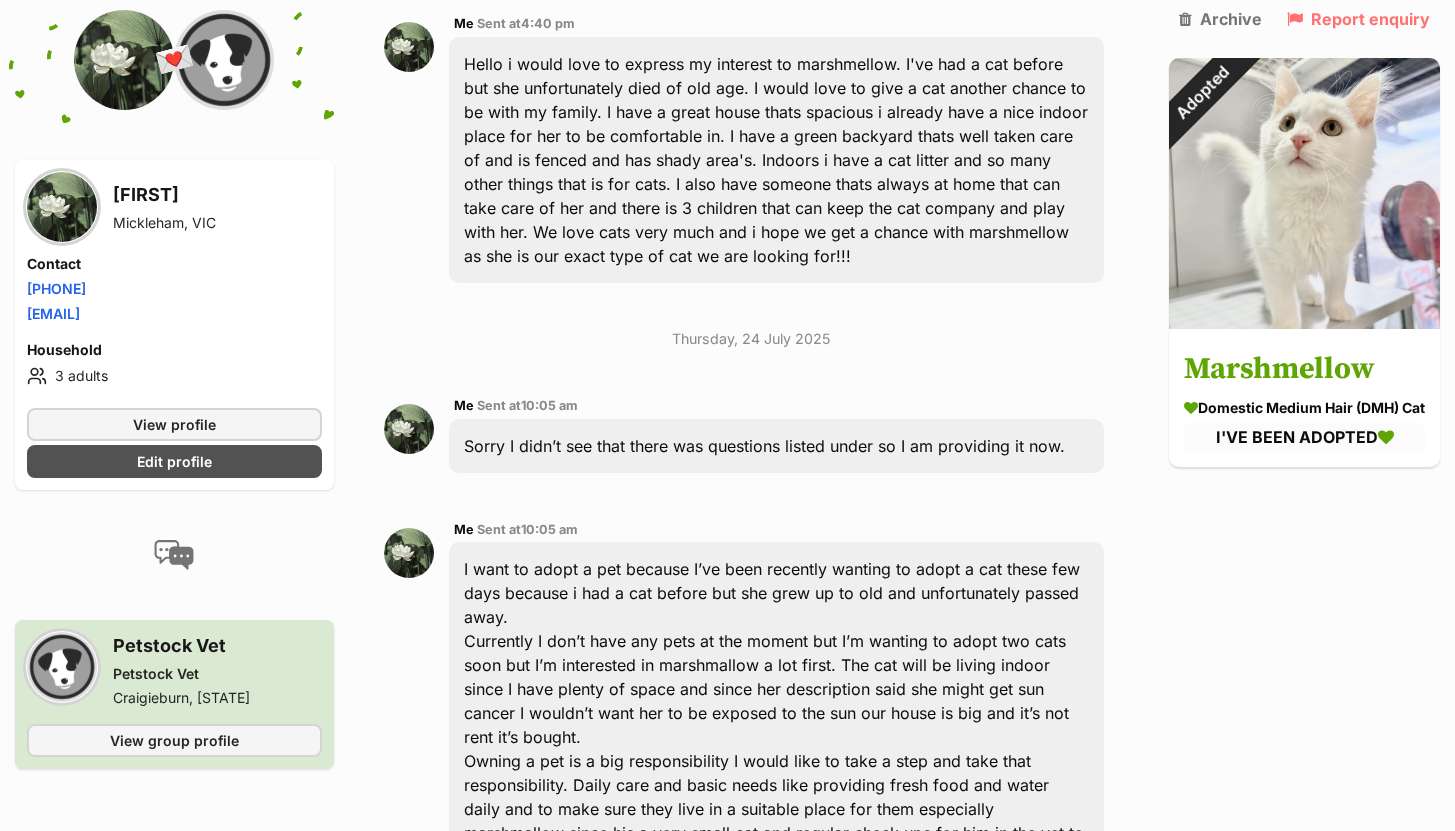 scroll, scrollTop: 31, scrollLeft: 0, axis: vertical 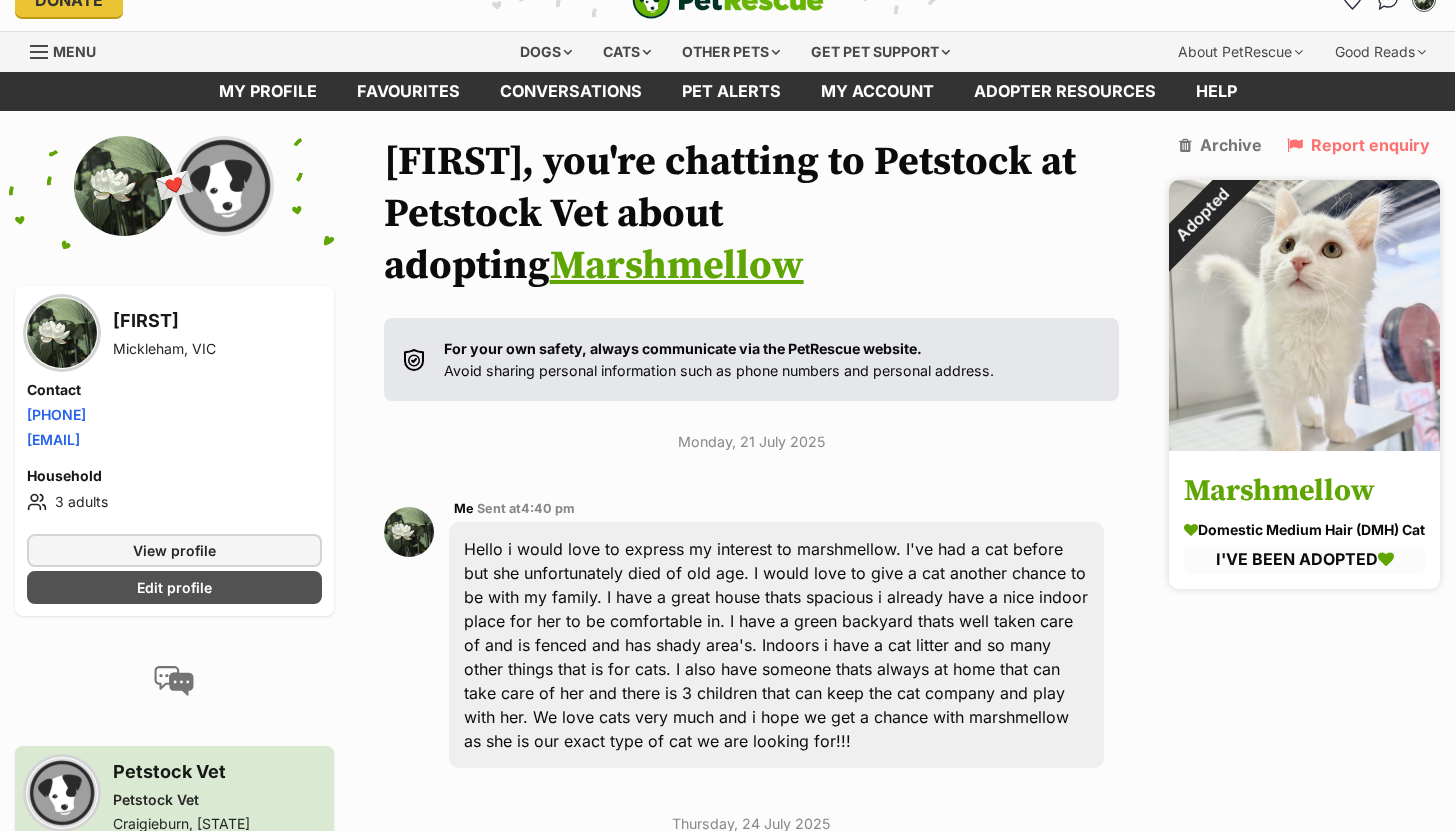 click at bounding box center [1304, 315] 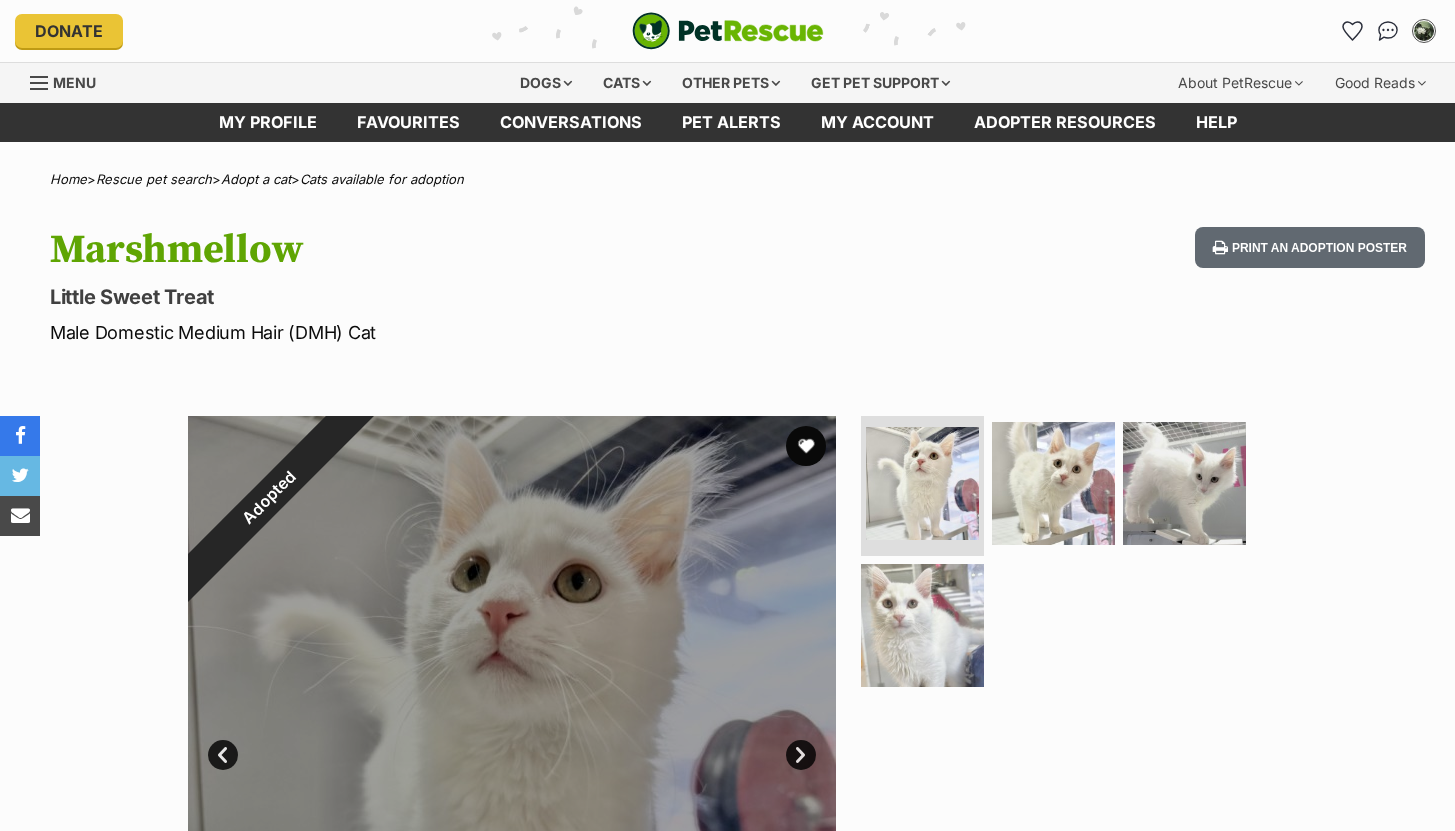 scroll, scrollTop: 0, scrollLeft: 0, axis: both 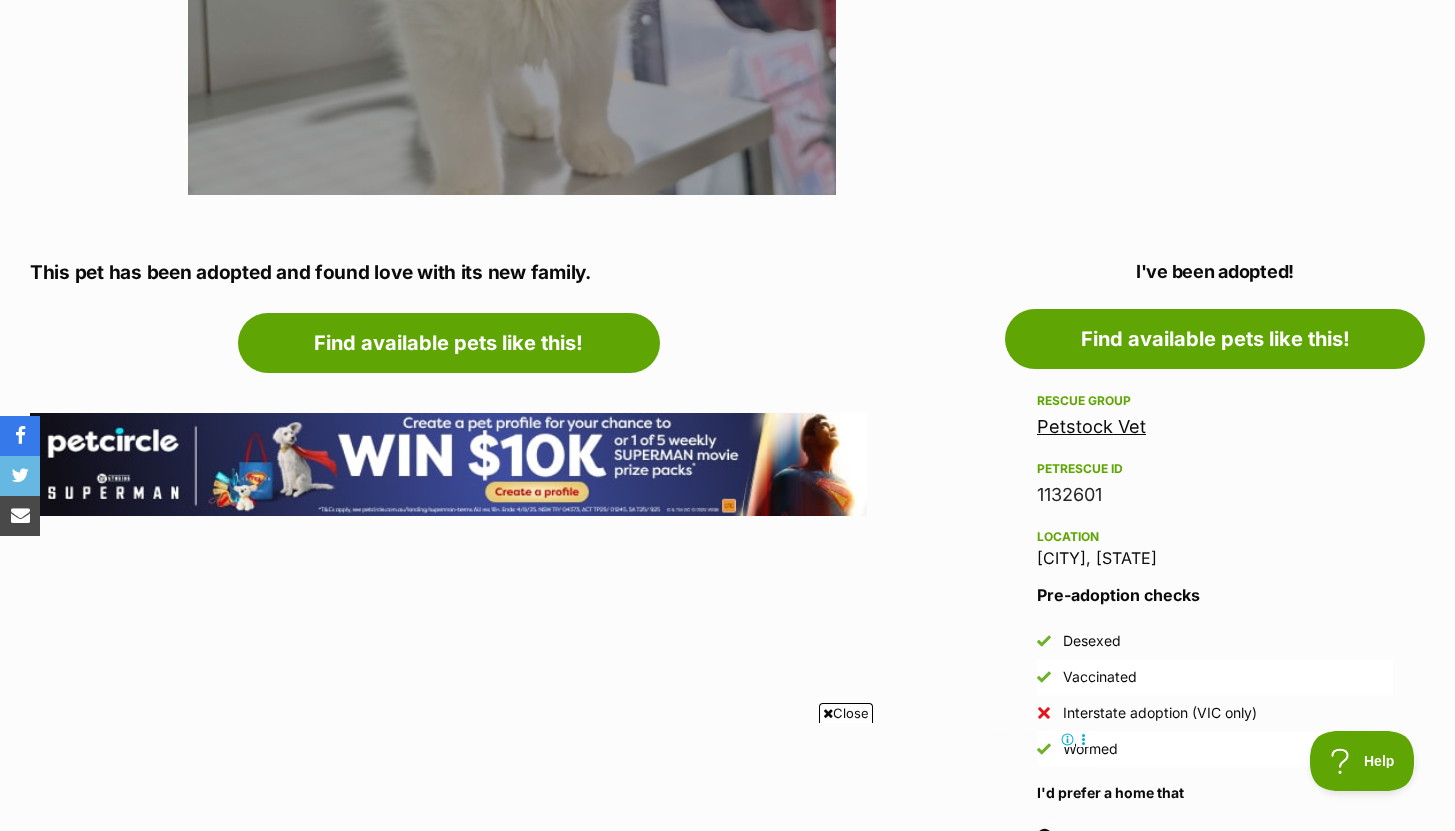 click on "Petstock Vet" at bounding box center [1091, 426] 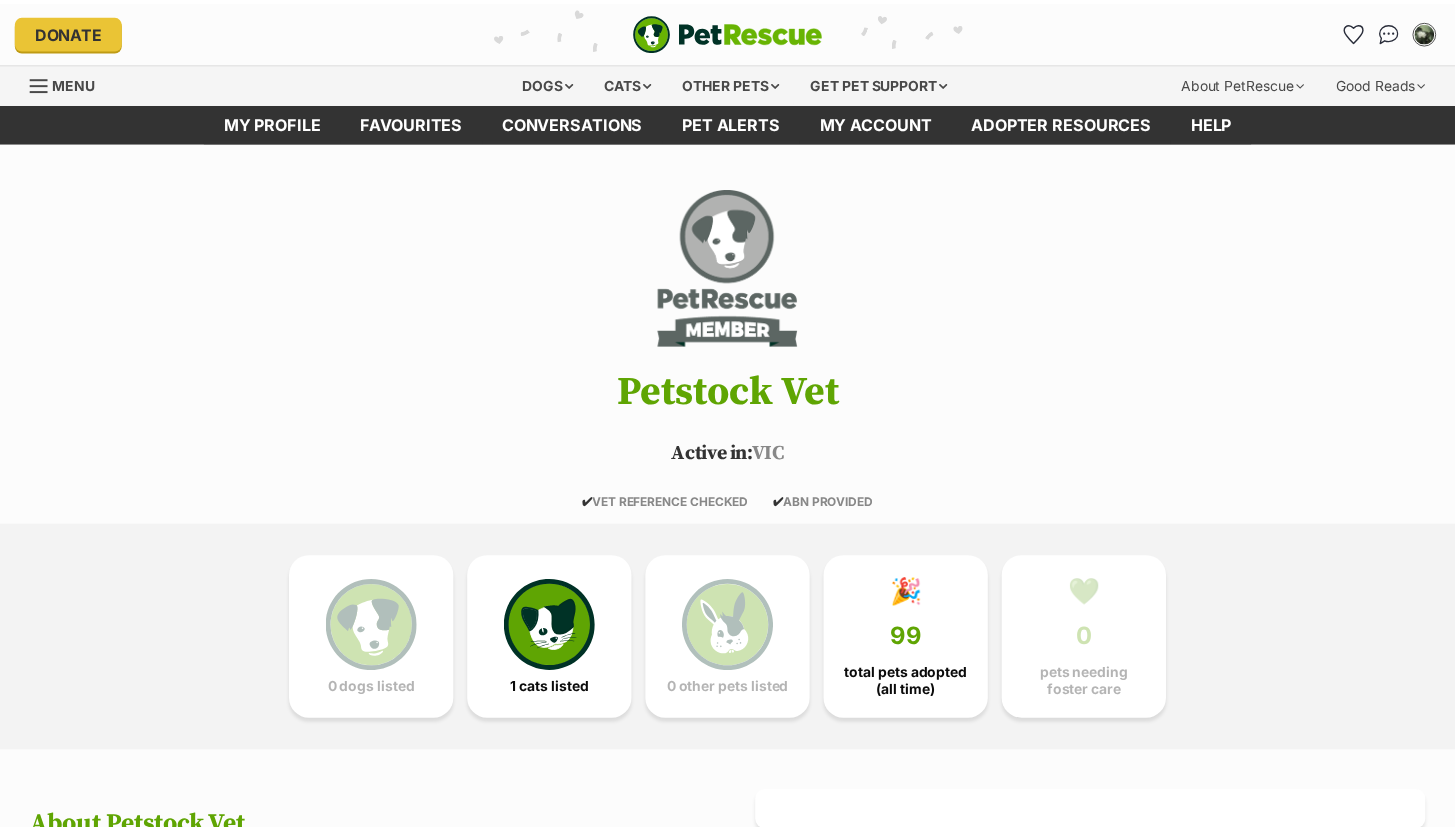 scroll, scrollTop: 0, scrollLeft: 0, axis: both 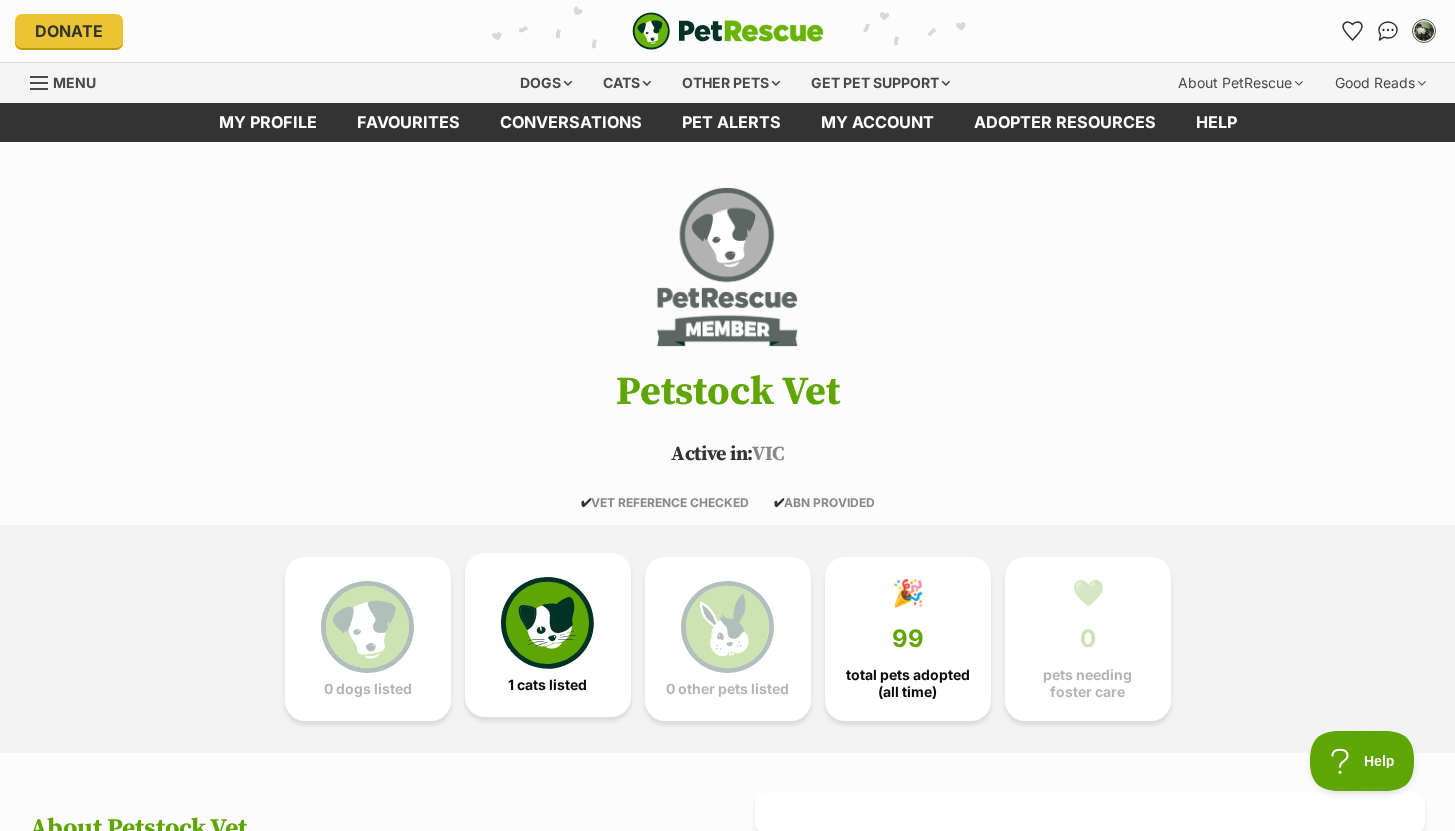 click at bounding box center [547, 623] 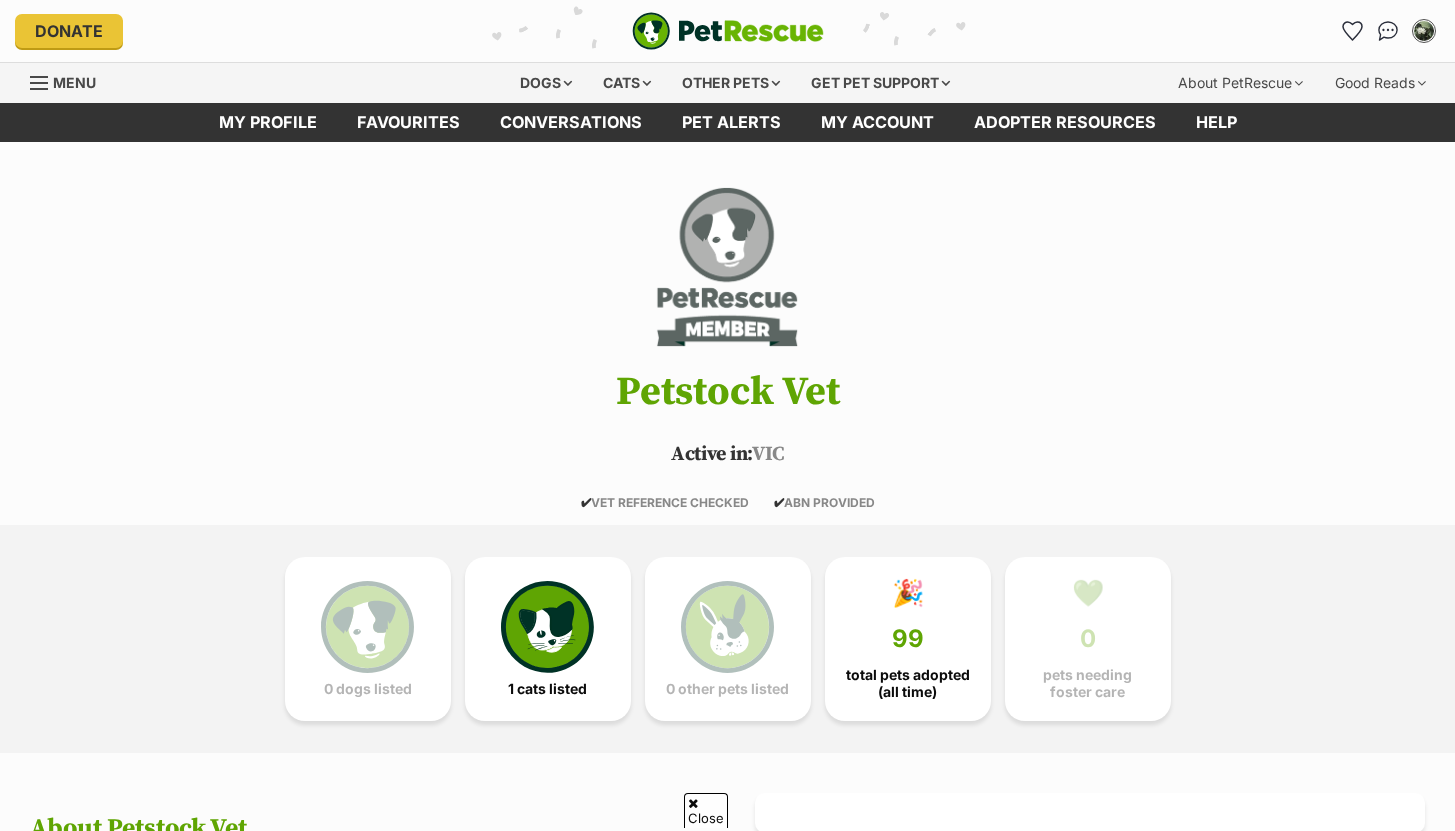 scroll, scrollTop: 1212, scrollLeft: 0, axis: vertical 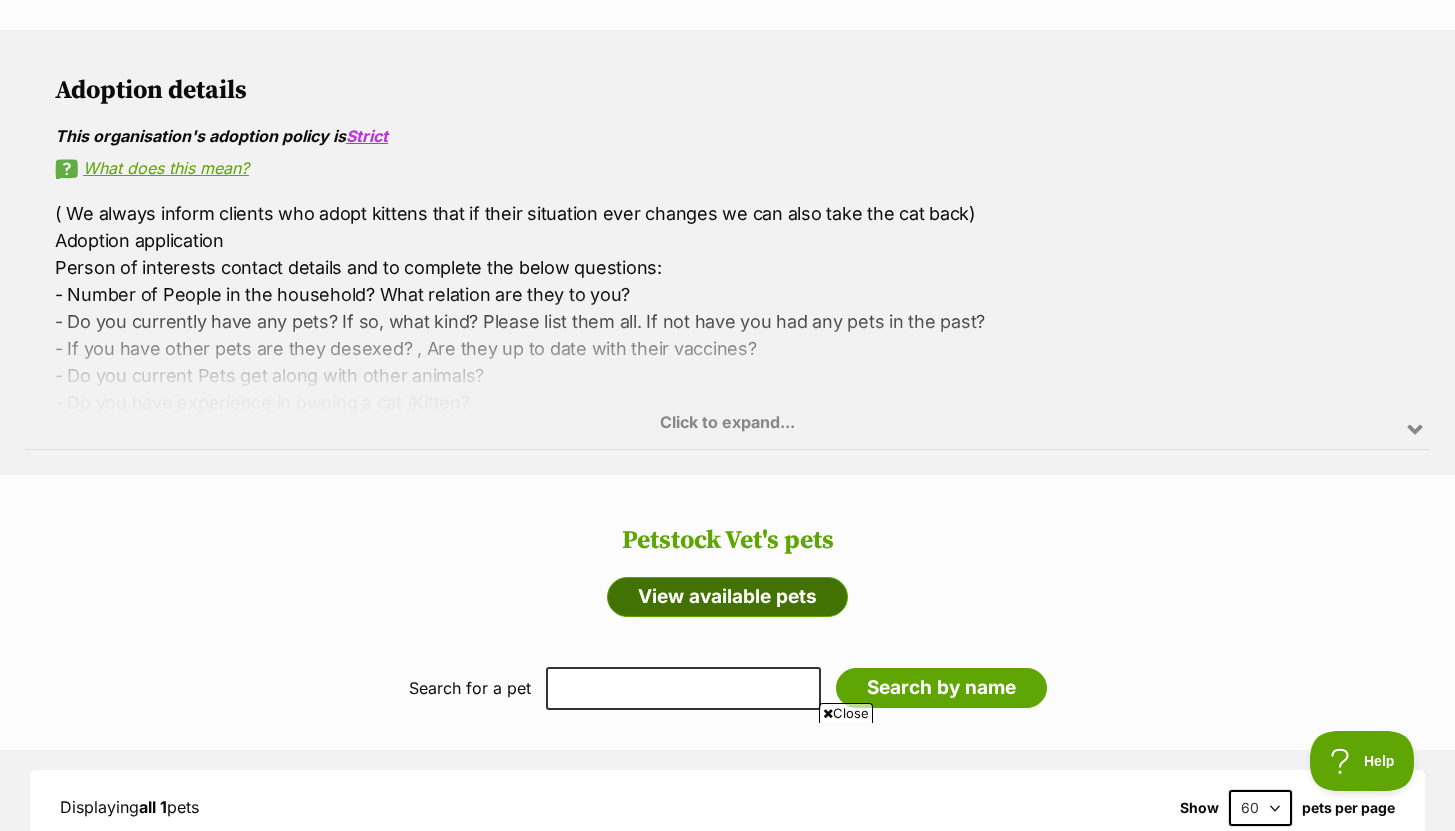 click on "View available pets" at bounding box center [727, 597] 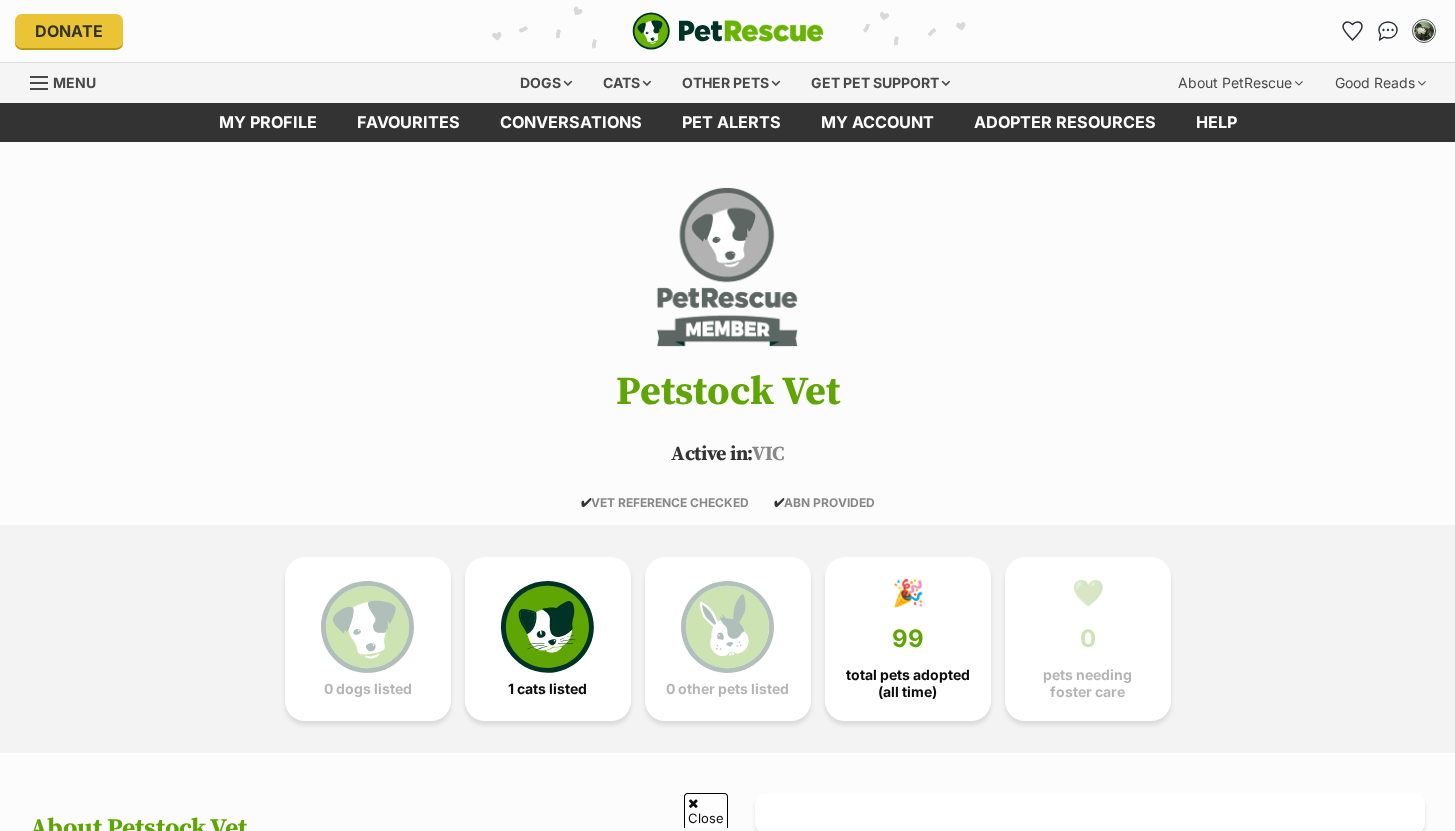 scroll, scrollTop: 1212, scrollLeft: 0, axis: vertical 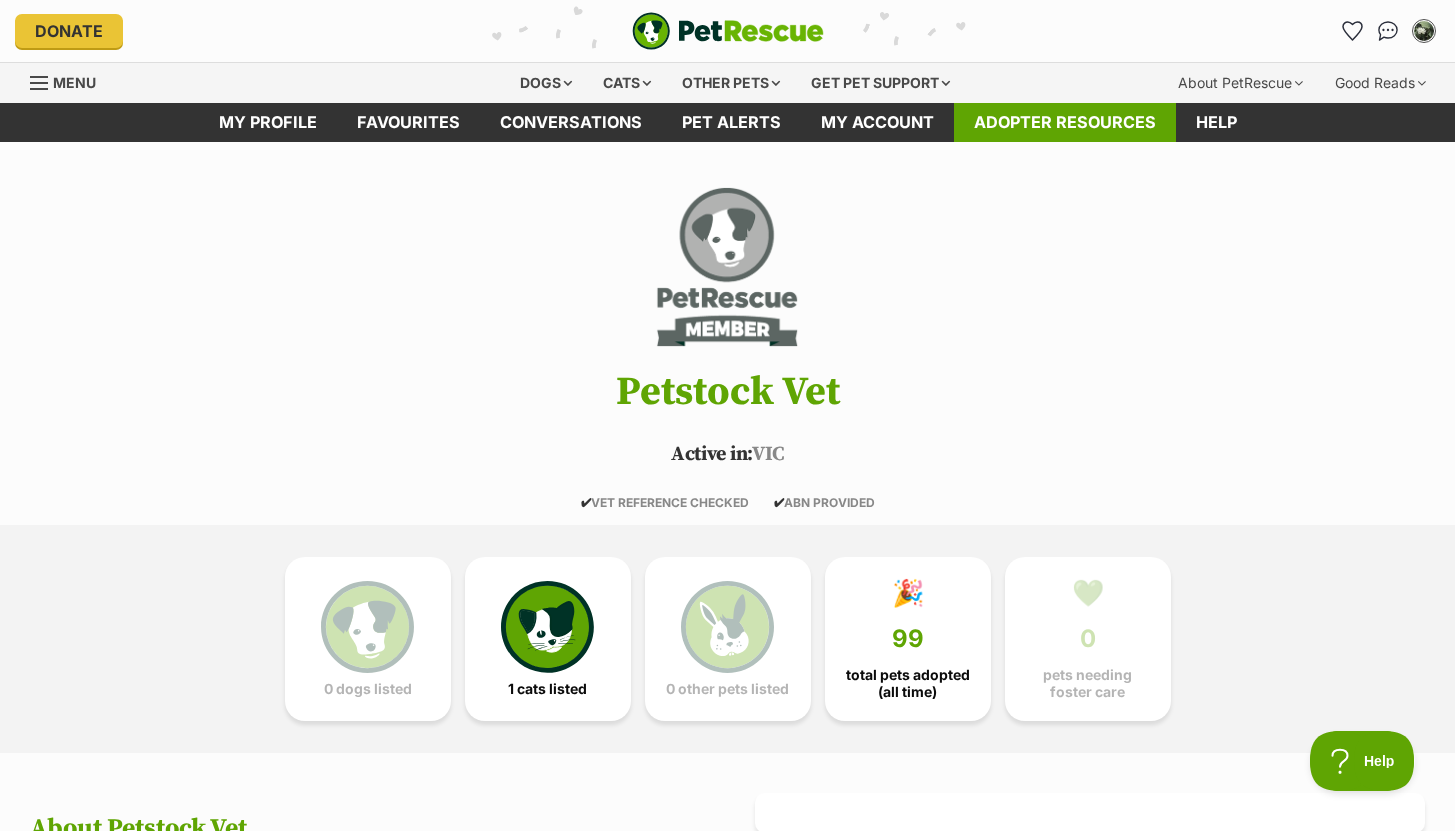 click on "Adopter resources" at bounding box center [1065, 122] 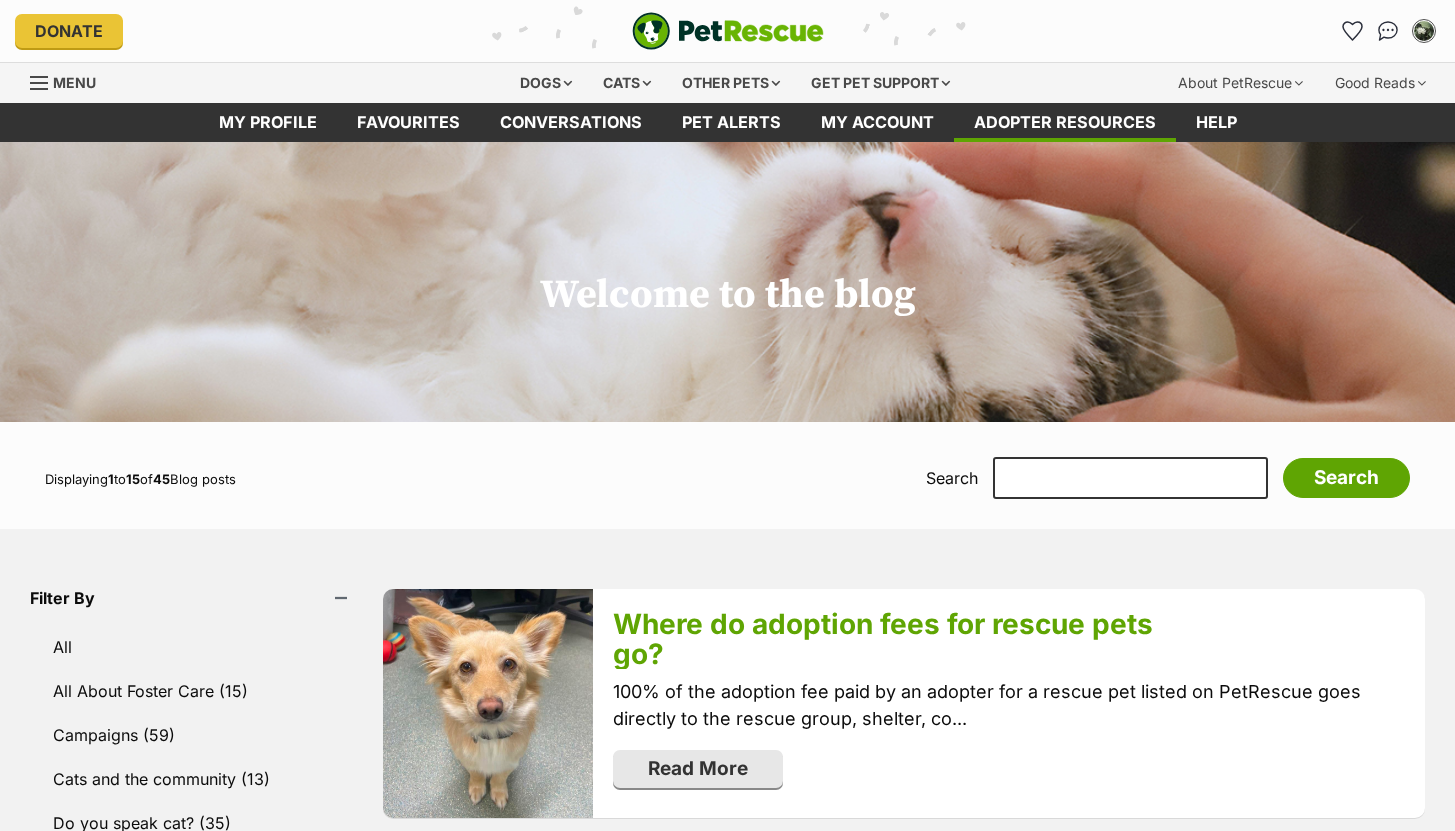 scroll, scrollTop: 0, scrollLeft: 0, axis: both 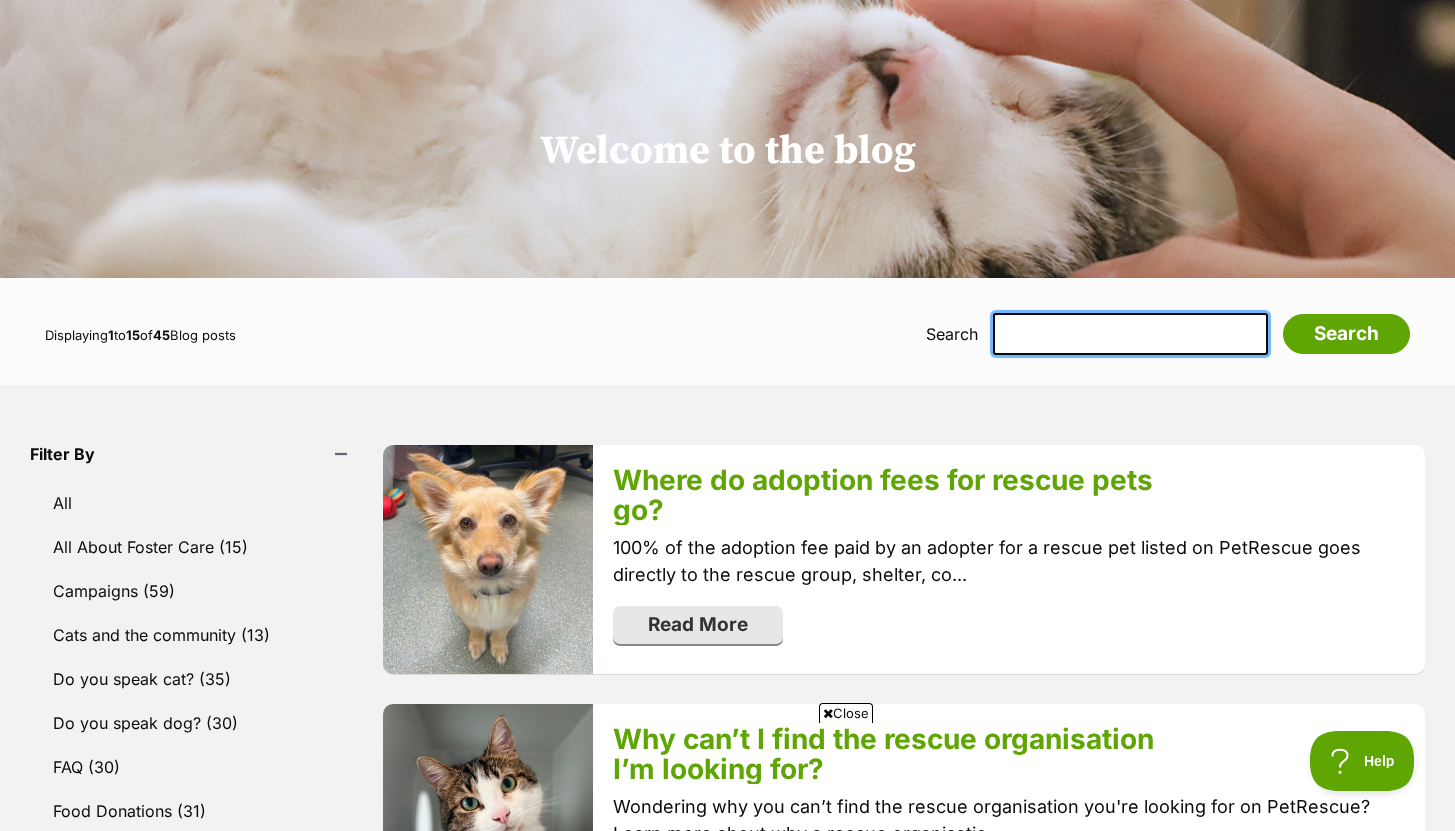 click at bounding box center [1130, 334] 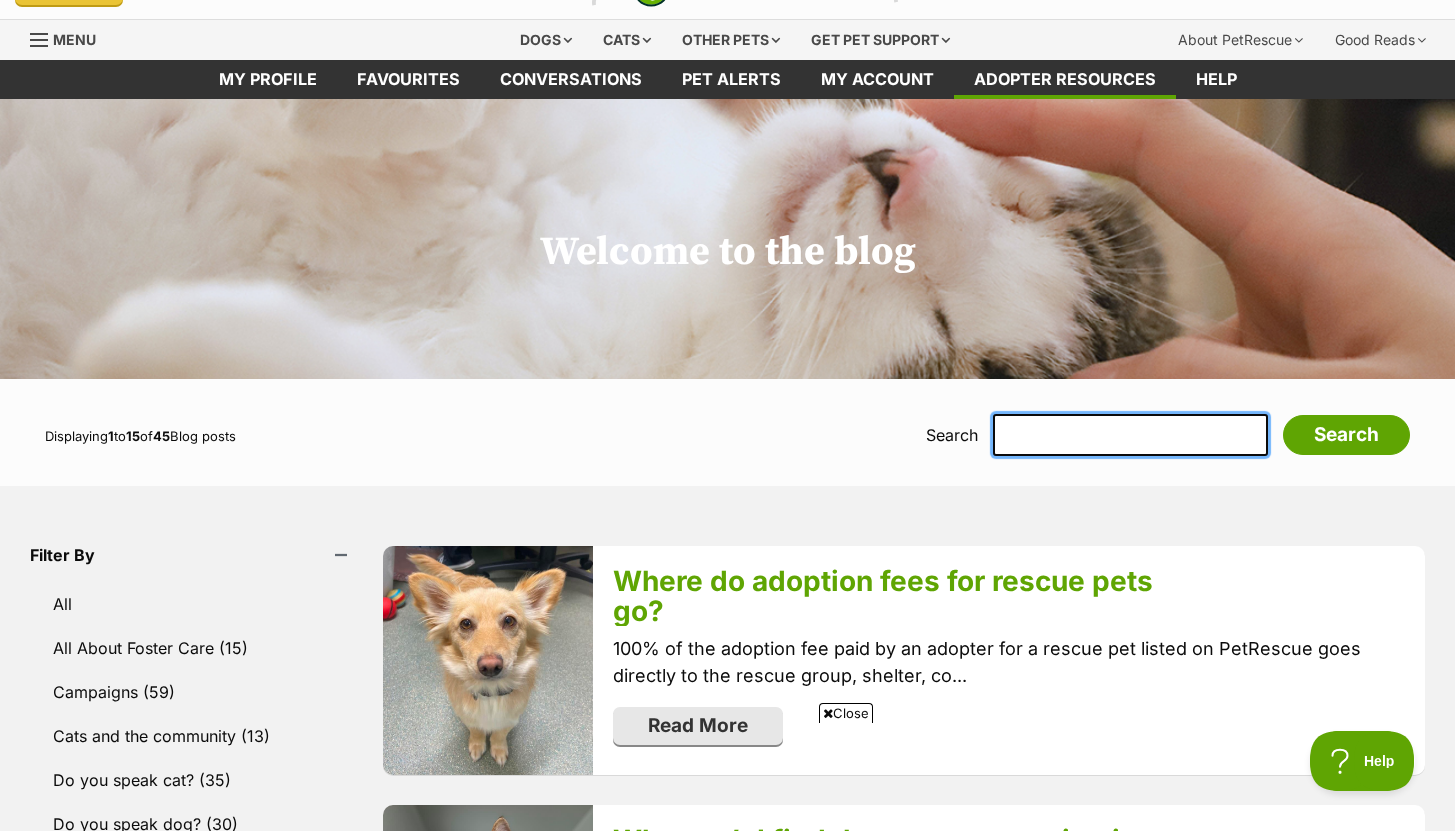 scroll, scrollTop: 0, scrollLeft: 0, axis: both 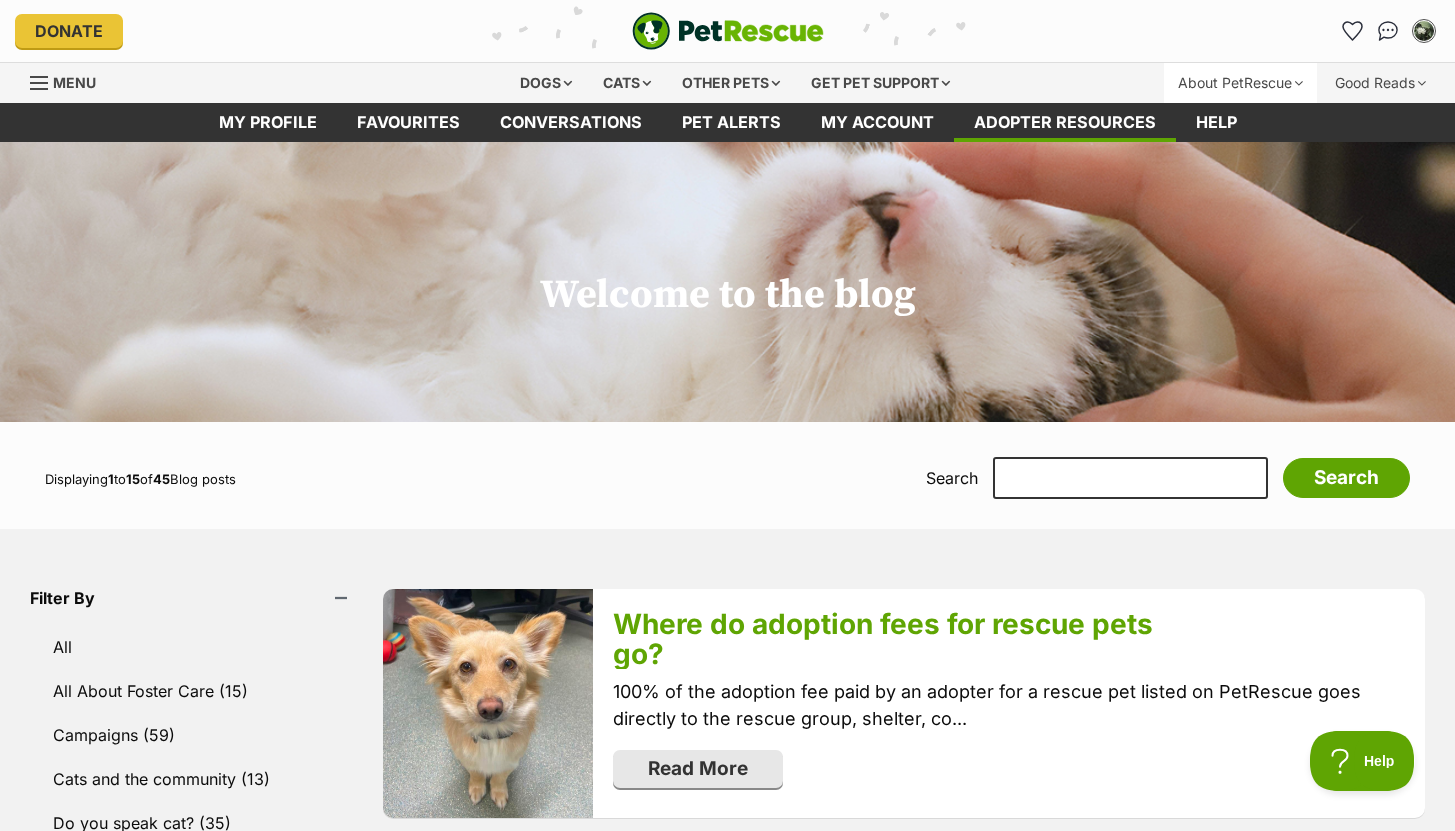 click on "About PetRescue" at bounding box center (1240, 83) 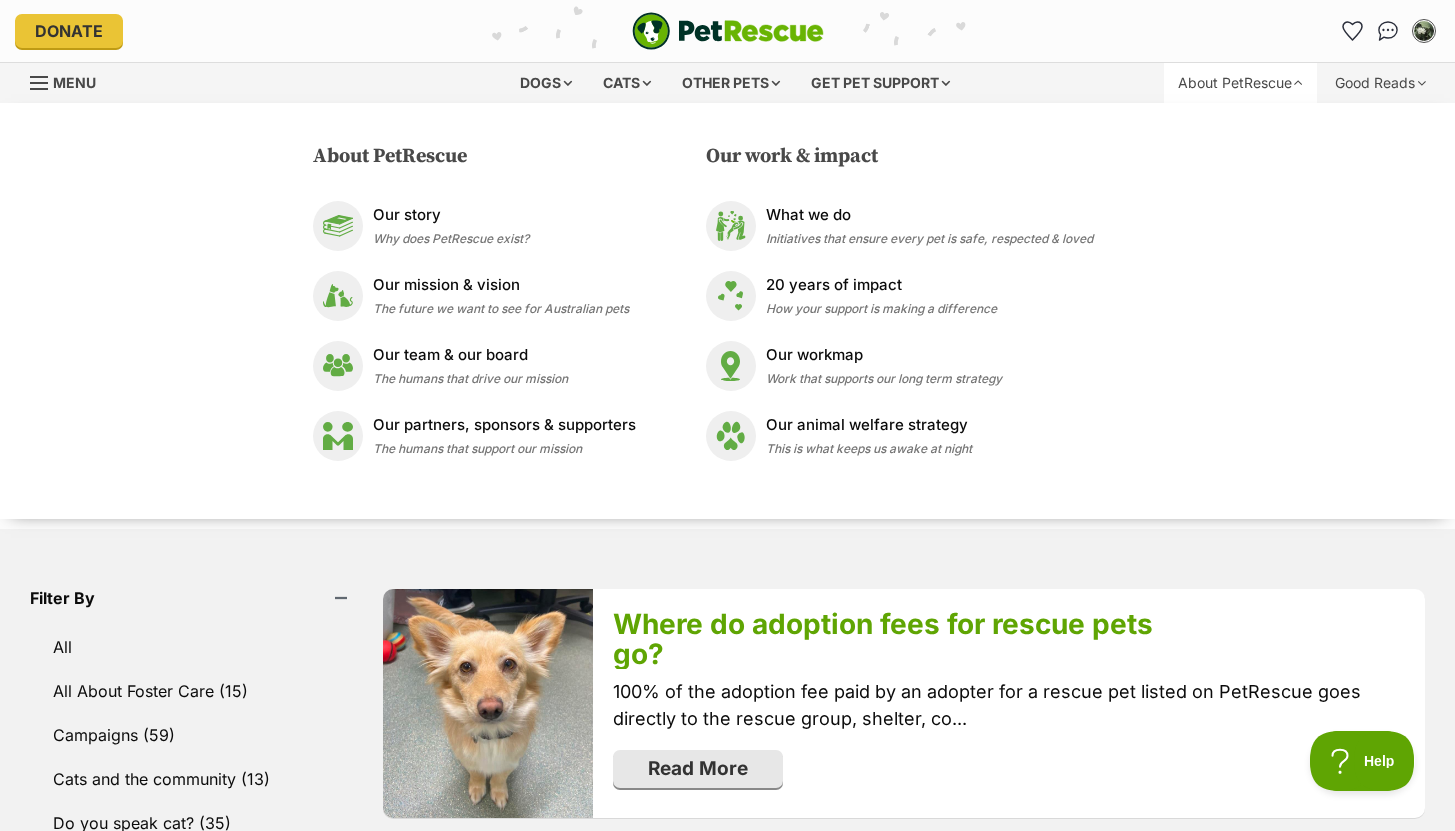 click on "Filter By
All
All About Foster Care (15)
Campaigns (59)
Cats and the community (13)
Do you speak cat? (35)
Do you speak dog? (30)
FAQ (30)
Food Donations (31)
Fundraising and Events (37)
Happy tails (212)
Pet adoption tips (45)
Pet Owner support (81)
PetRescue News (140)
Product Donations (18)
Redesigning the future (43)
State of Pet Adoption (3)
The impact of your kindness (38)
Where do adoption fees for rescue pets go?
100% of the adoption fee paid by an adopter for a rescue pet listed on PetRescue goes directly to the rescue group, shelter, co...
Read More
Advertisement
Why can’t I find the rescue organisation I’m looking for?
Wondering why you can’t find the rescue organisation you're looking for on PetRescue? Learn more about why a rescue organisatio...
Read More
Read More" at bounding box center (727, 2480) 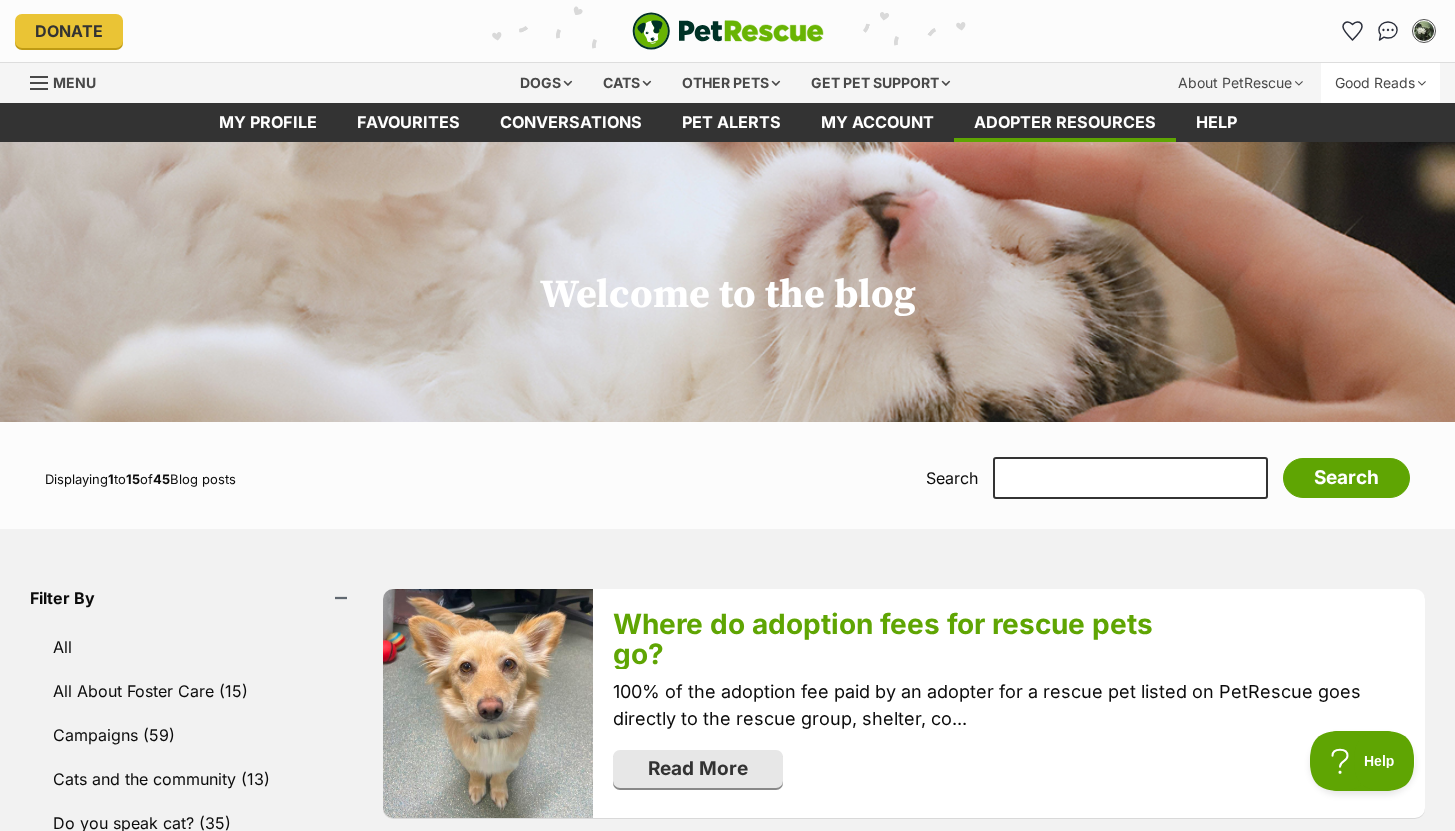 click on "Good Reads" at bounding box center [1380, 83] 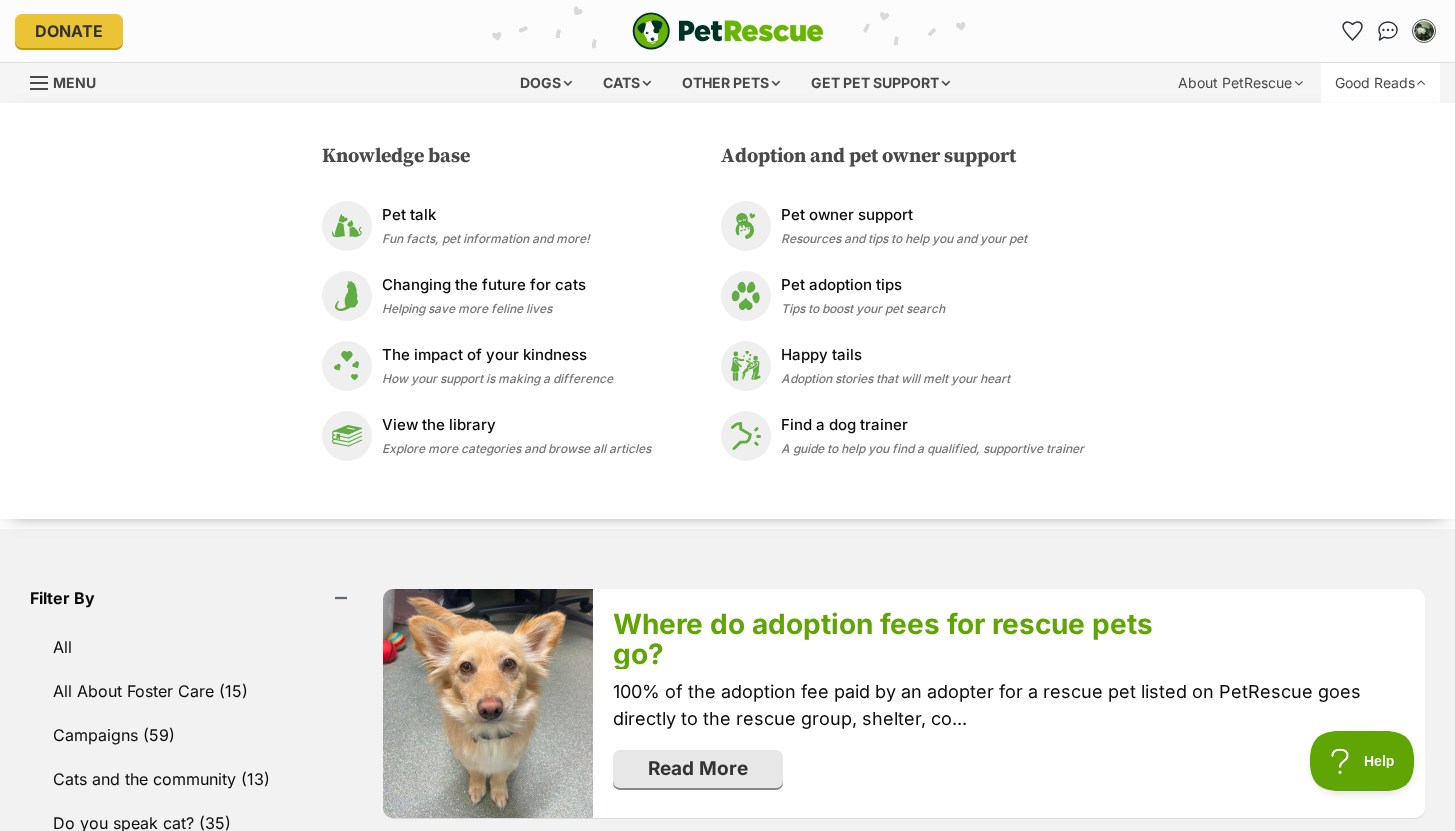 click on "Good Reads" at bounding box center [1380, 83] 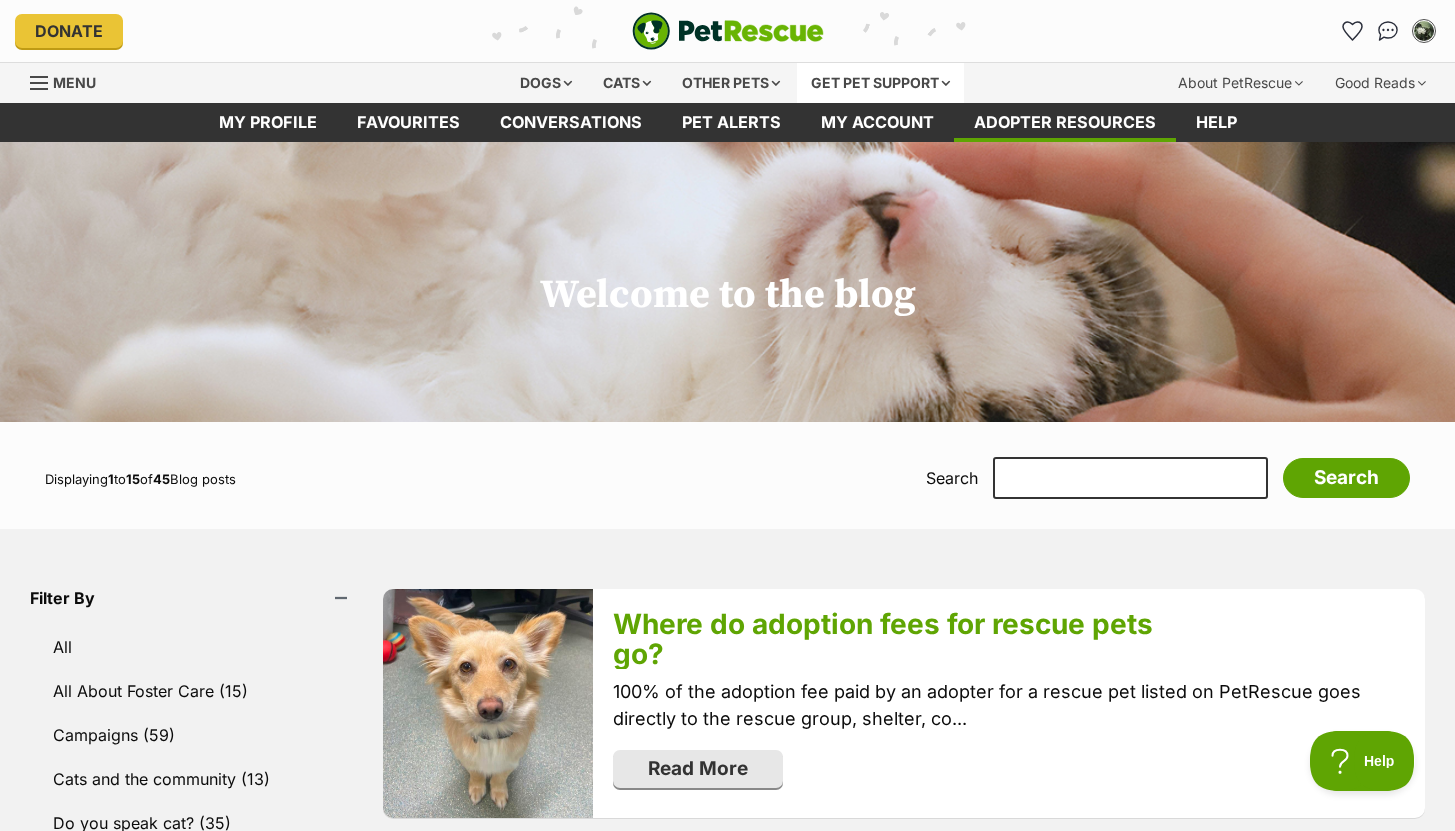 click on "Get pet support" at bounding box center (880, 83) 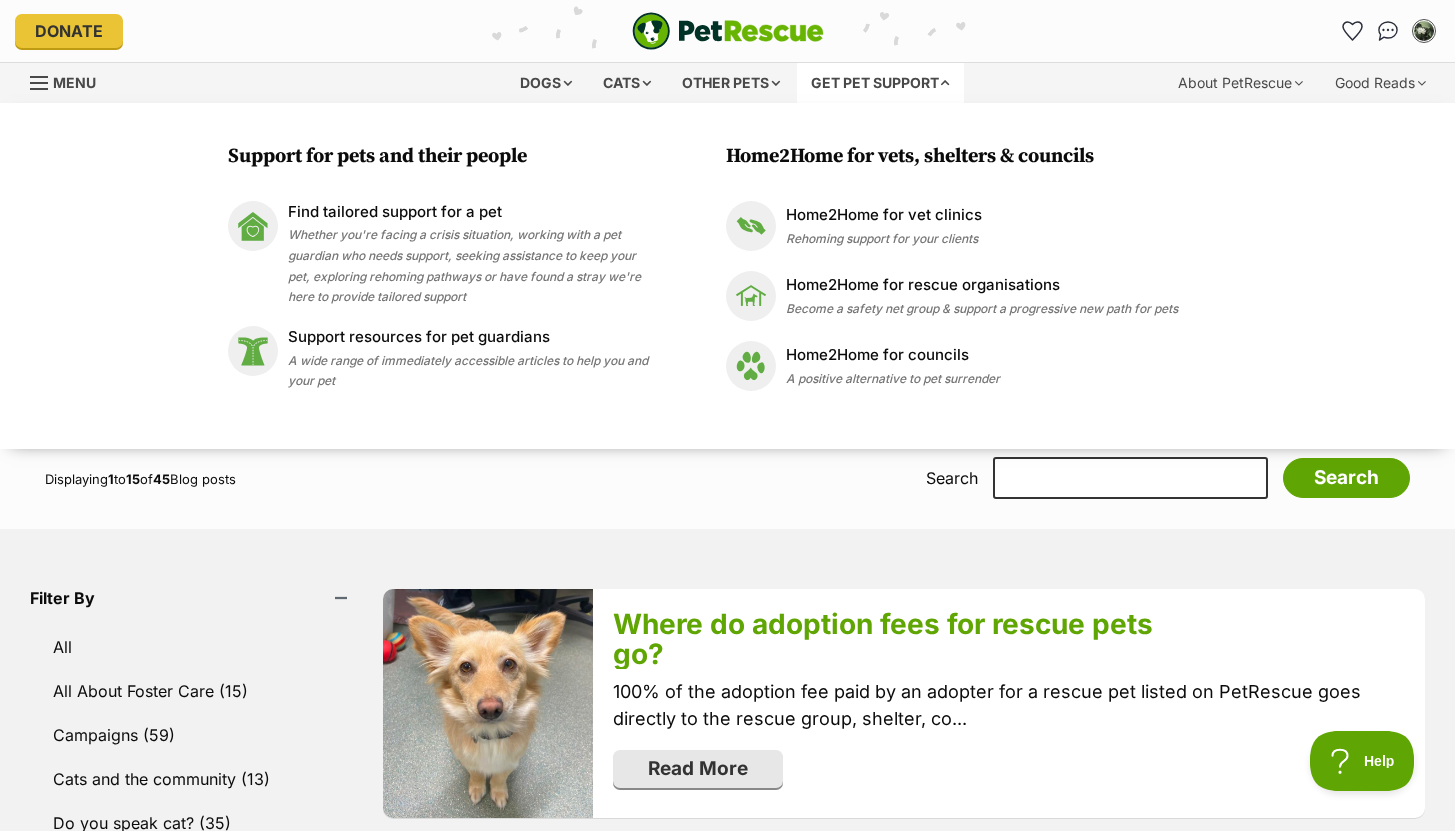 scroll, scrollTop: 0, scrollLeft: 0, axis: both 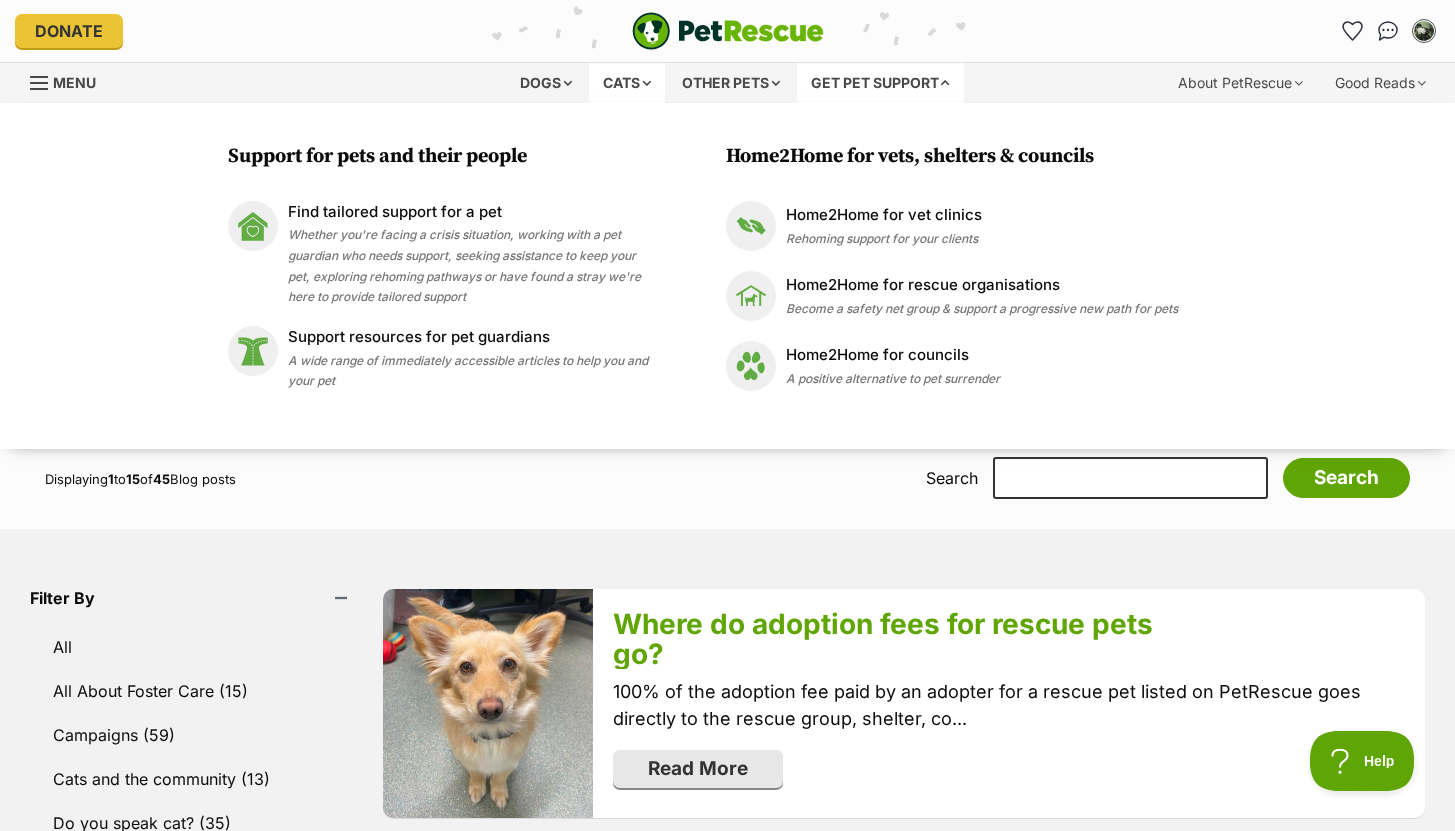 click on "Cats" at bounding box center [627, 83] 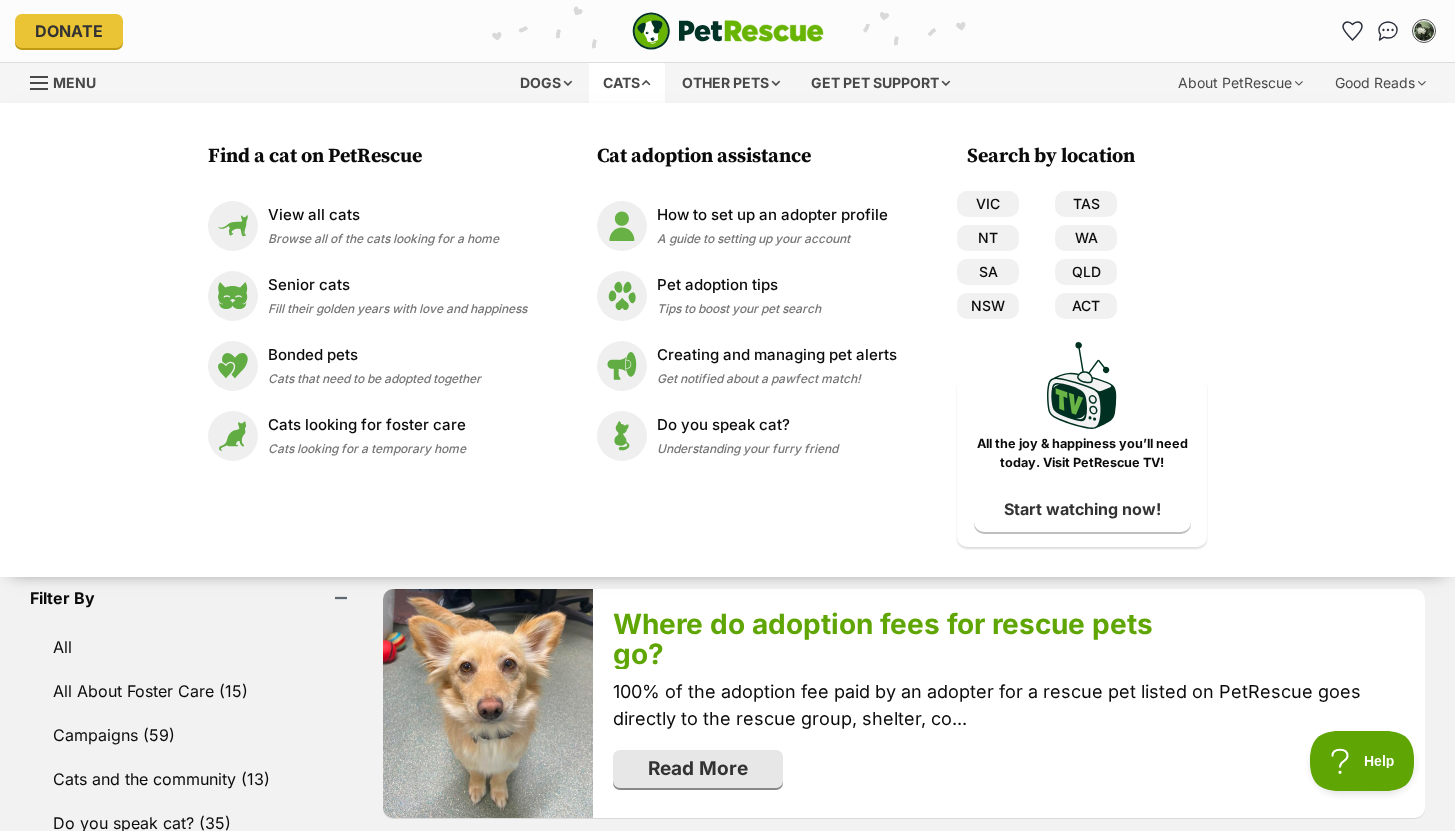 scroll, scrollTop: 0, scrollLeft: 0, axis: both 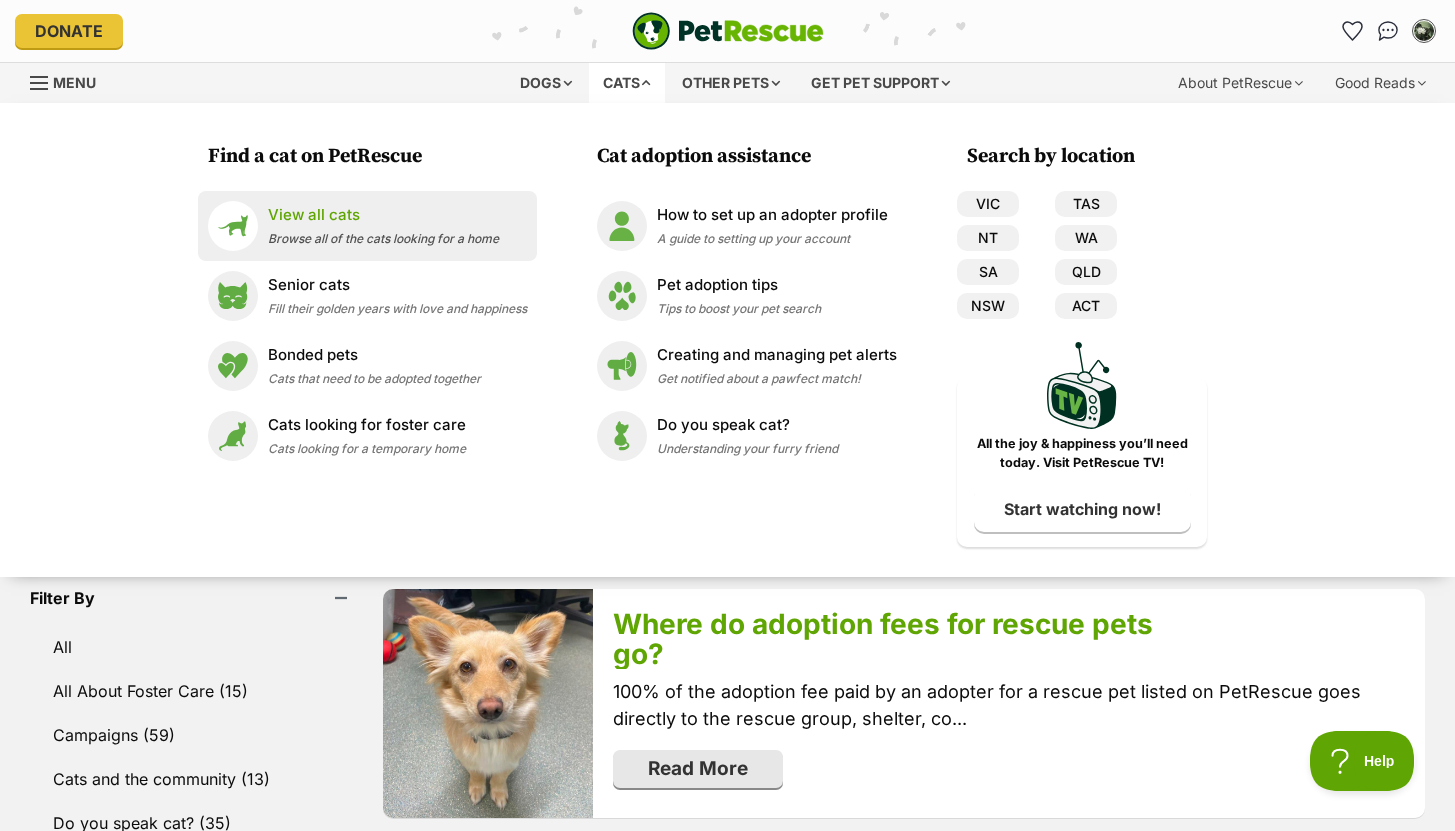 click on "View all cats
Browse all of the cats looking for a home" at bounding box center (383, 225) 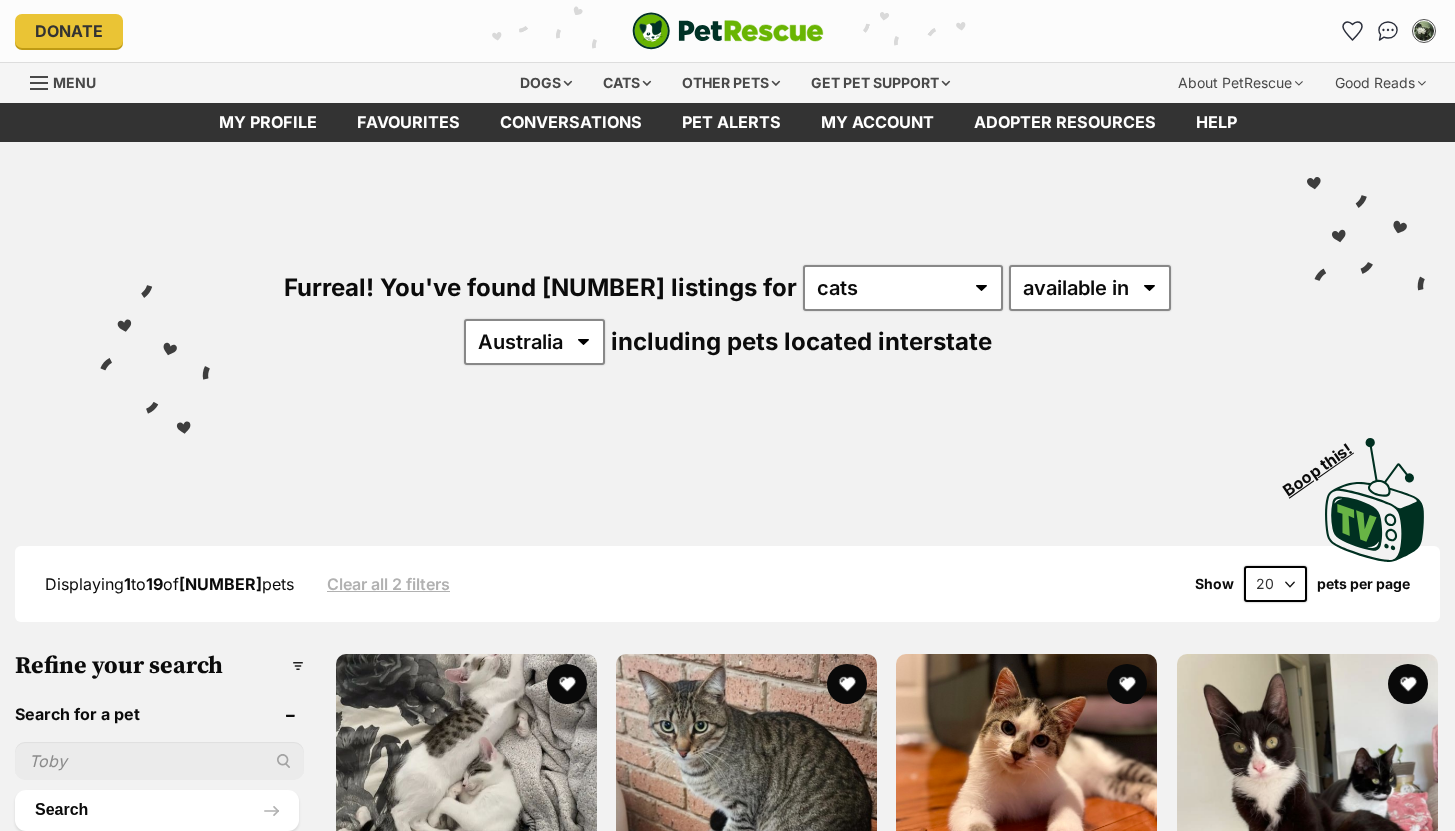 scroll, scrollTop: 0, scrollLeft: 0, axis: both 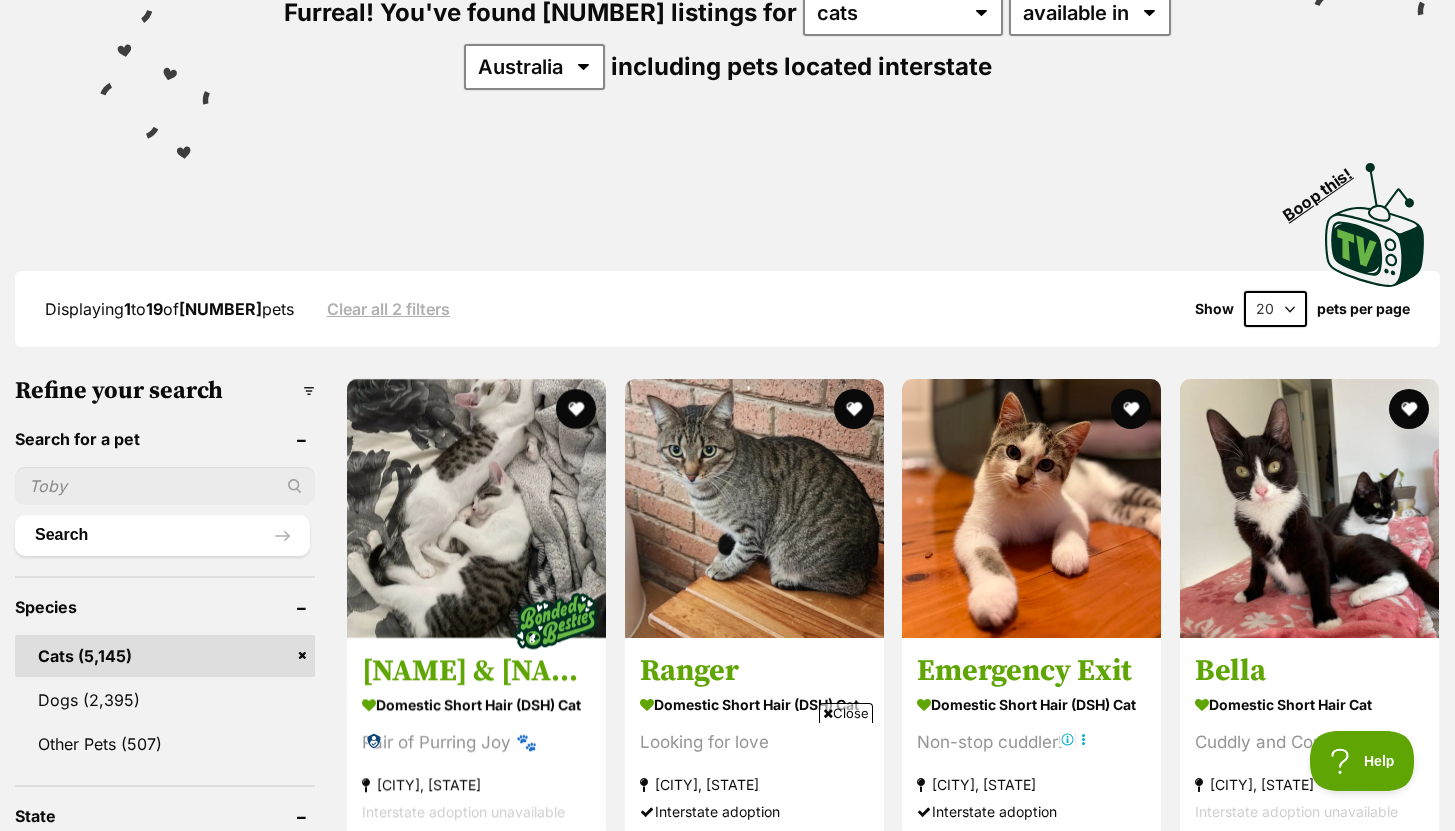 click at bounding box center (165, 486) 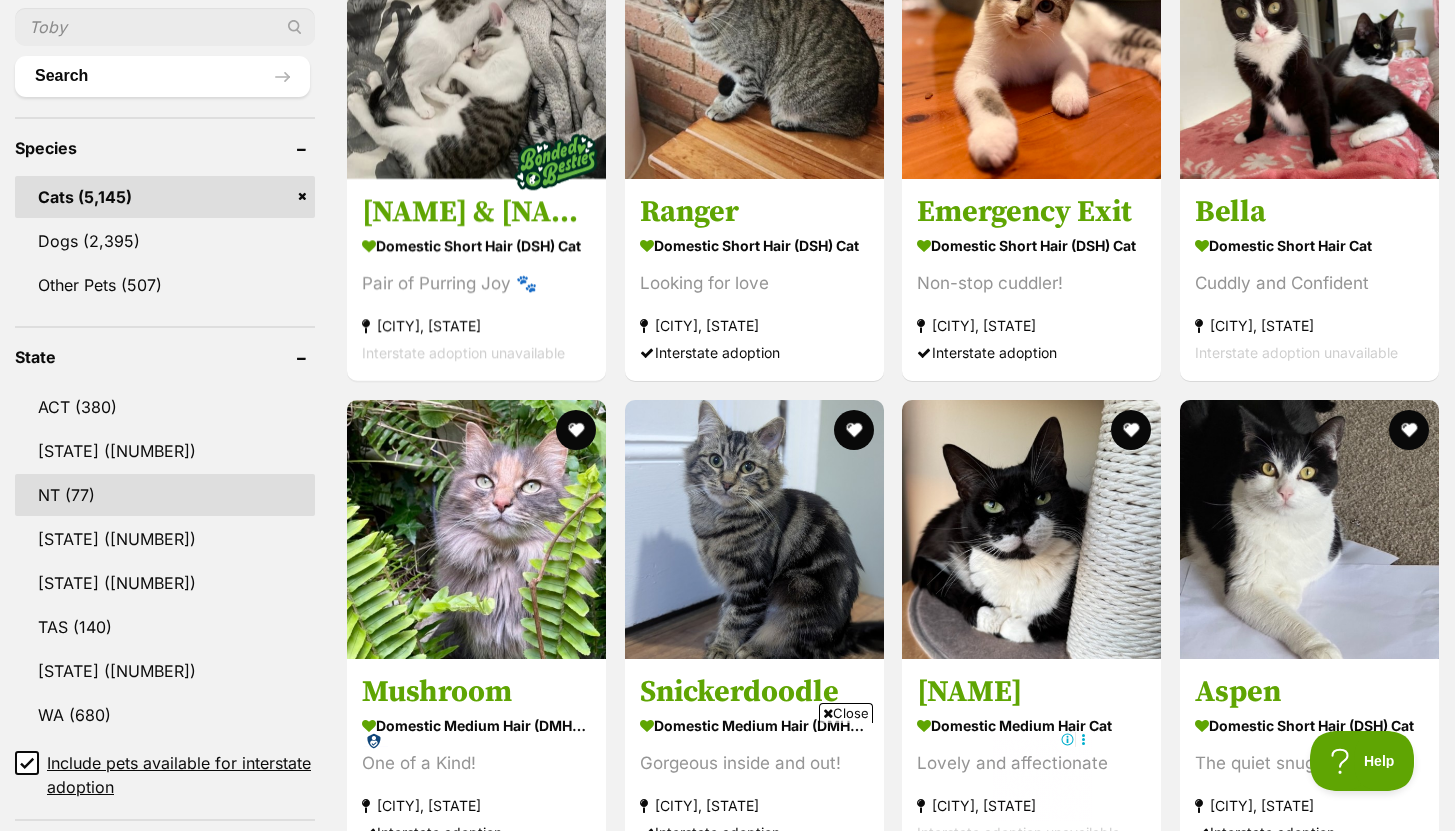 scroll, scrollTop: 750, scrollLeft: 0, axis: vertical 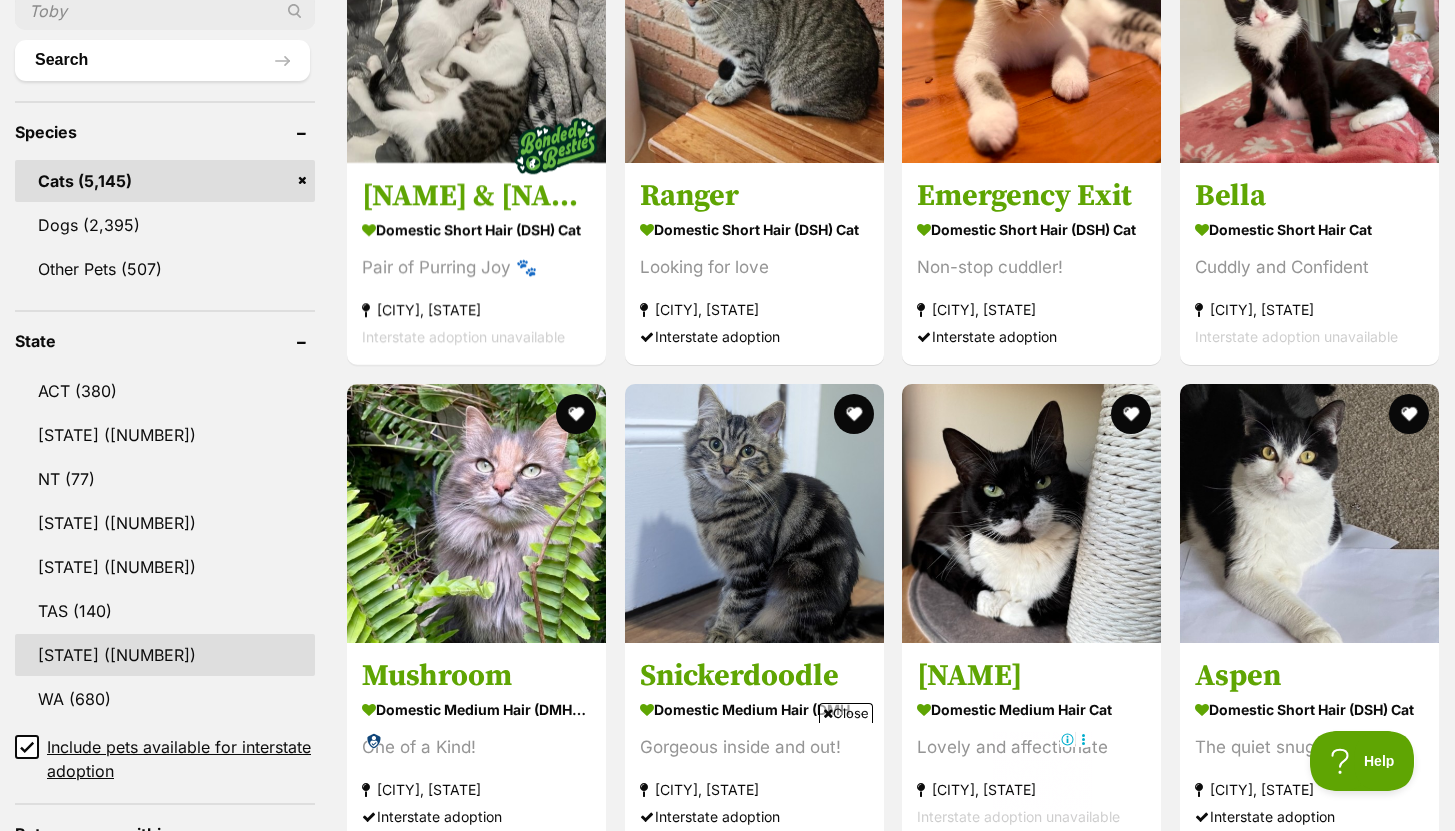 click on "VIC (1,748)" at bounding box center (165, 655) 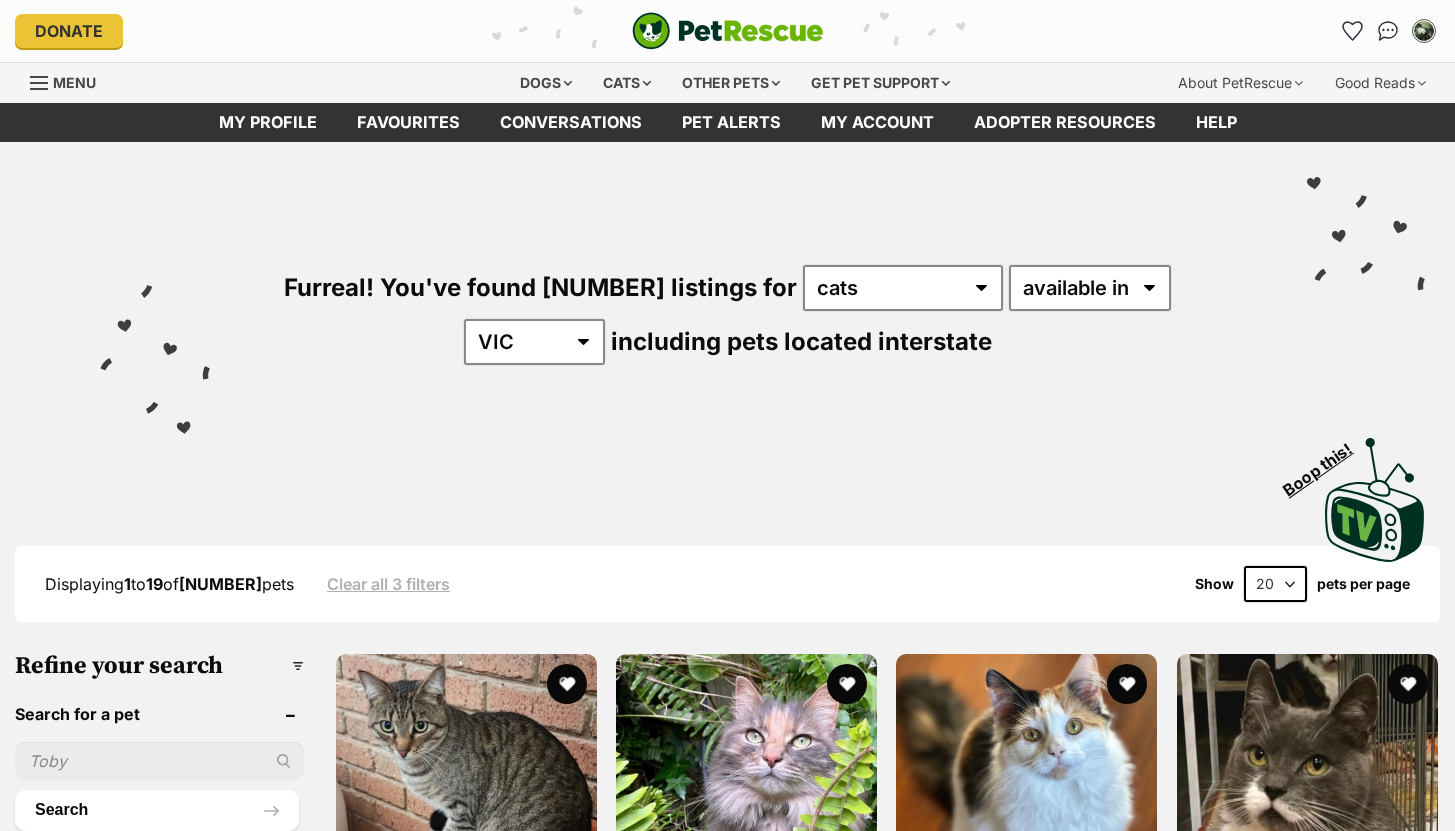 scroll, scrollTop: 0, scrollLeft: 0, axis: both 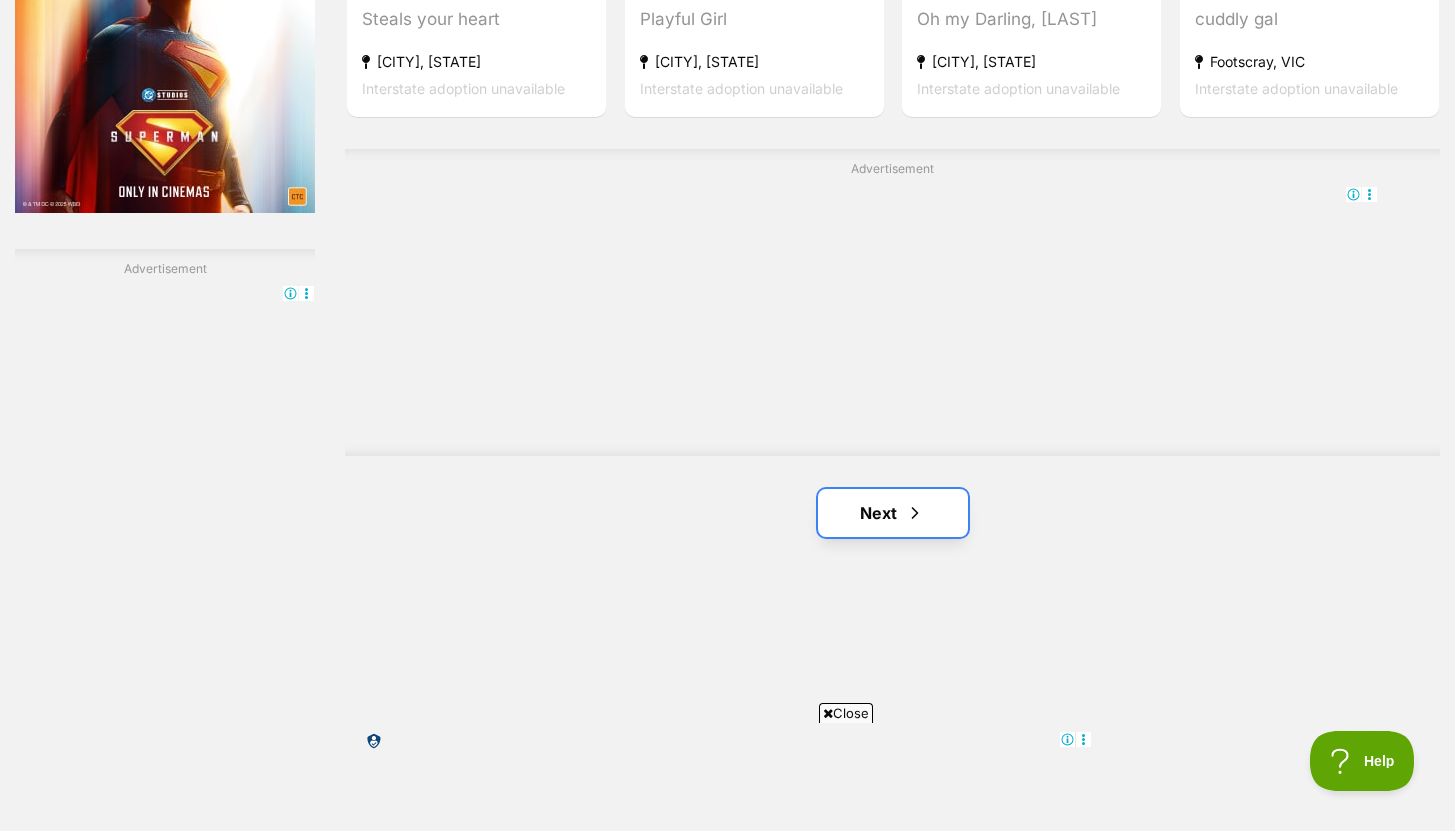 click on "Next" at bounding box center (893, 513) 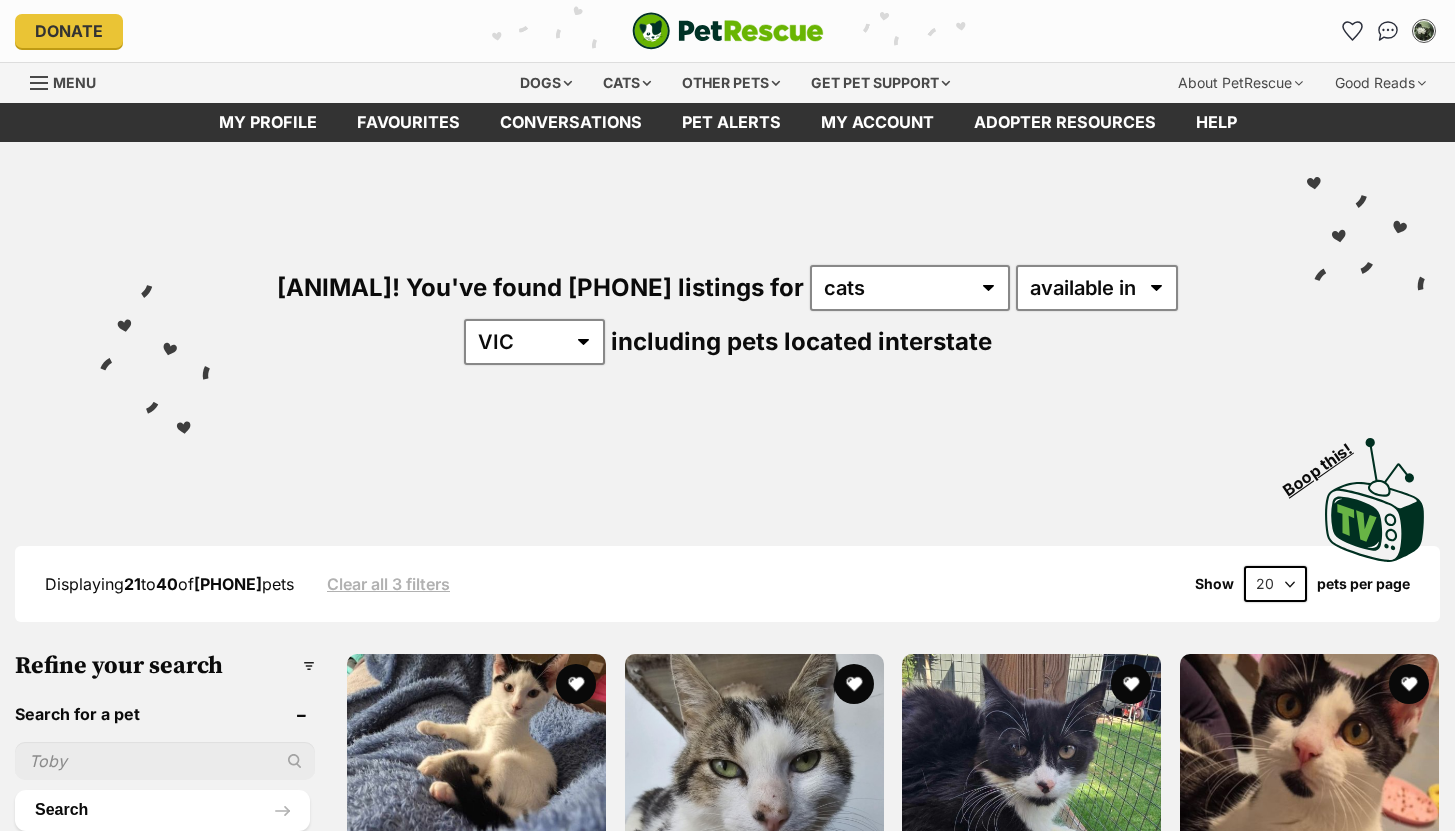 scroll, scrollTop: 0, scrollLeft: 0, axis: both 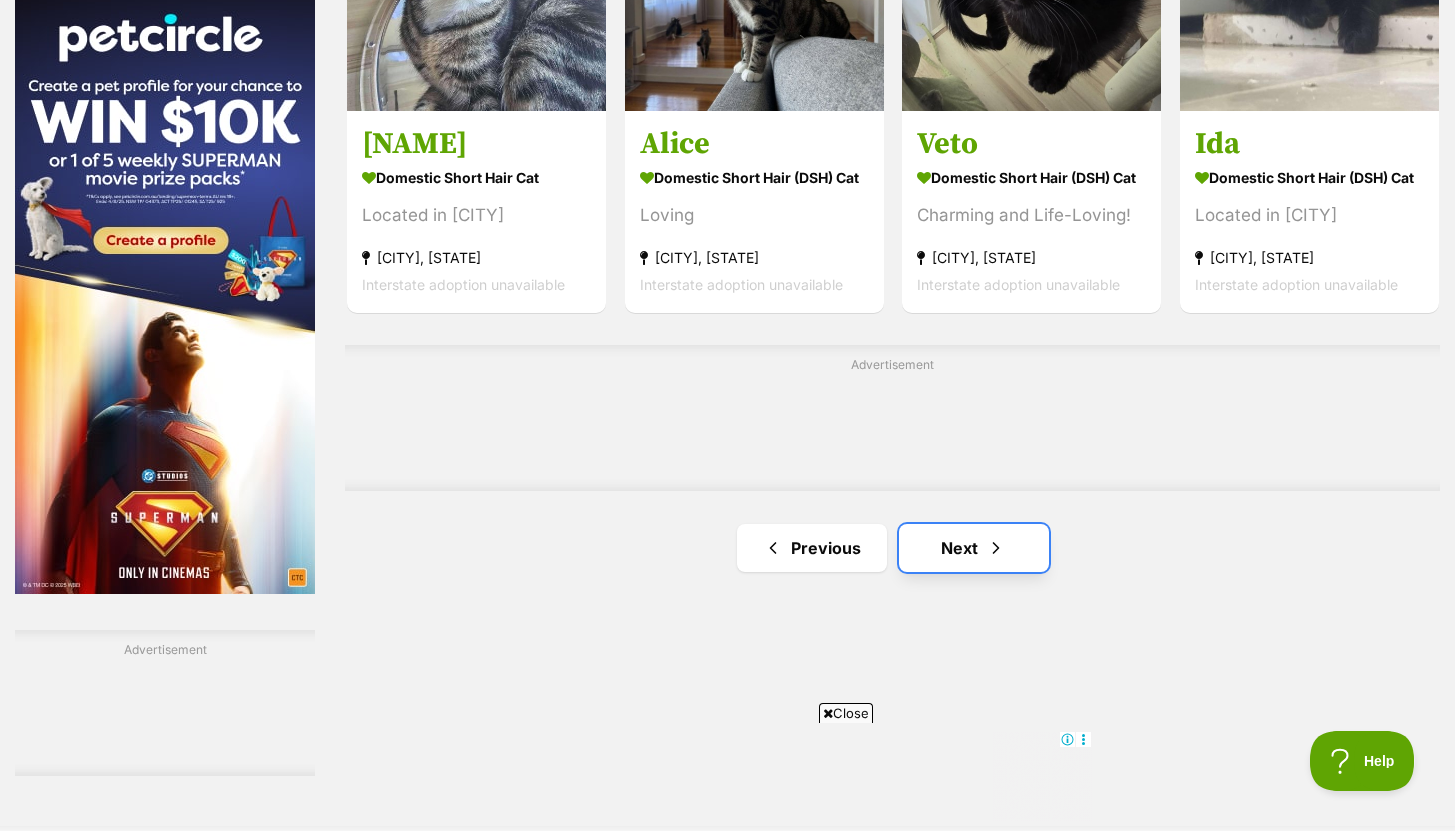 click on "Next" at bounding box center (974, 548) 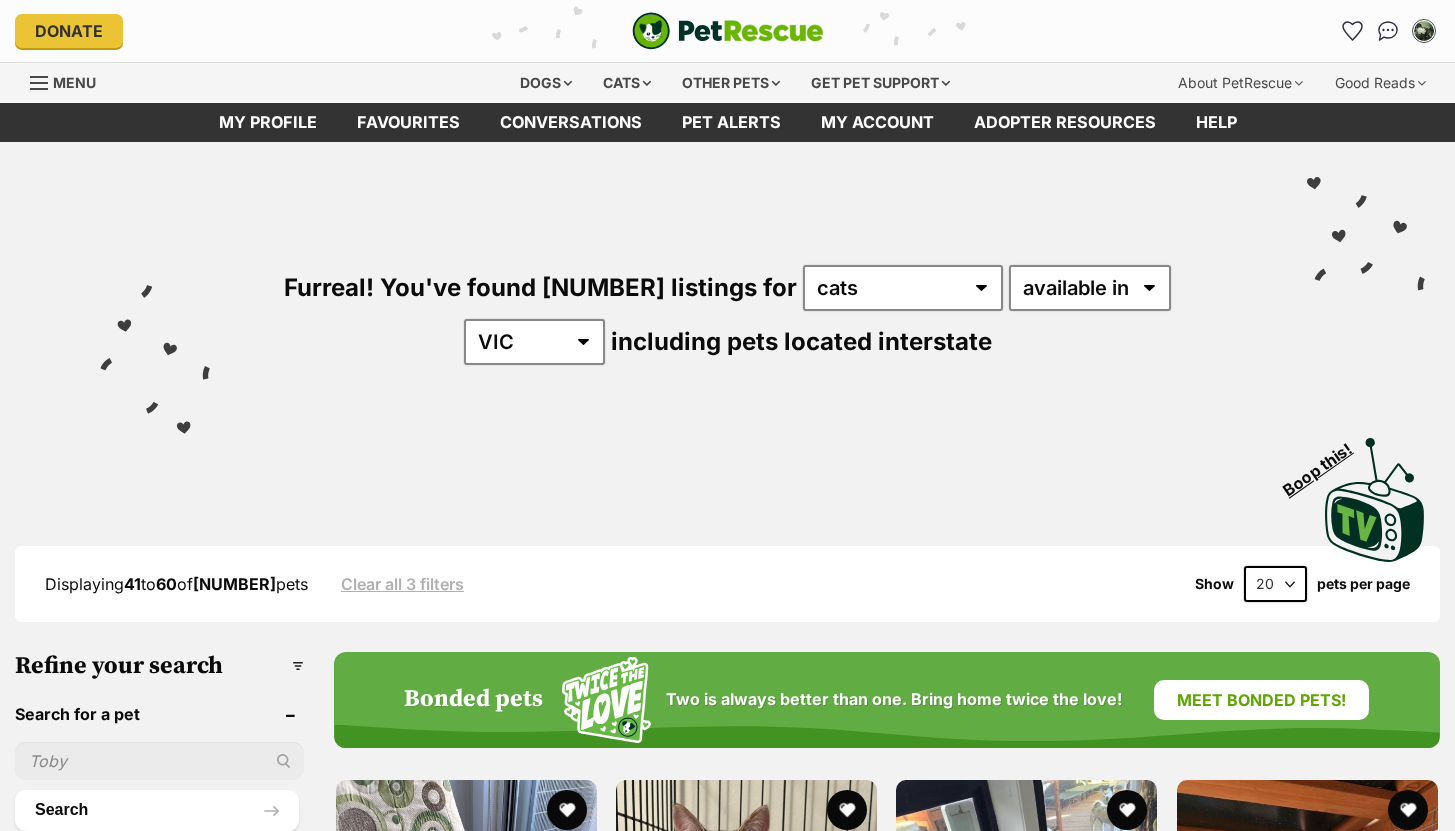 scroll, scrollTop: 210, scrollLeft: 0, axis: vertical 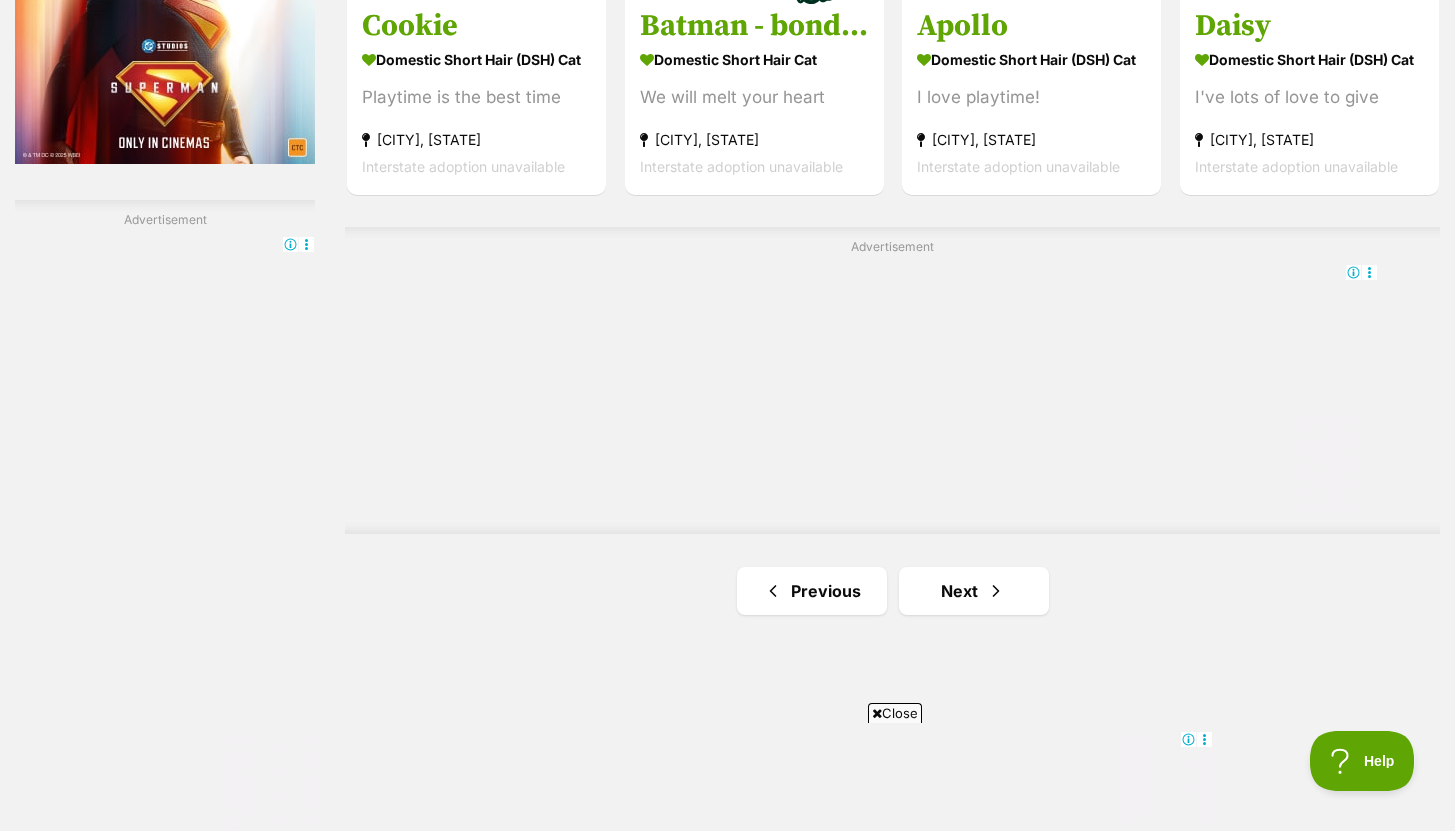 click on "Bonded pets
Two is always better than one. Bring home twice the love!
Meet bonded pets!
Joseph
Domestic Short Hair (DSH) Cat
Endearing companion!
Melton, VIC
Interstate adoption unavailable
Rumy
Domestic Short Hair Cat
Life Loving!
Melton, VIC
Interstate adoption unavailable
Peyton
Domestic Medium Hair (DMH) Cat
Sweet and Playful!
Melton, VIC
Interstate adoption unavailable
Jimbo
Domestic Short Hair (DSH) Cat
Friendly and Sociable!
Melton, VIC
Interstate adoption unavailable
Ollie
Domestic Short Hair (DSH) Cat
Located in Melton
Melton, VIC
Interstate adoption unavailable
Mary
Domestic Short Hair (DSH) Cat
Im a clingy queen!
Westmeadows, VIC" at bounding box center (892, -1008) 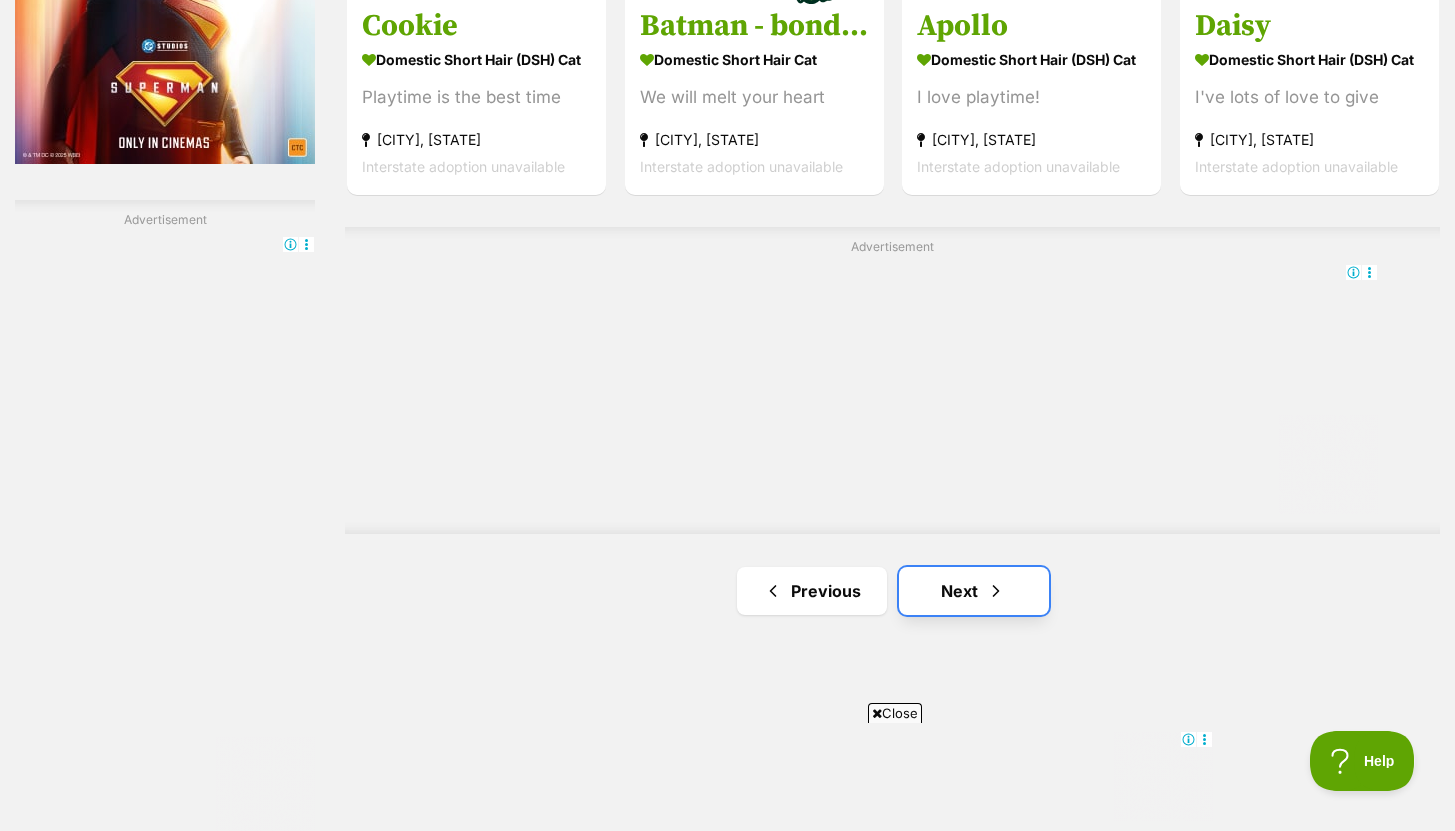 click on "Next" at bounding box center (974, 591) 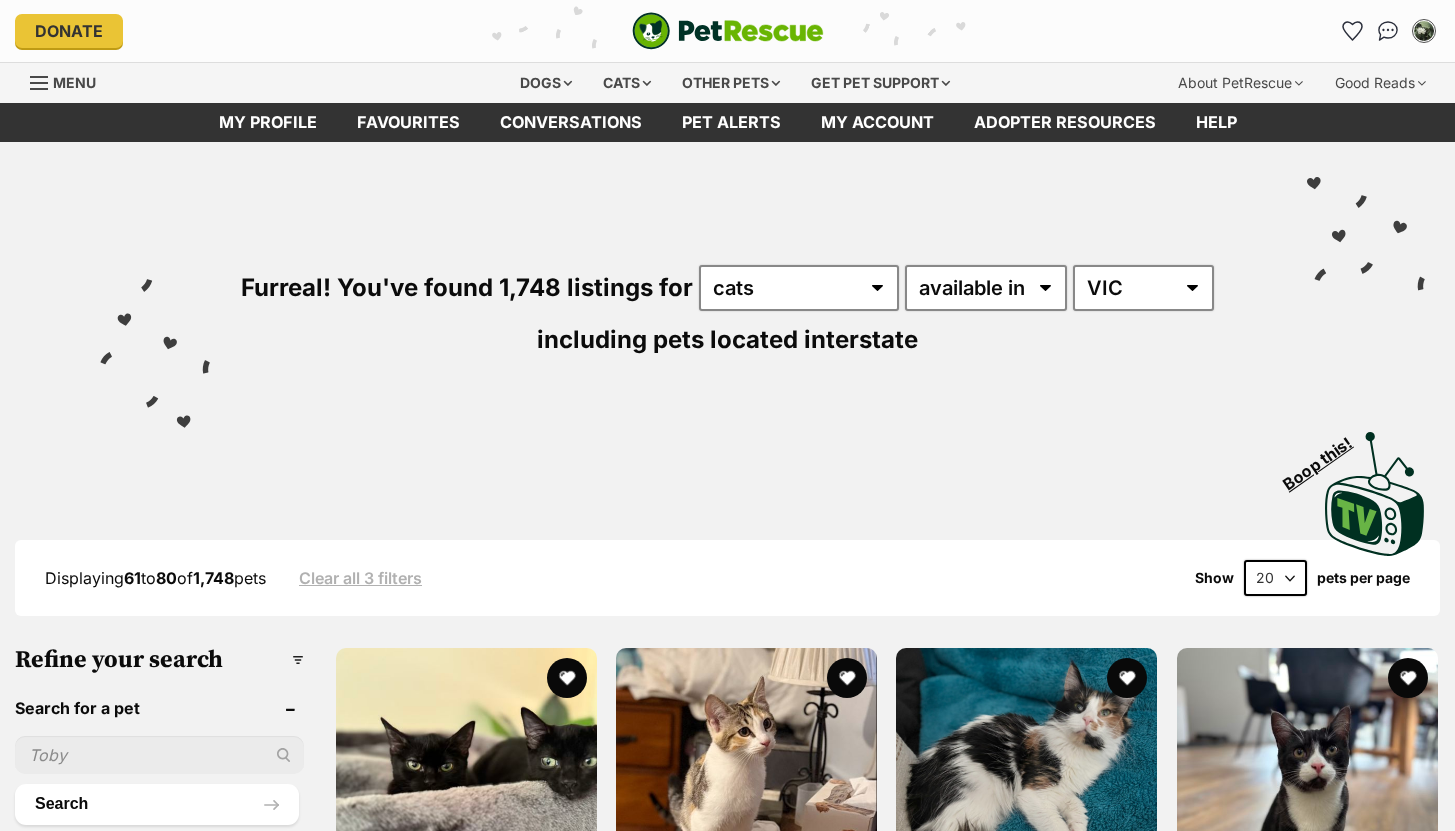 scroll, scrollTop: 0, scrollLeft: 0, axis: both 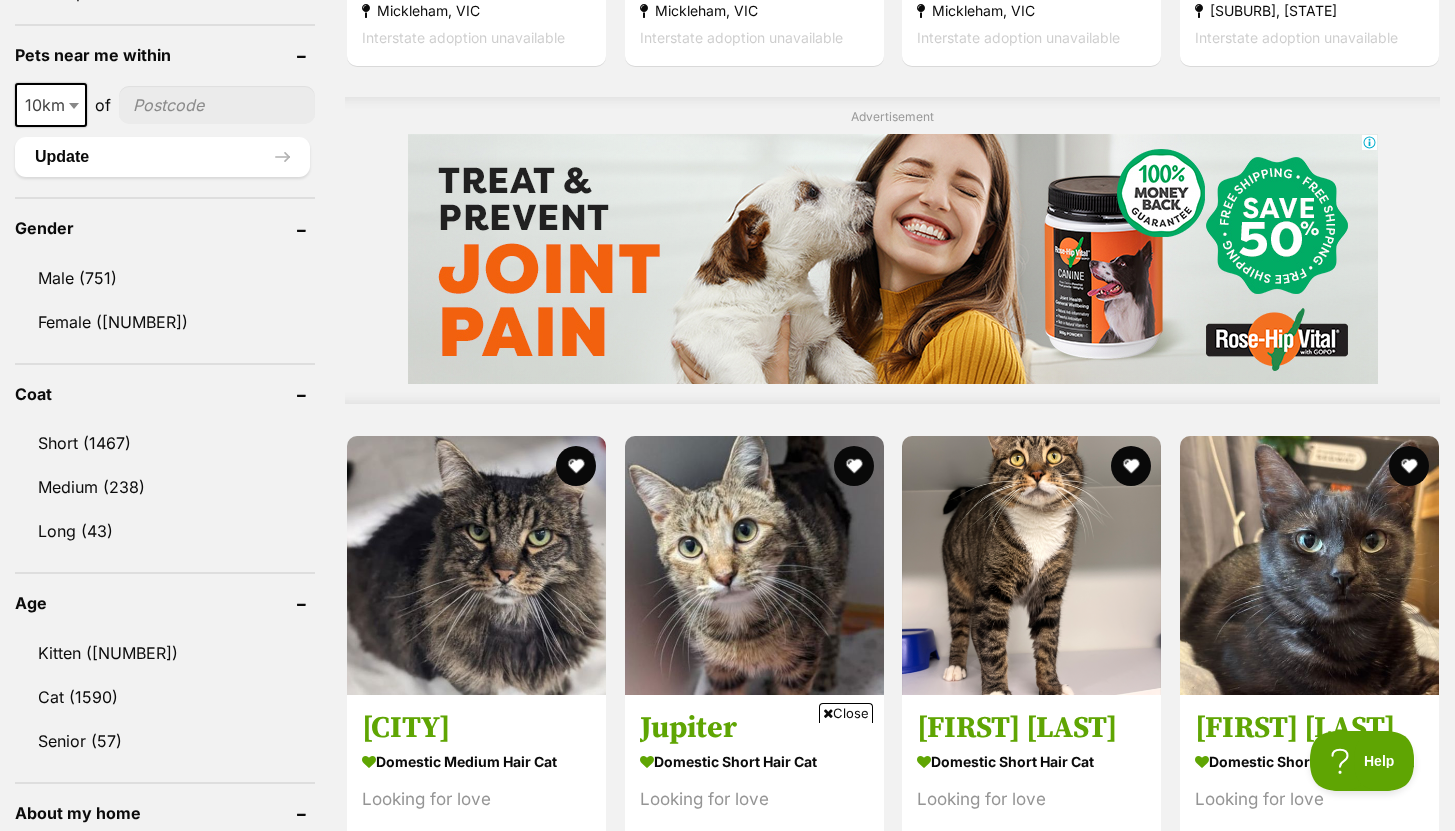 click at bounding box center [217, 105] 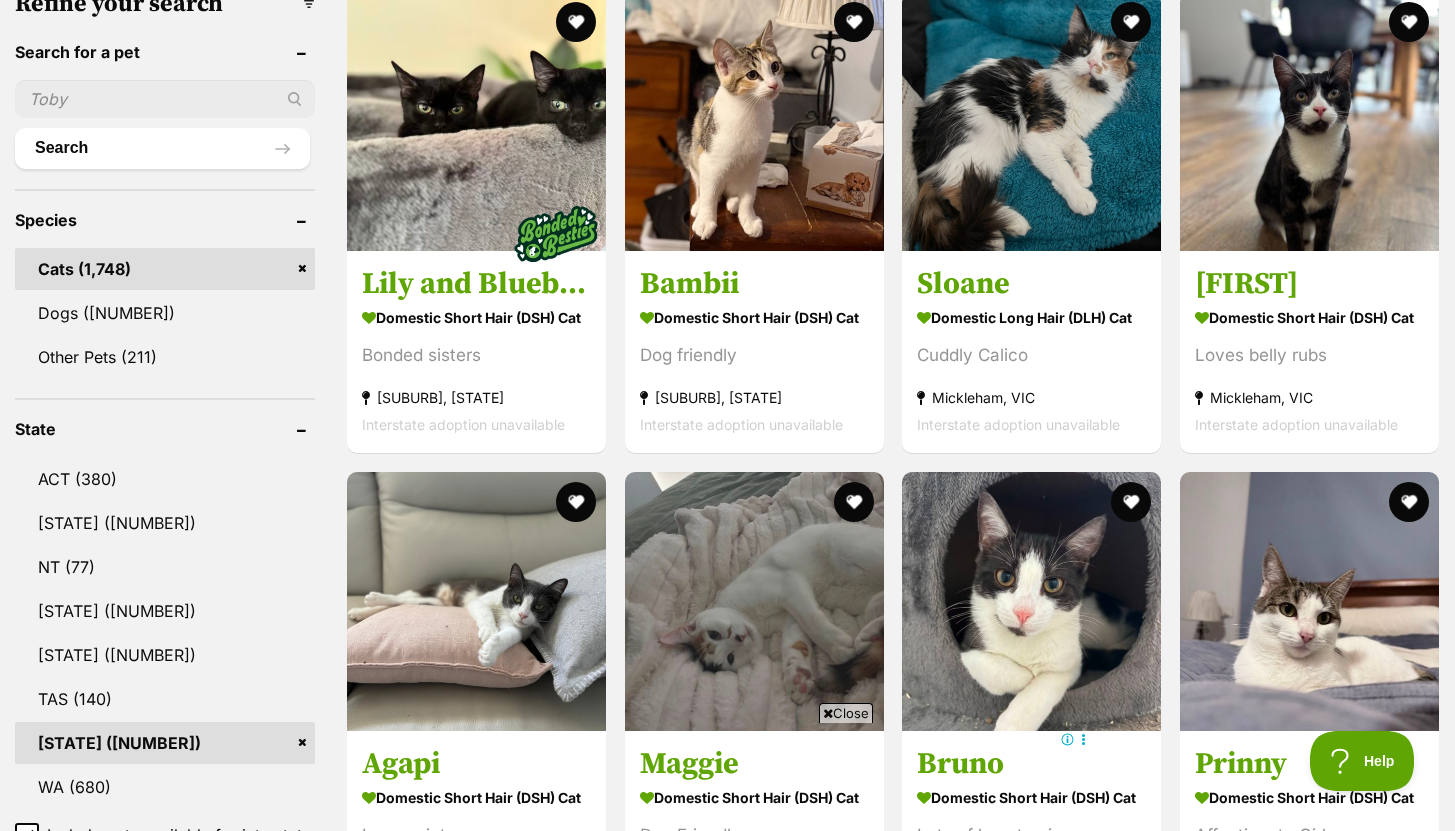 scroll, scrollTop: 652, scrollLeft: 0, axis: vertical 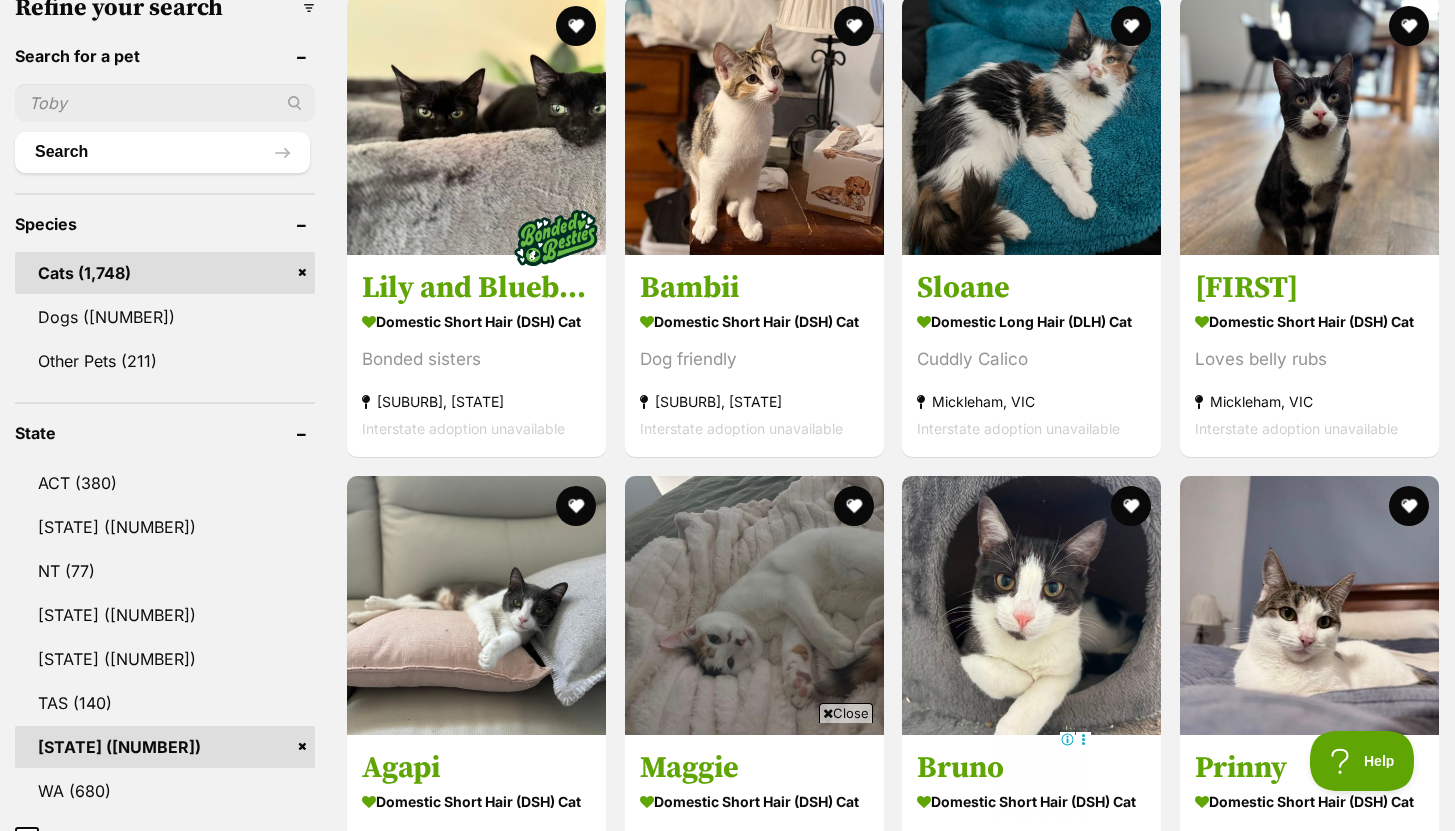 click at bounding box center (165, 103) 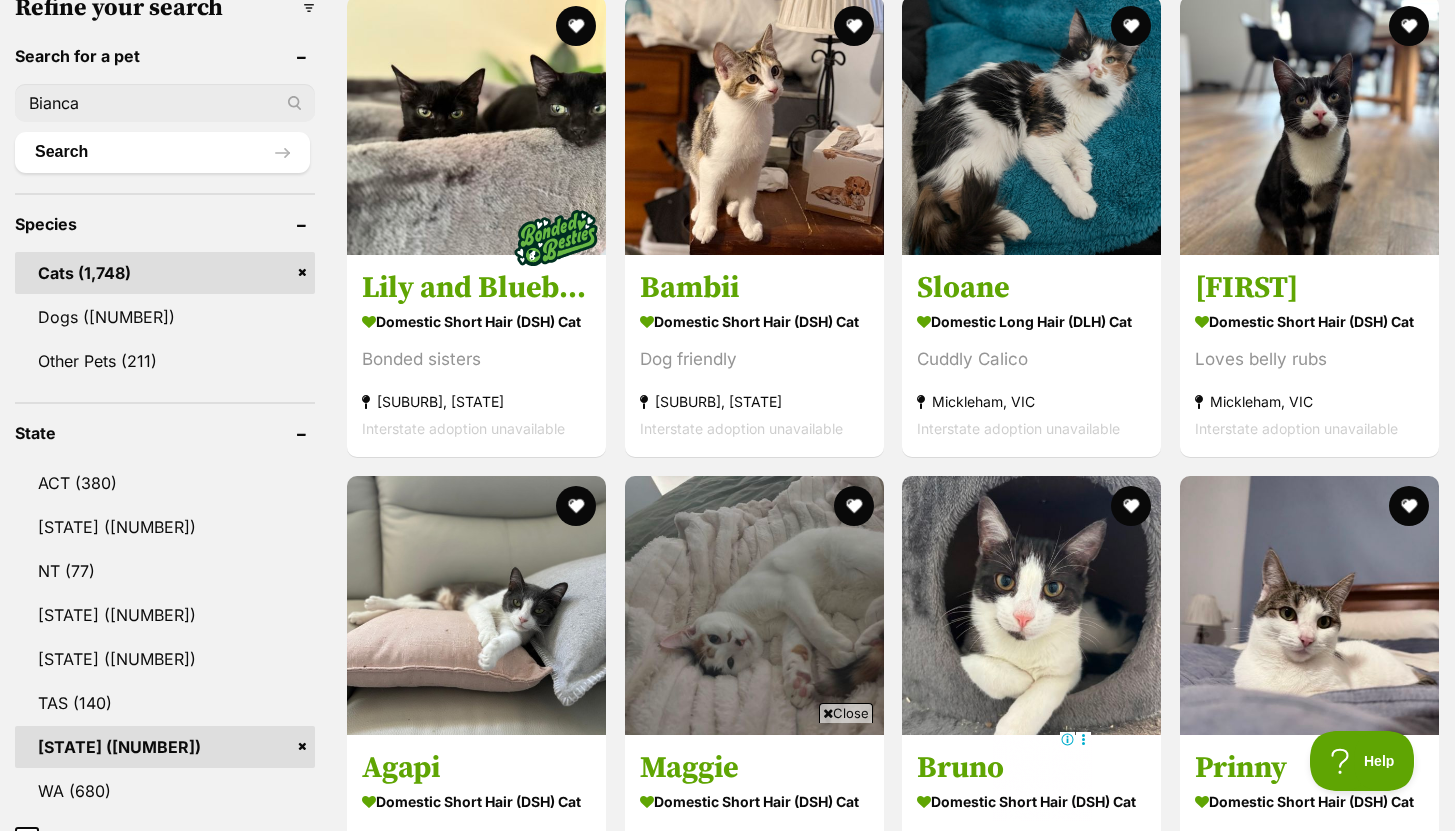 type on "Bianca" 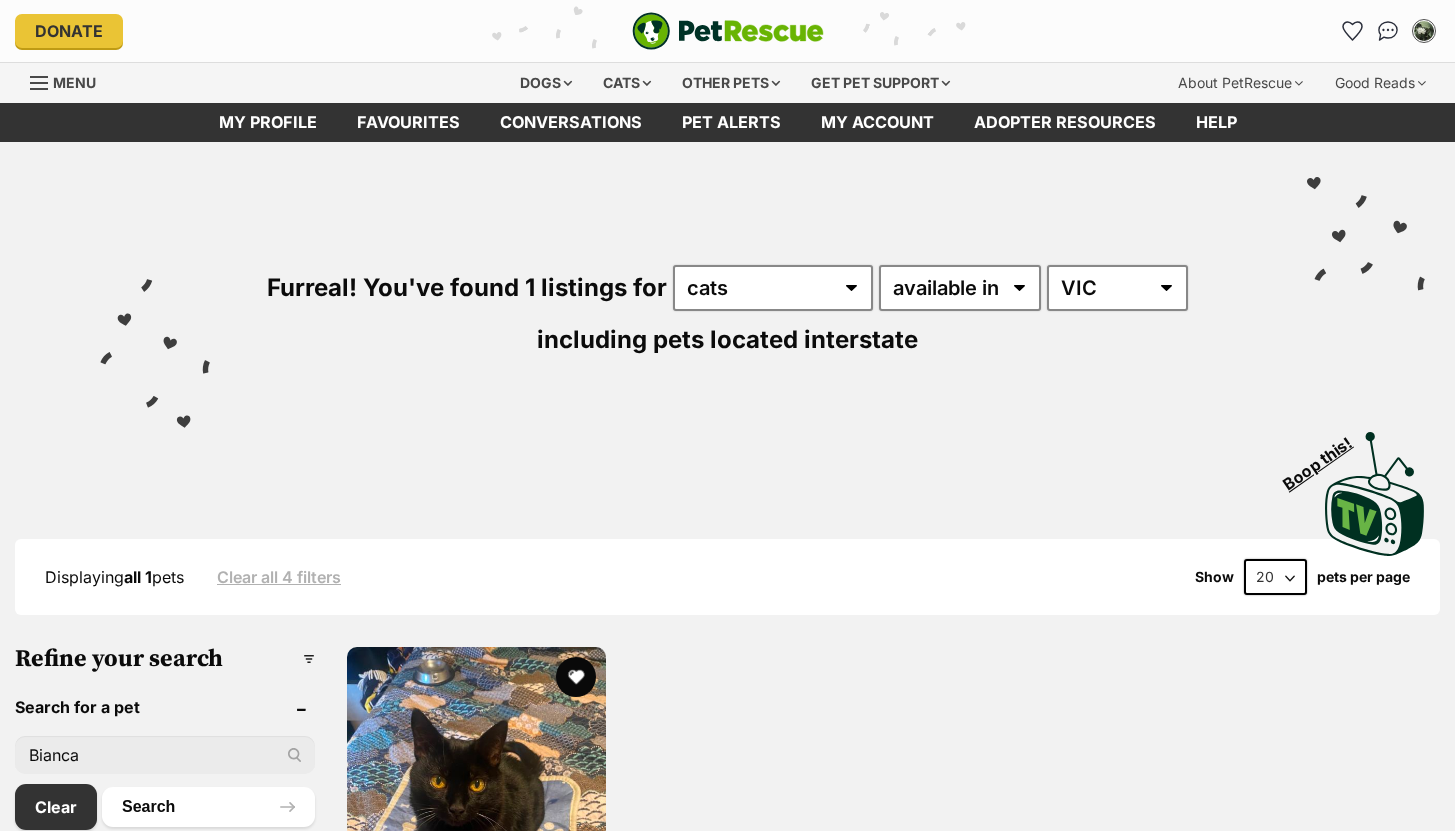 scroll, scrollTop: 0, scrollLeft: 0, axis: both 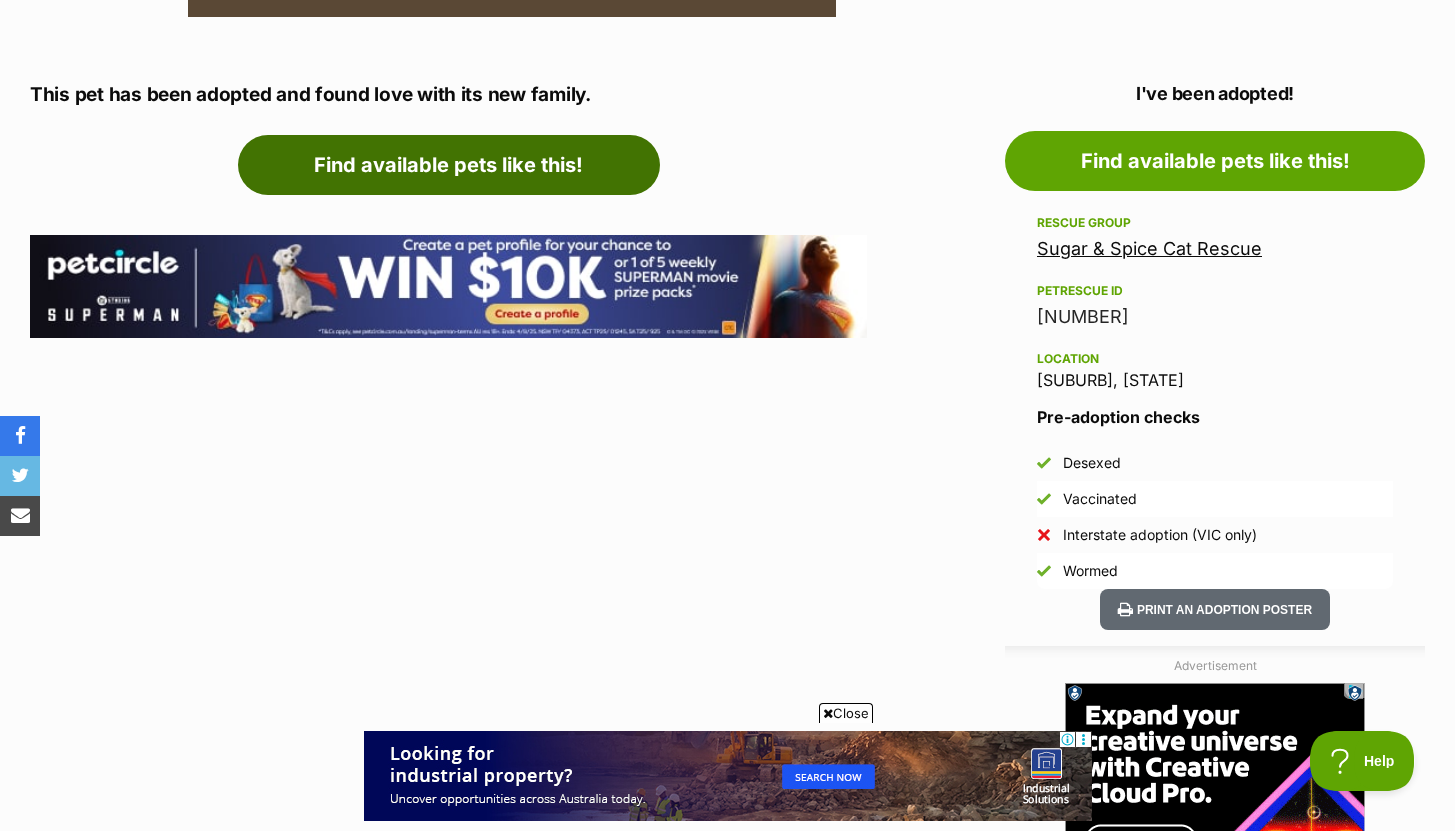 click on "Find available pets like this!" at bounding box center (449, 165) 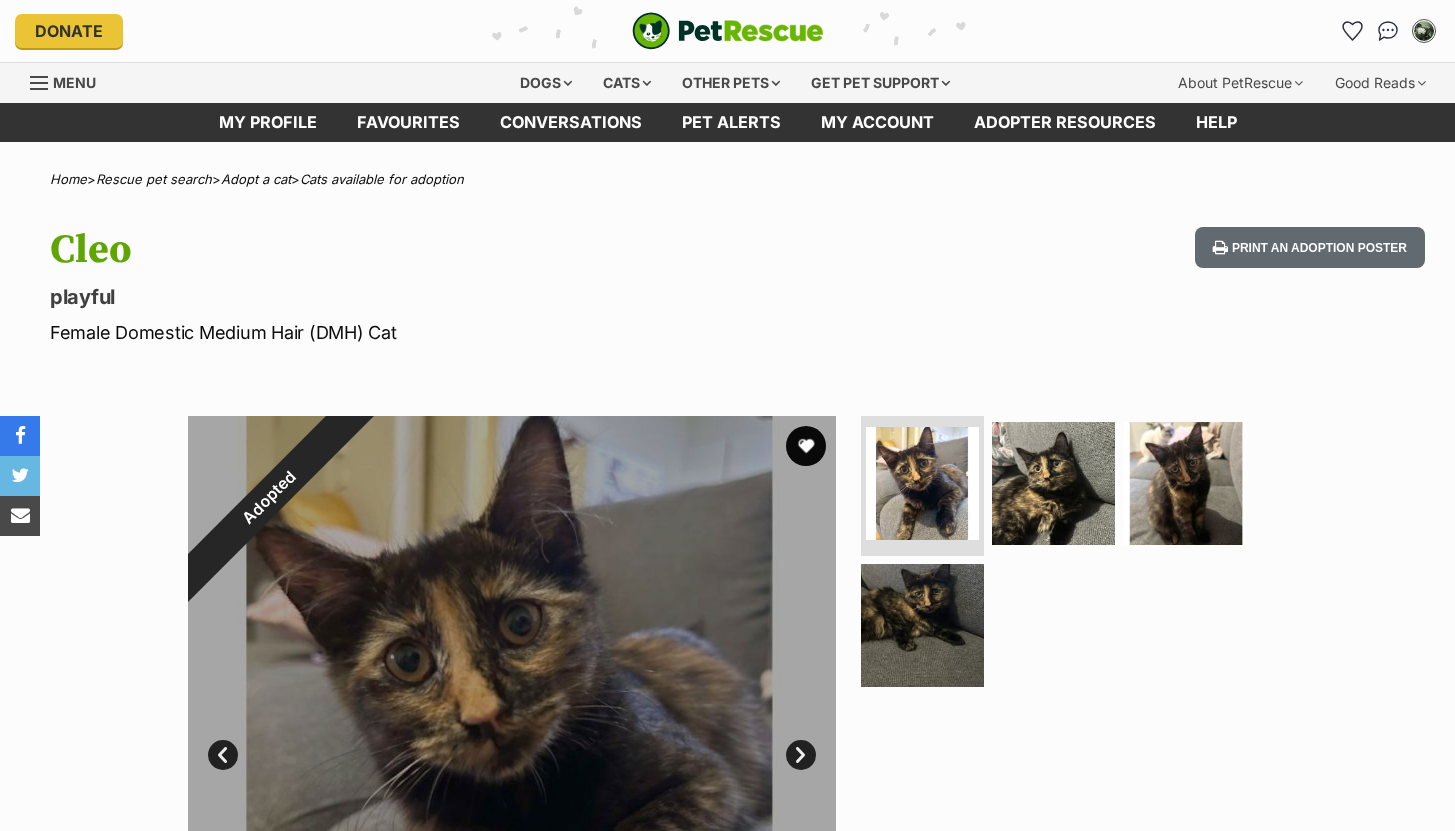 scroll, scrollTop: 0, scrollLeft: 0, axis: both 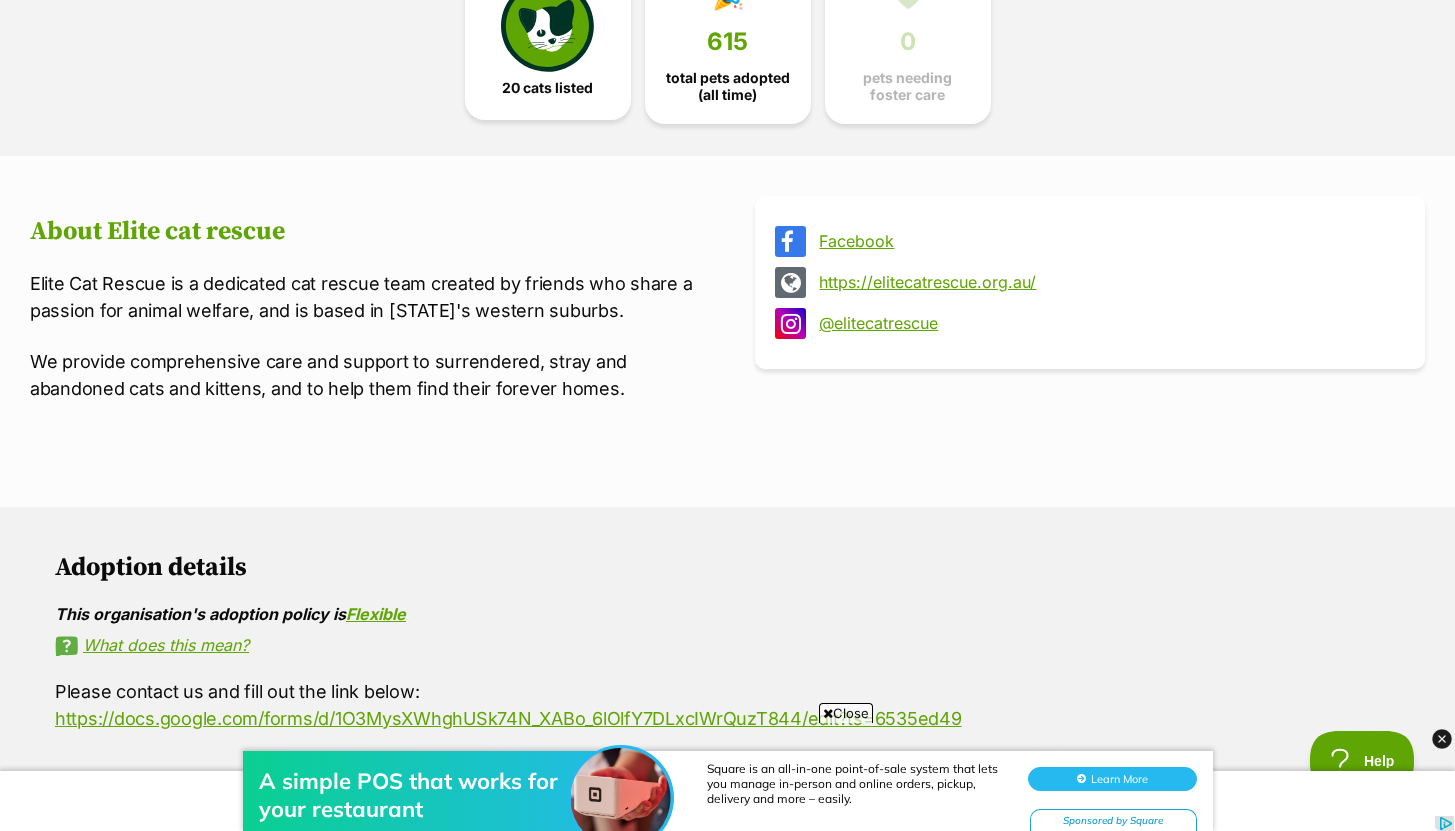 click at bounding box center [547, 26] 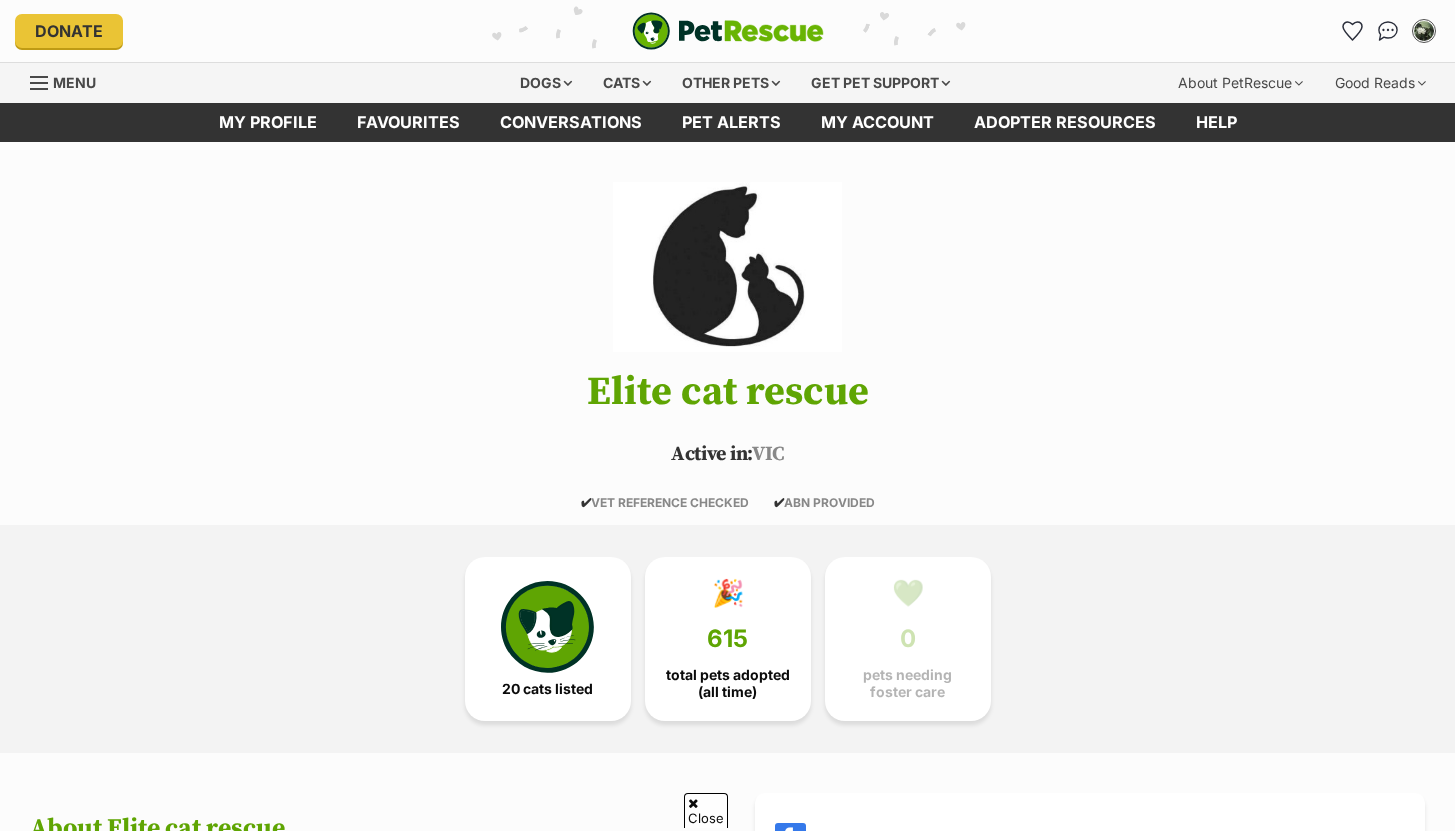 scroll, scrollTop: 1008, scrollLeft: 0, axis: vertical 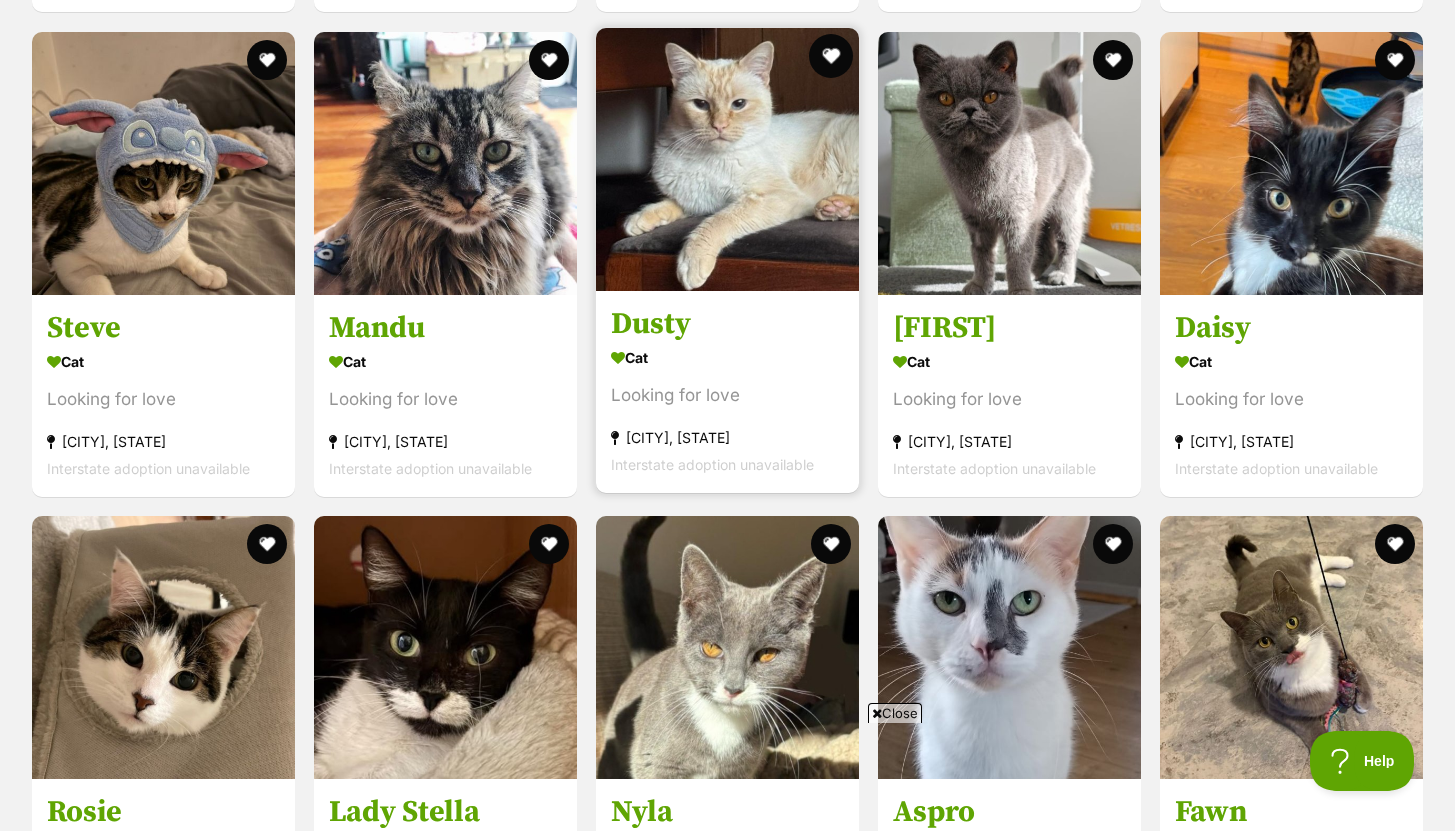 click at bounding box center [831, 56] 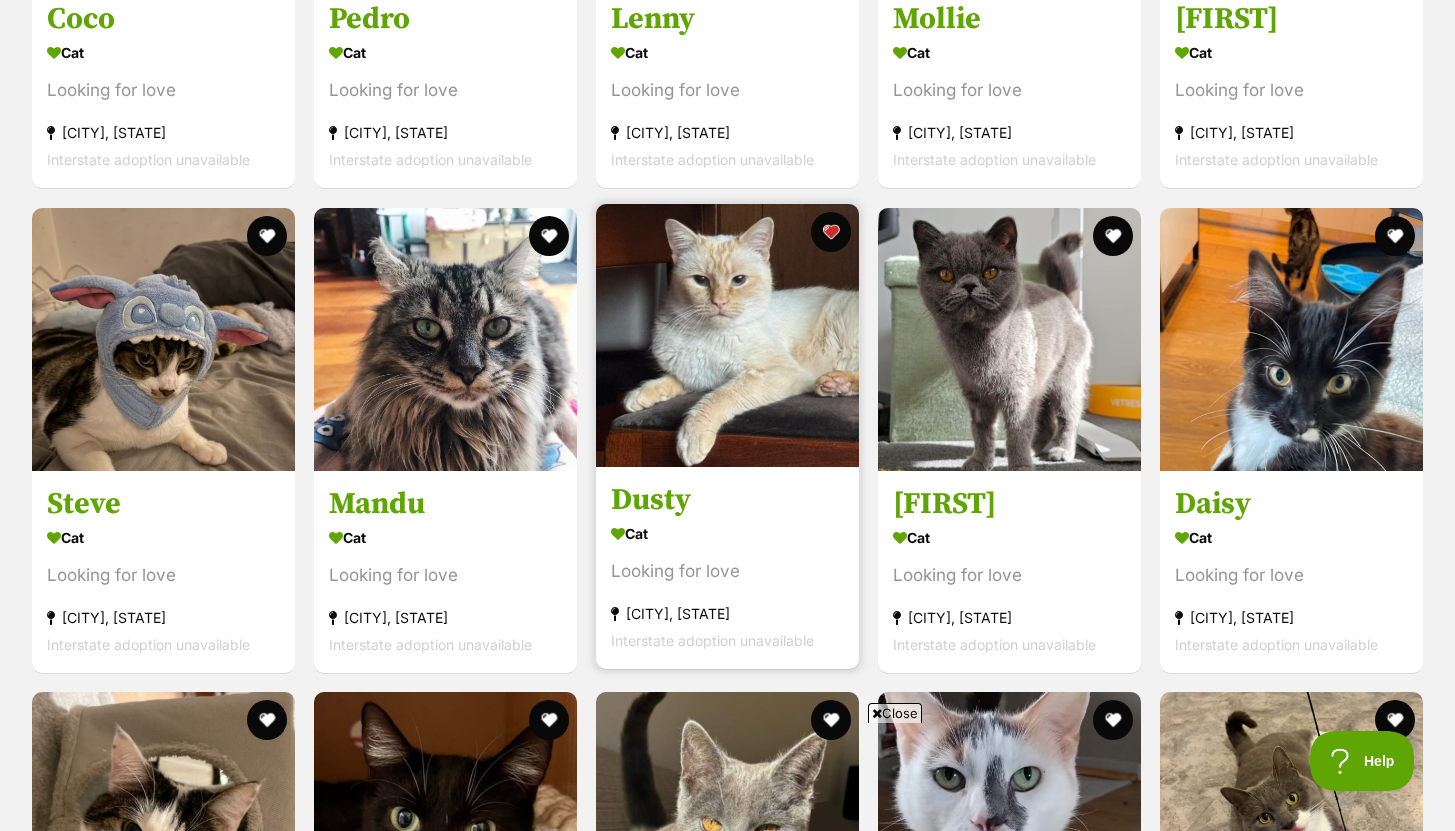 scroll, scrollTop: 2550, scrollLeft: 0, axis: vertical 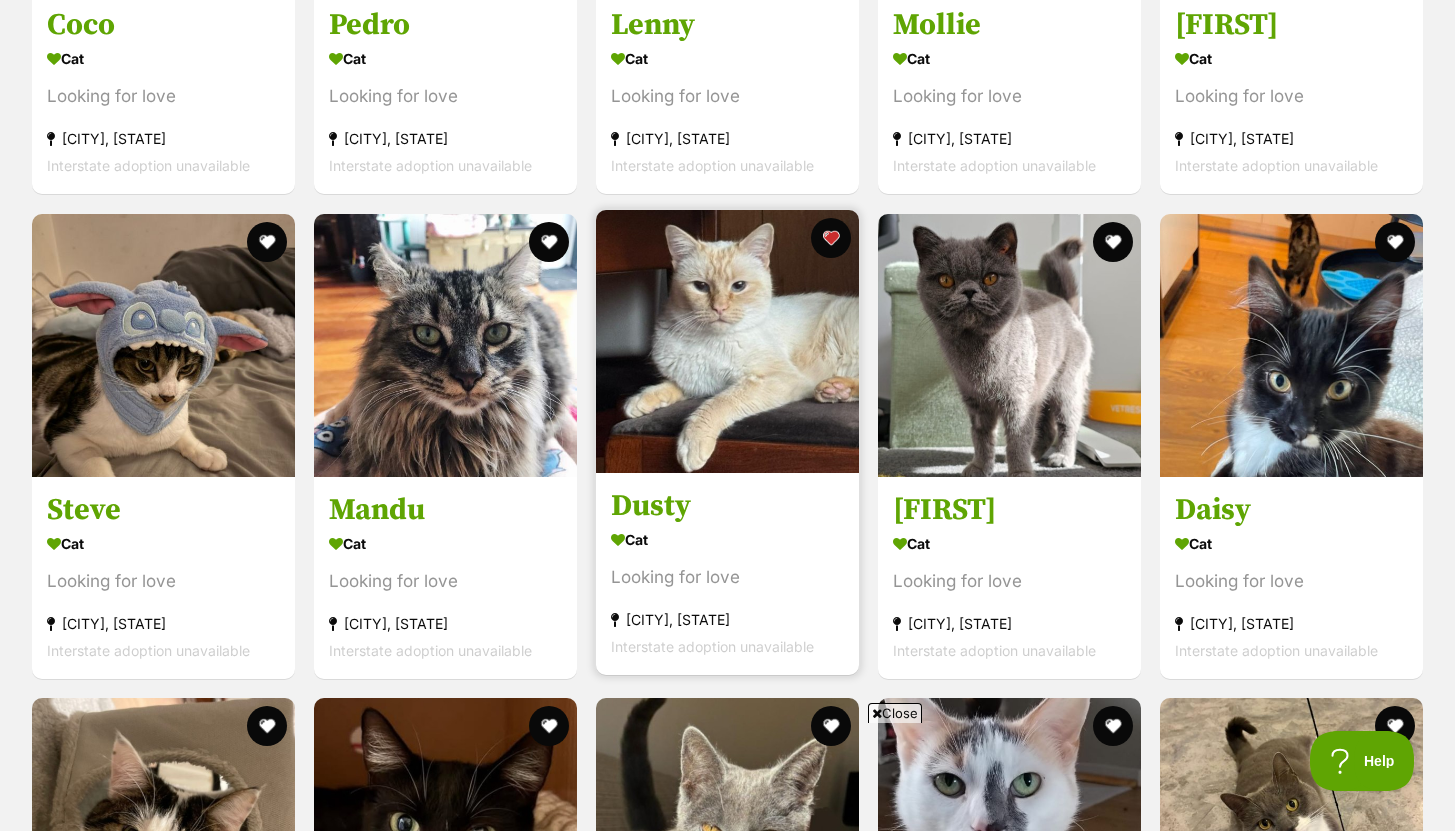 click at bounding box center (727, 341) 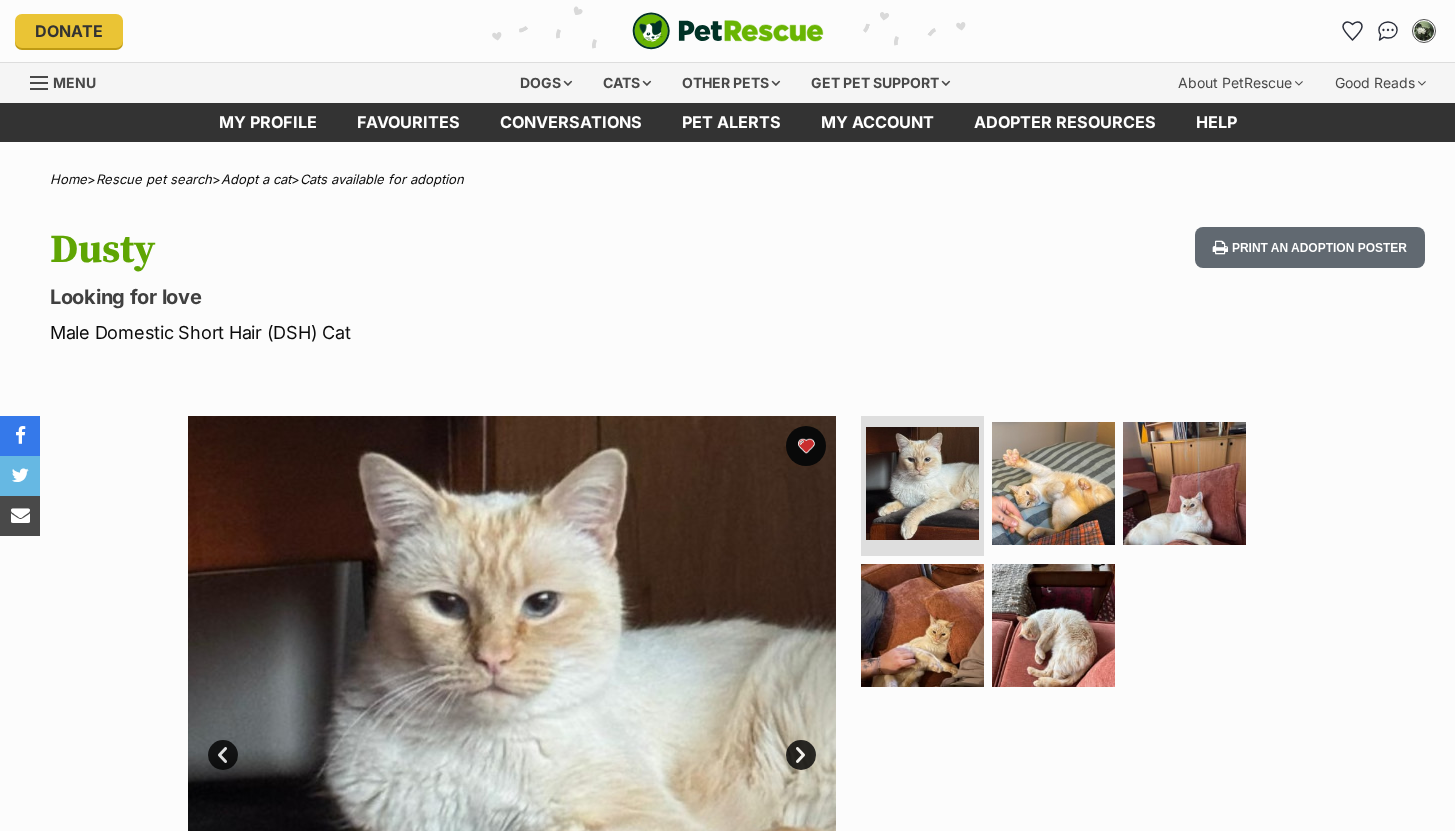 scroll, scrollTop: 0, scrollLeft: 0, axis: both 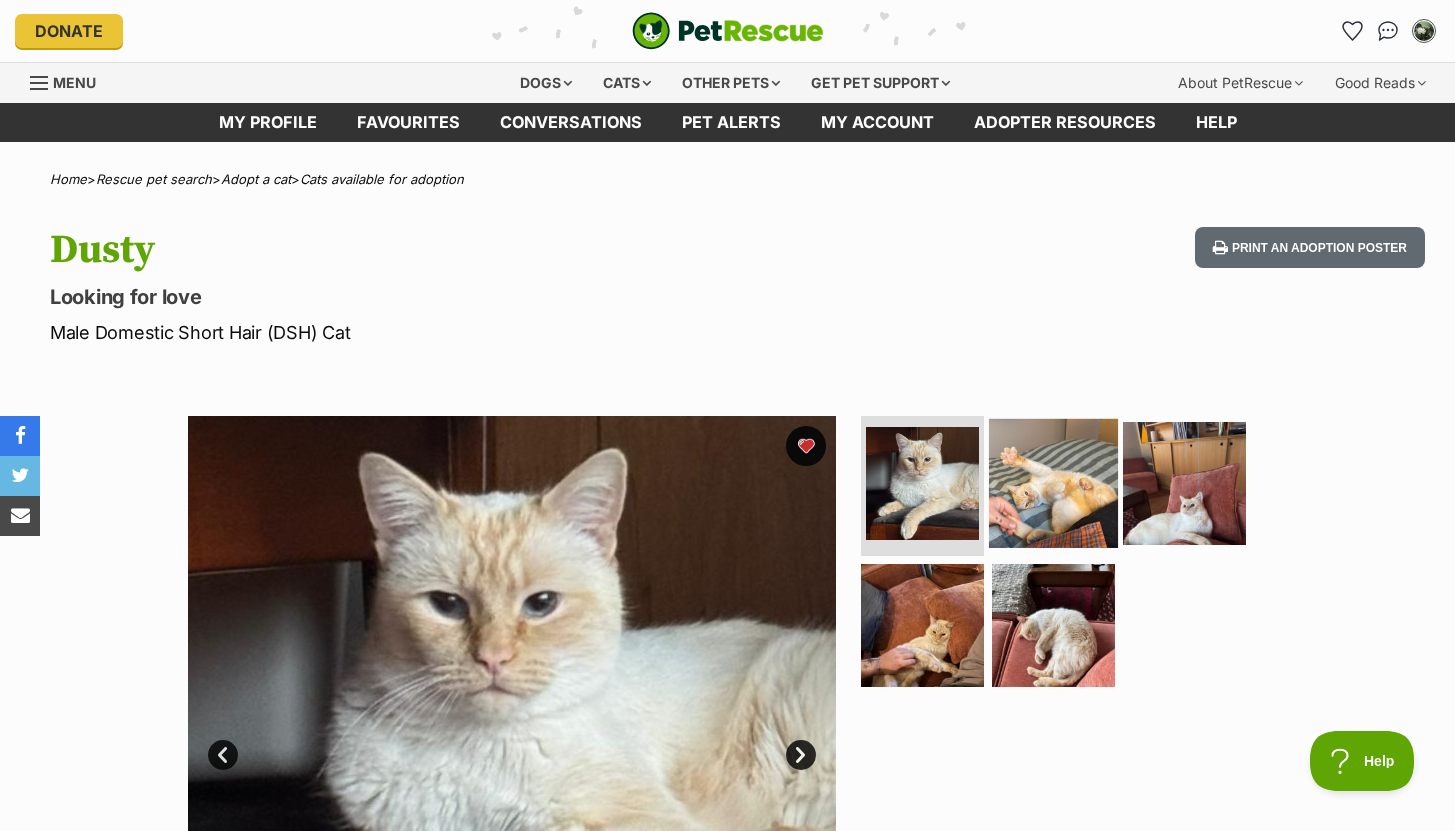 click at bounding box center (1053, 483) 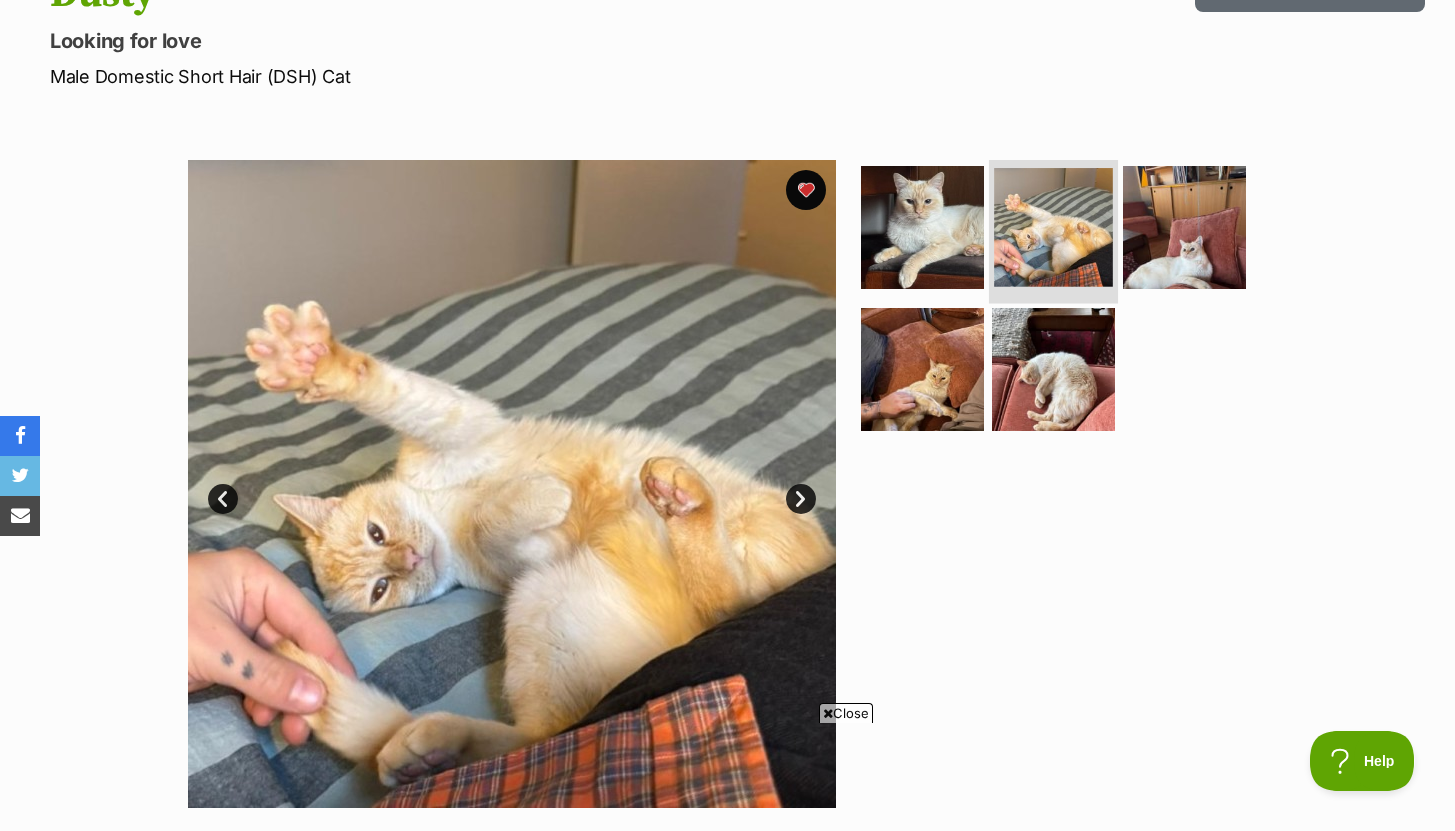 scroll, scrollTop: 0, scrollLeft: 0, axis: both 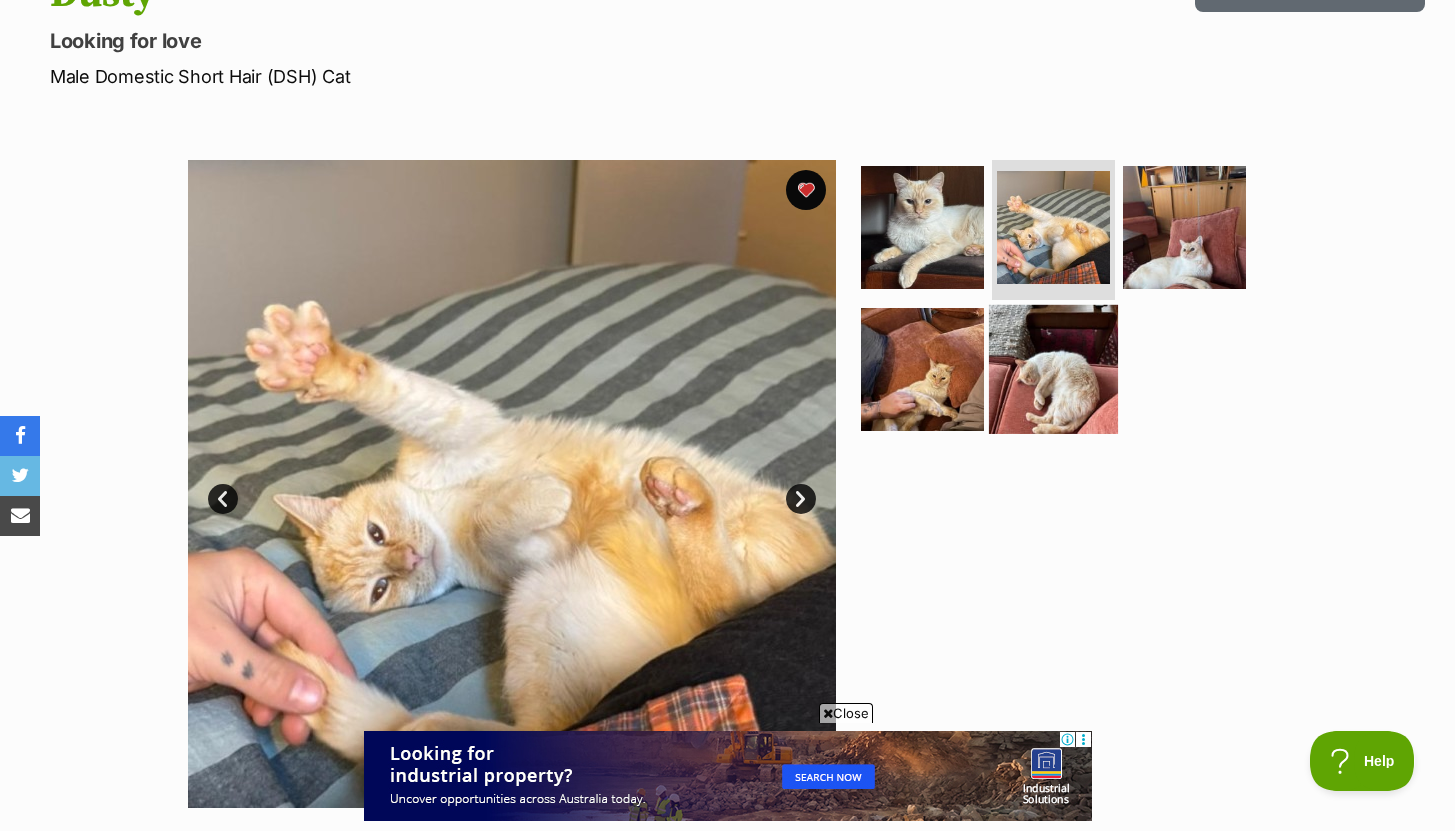 click at bounding box center (1053, 368) 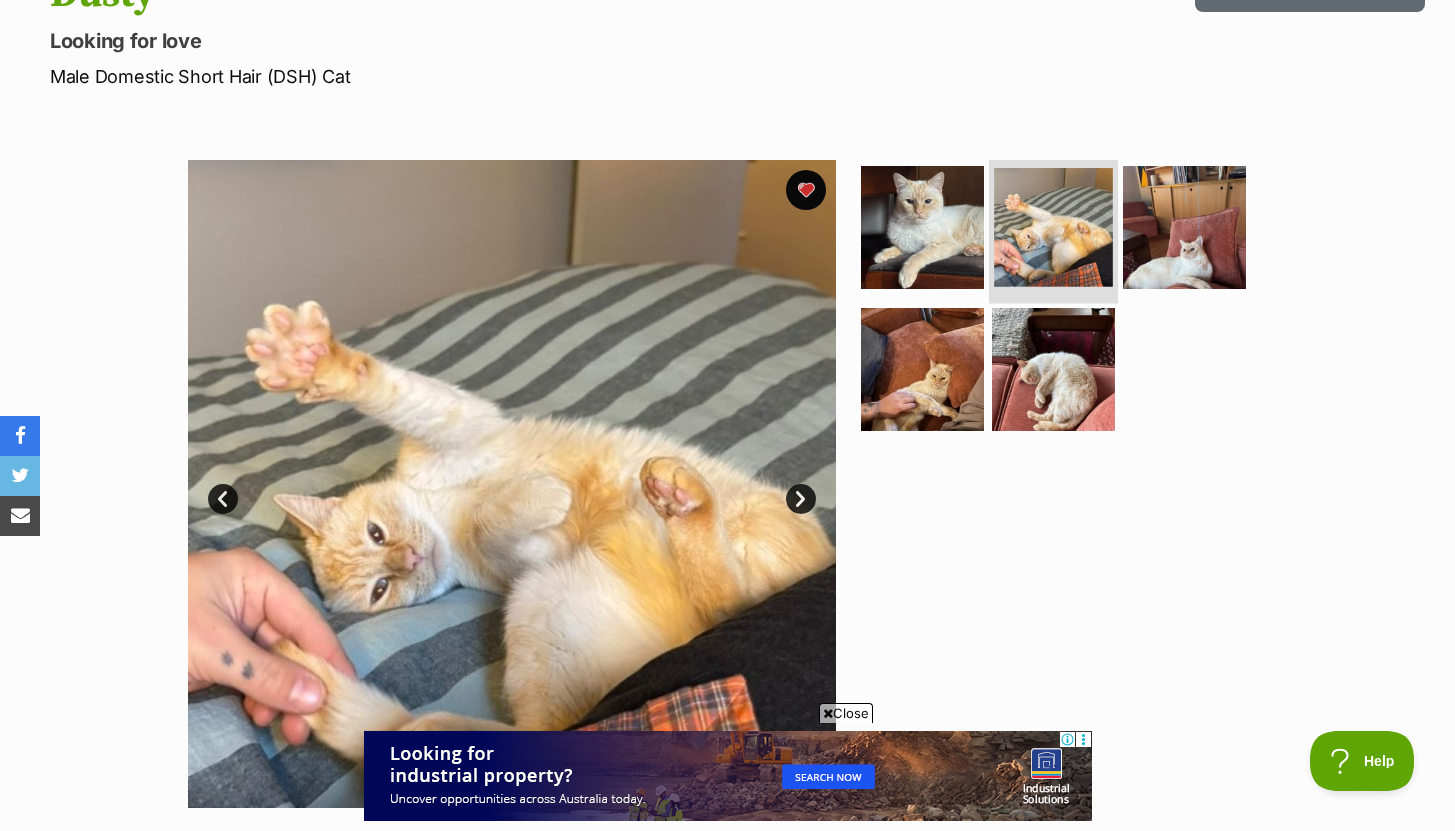 scroll, scrollTop: 0, scrollLeft: 0, axis: both 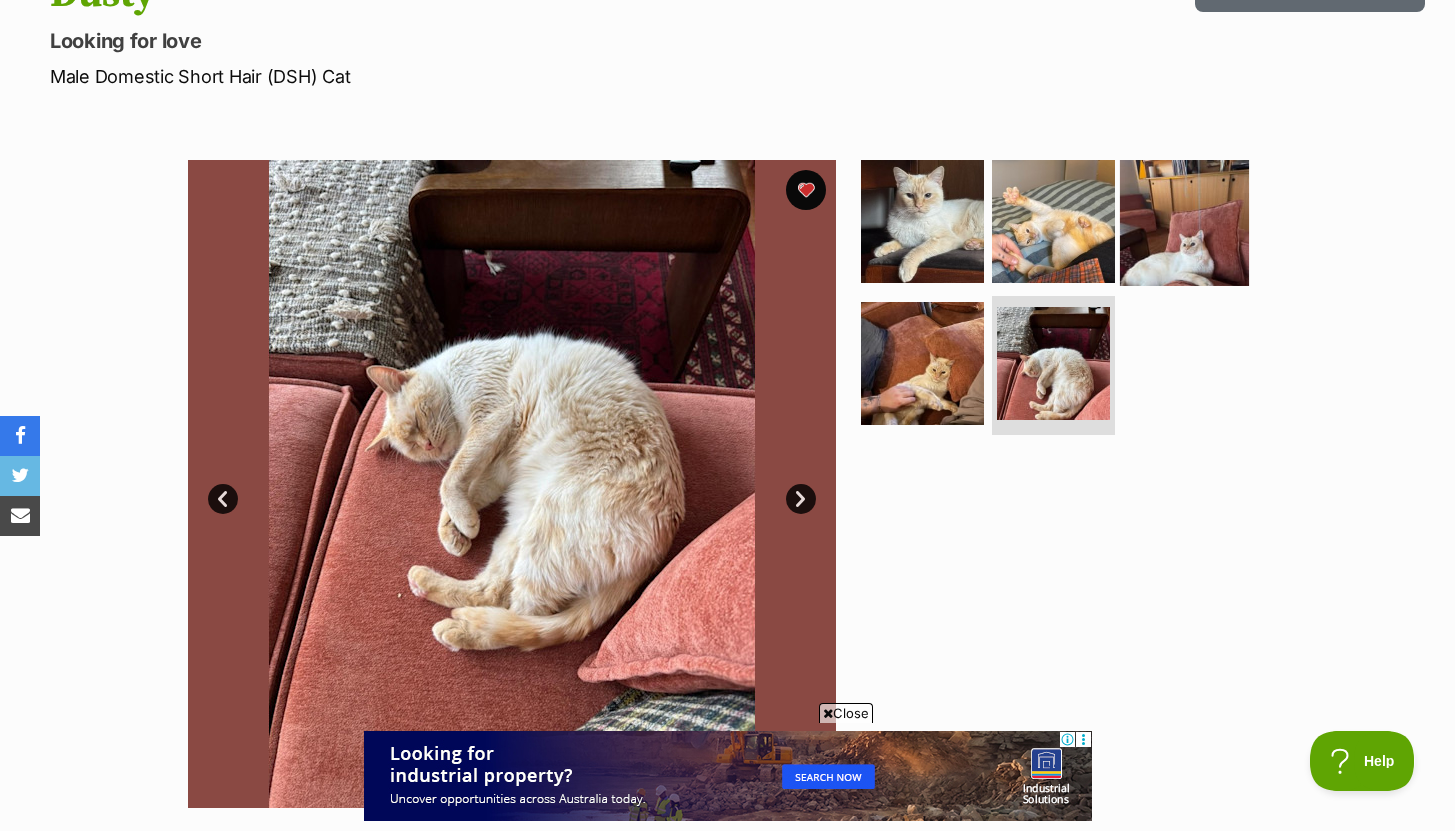 click at bounding box center [1184, 221] 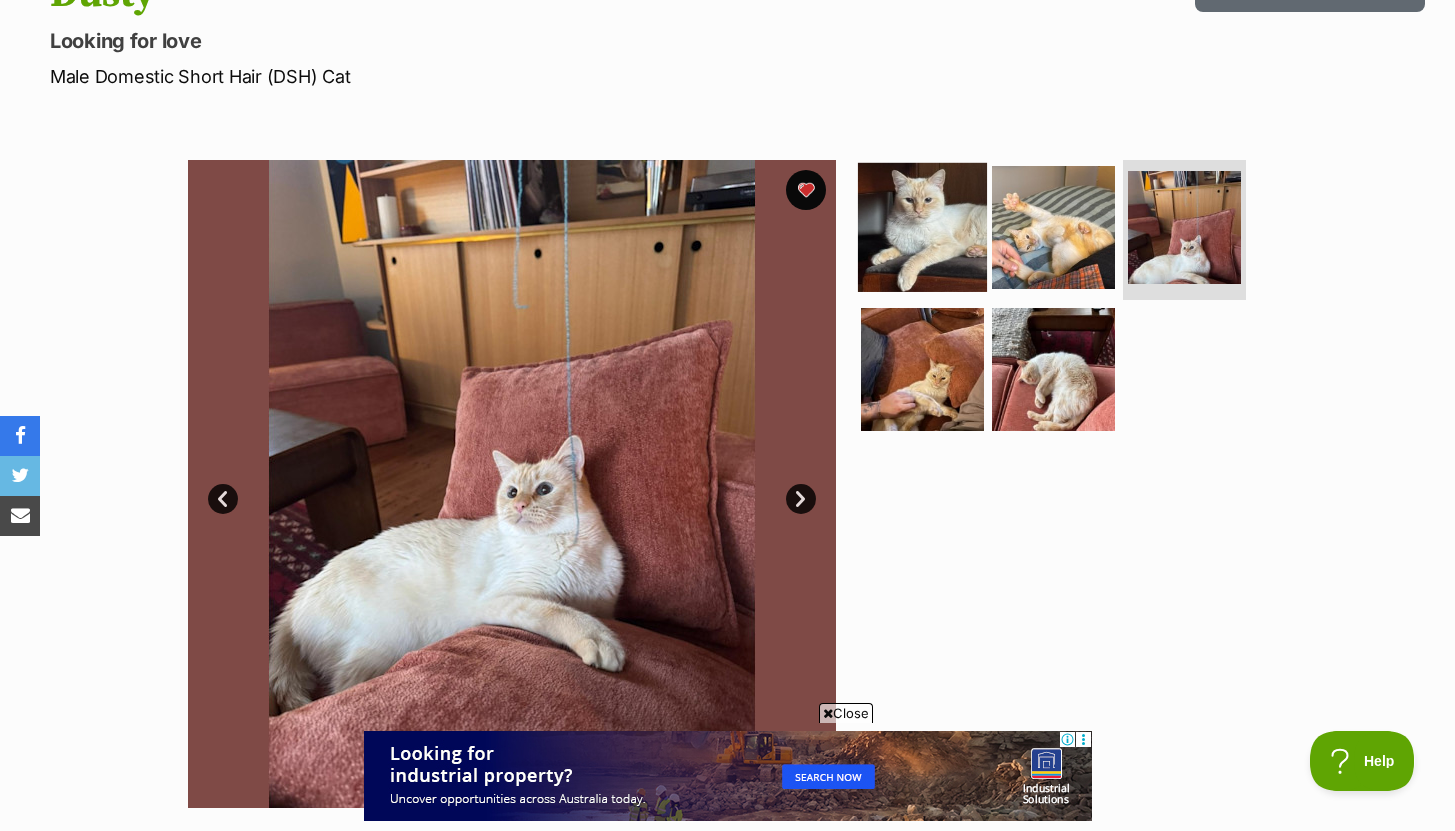 click at bounding box center [922, 227] 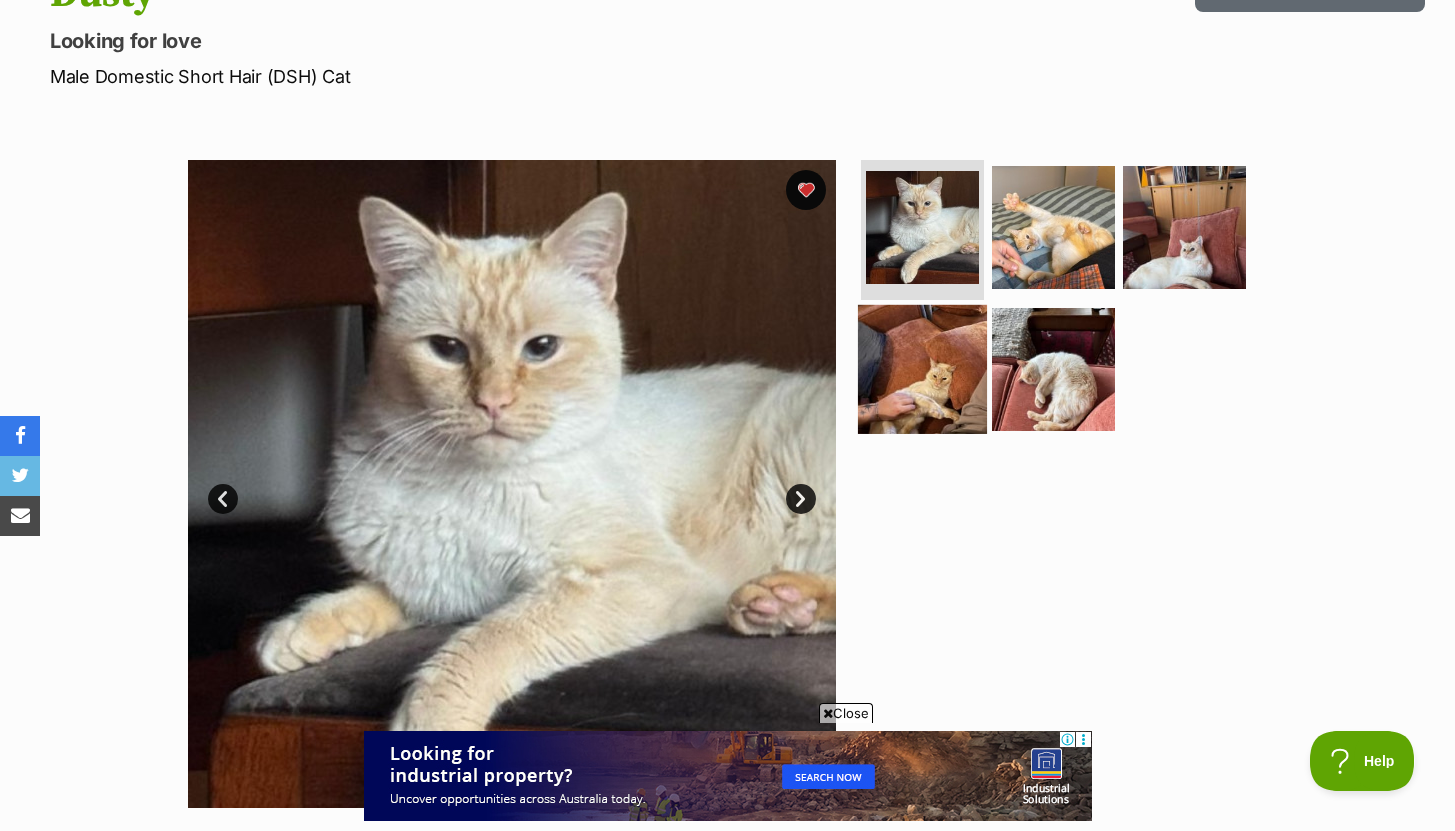 click at bounding box center [922, 368] 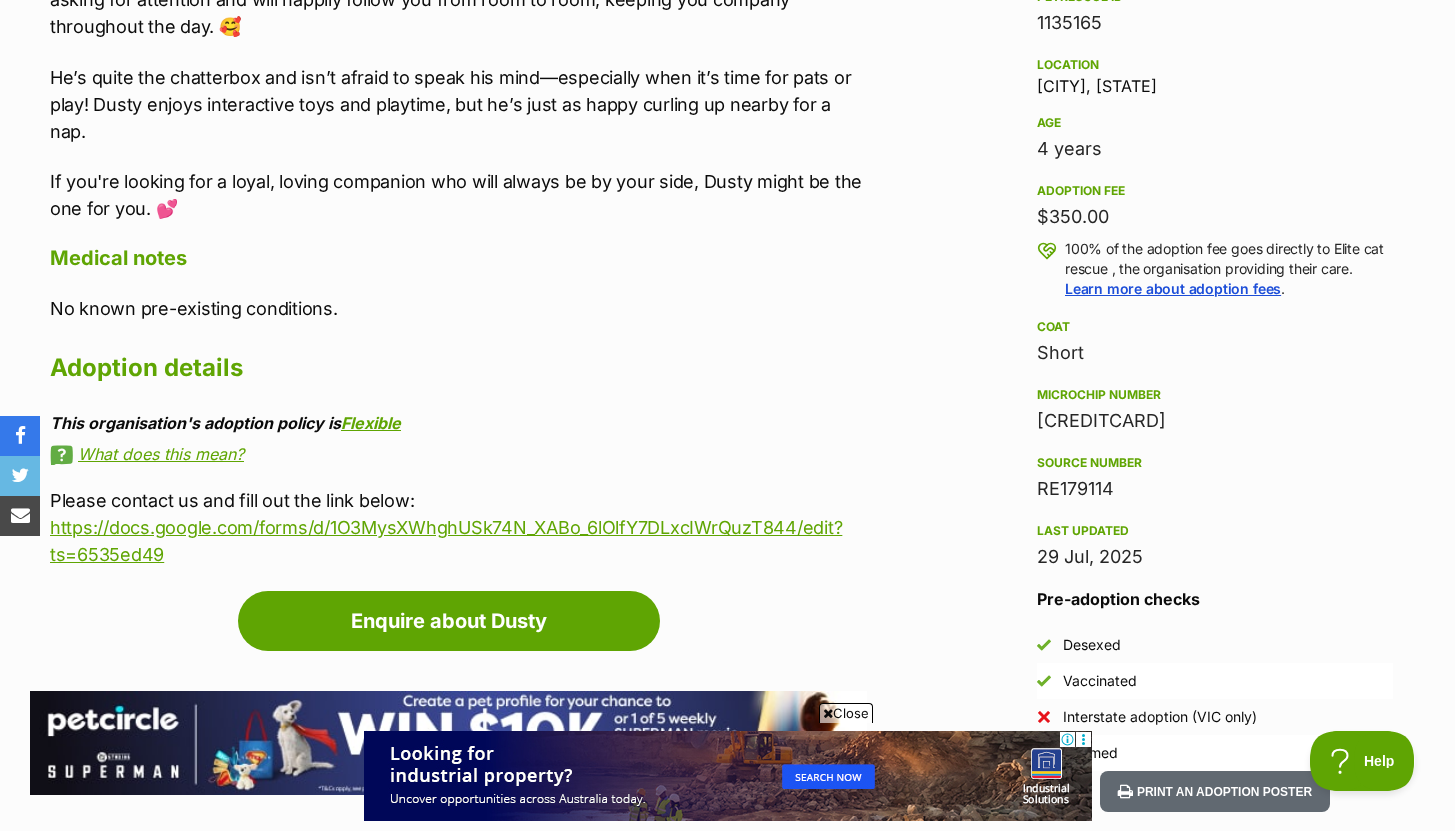 scroll, scrollTop: 1310, scrollLeft: 0, axis: vertical 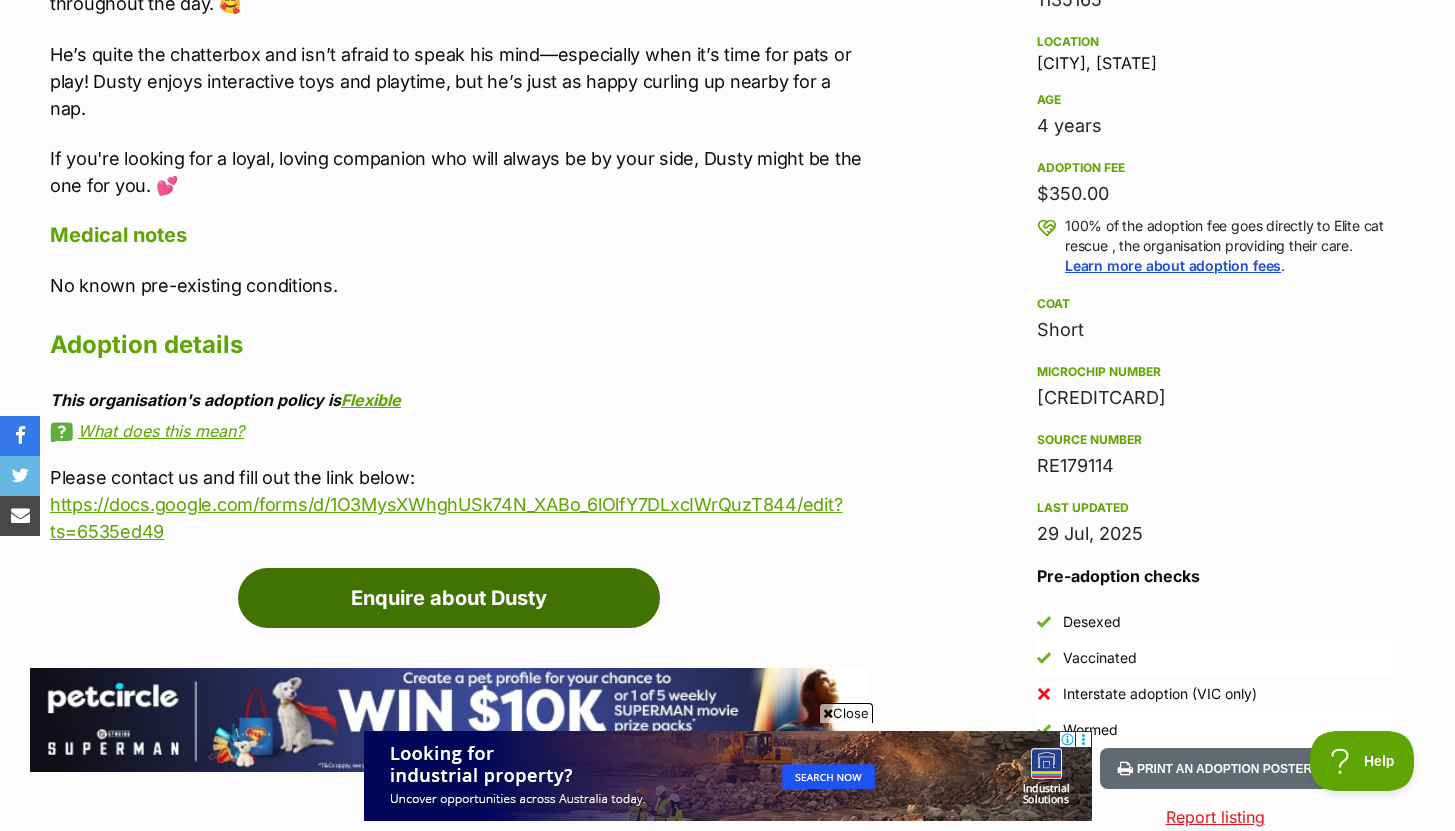 click on "Enquire about Dusty" at bounding box center (449, 598) 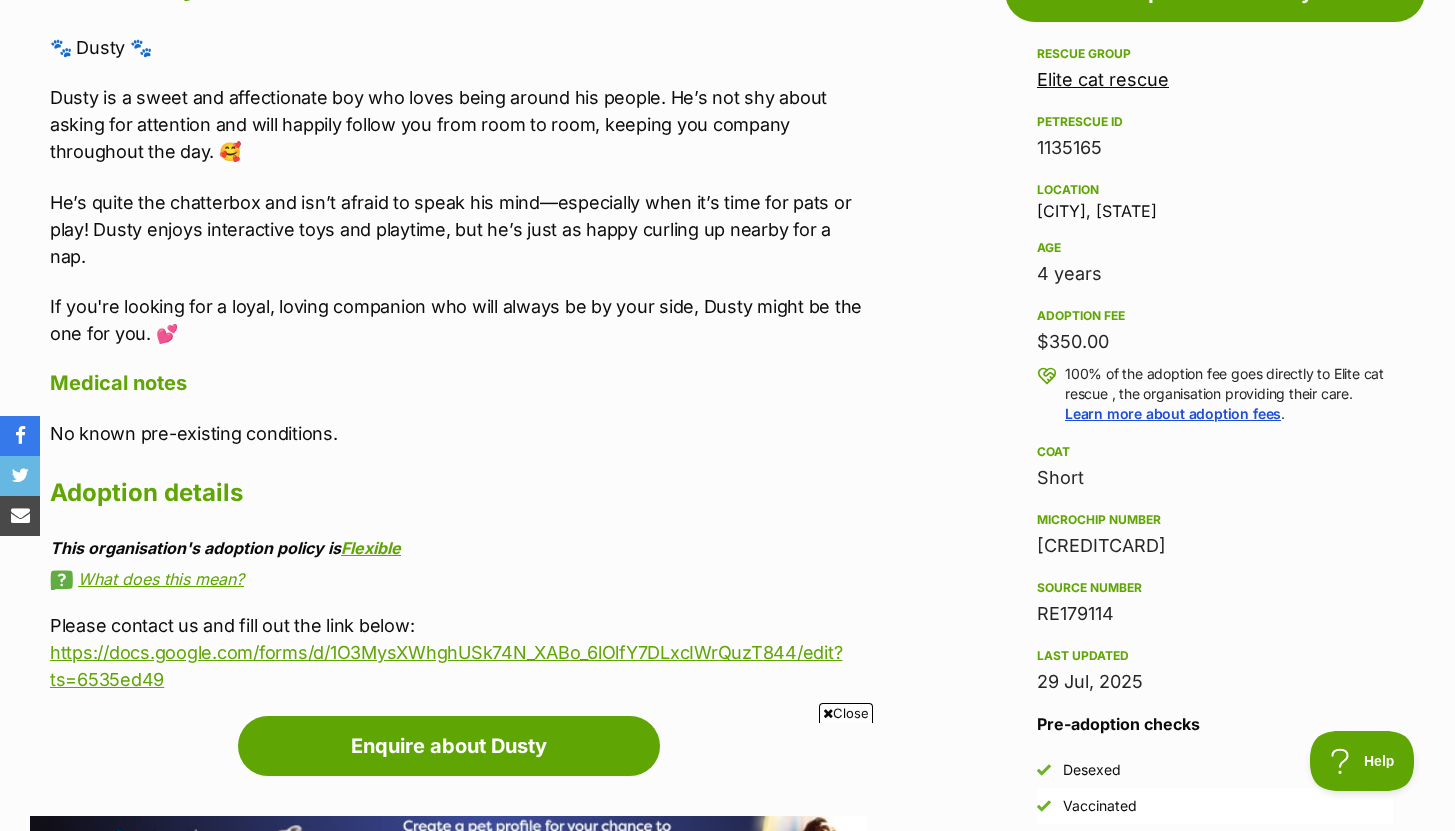 scroll, scrollTop: 0, scrollLeft: 0, axis: both 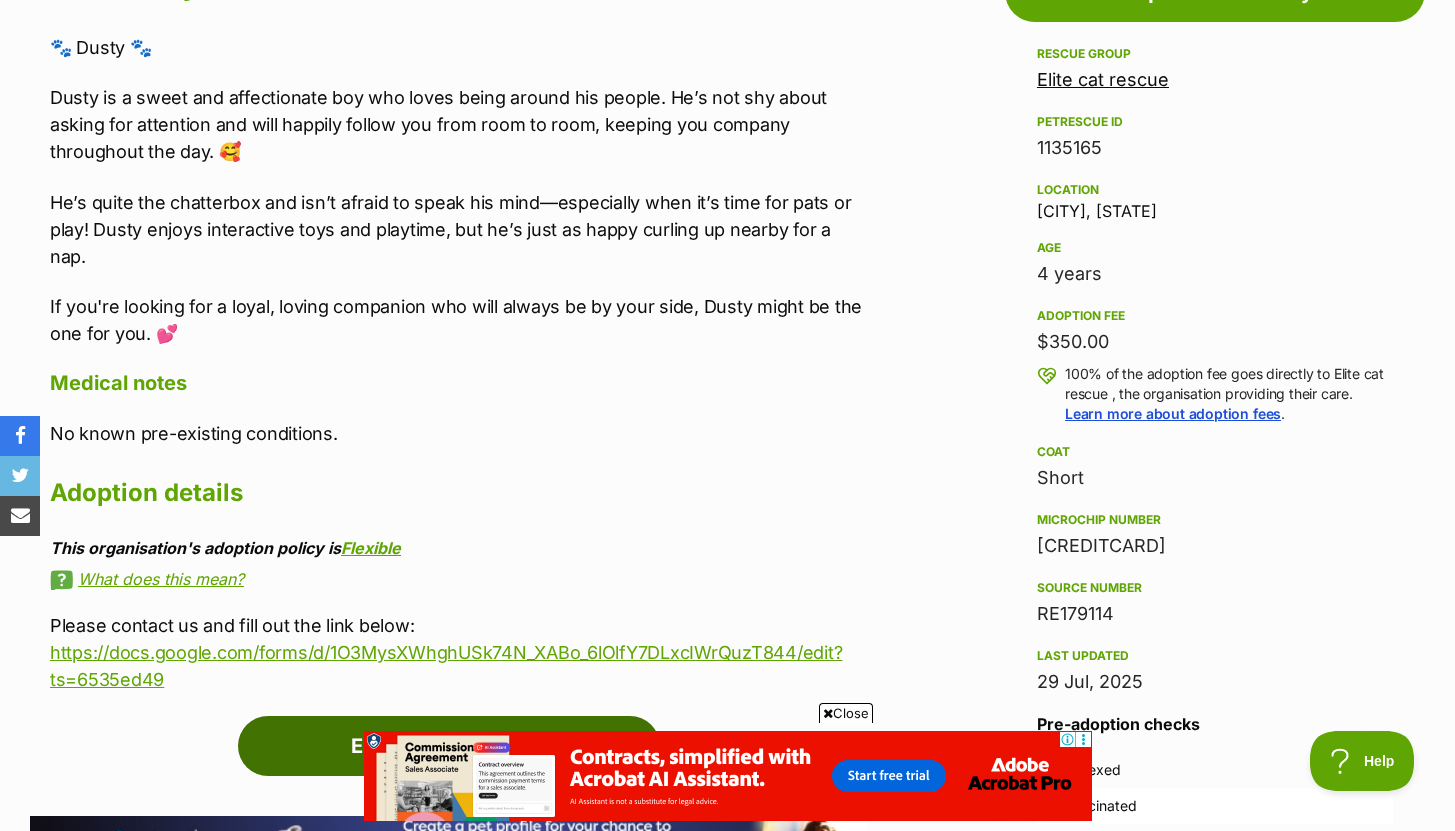 click on "Enquire about Dusty" at bounding box center (449, 746) 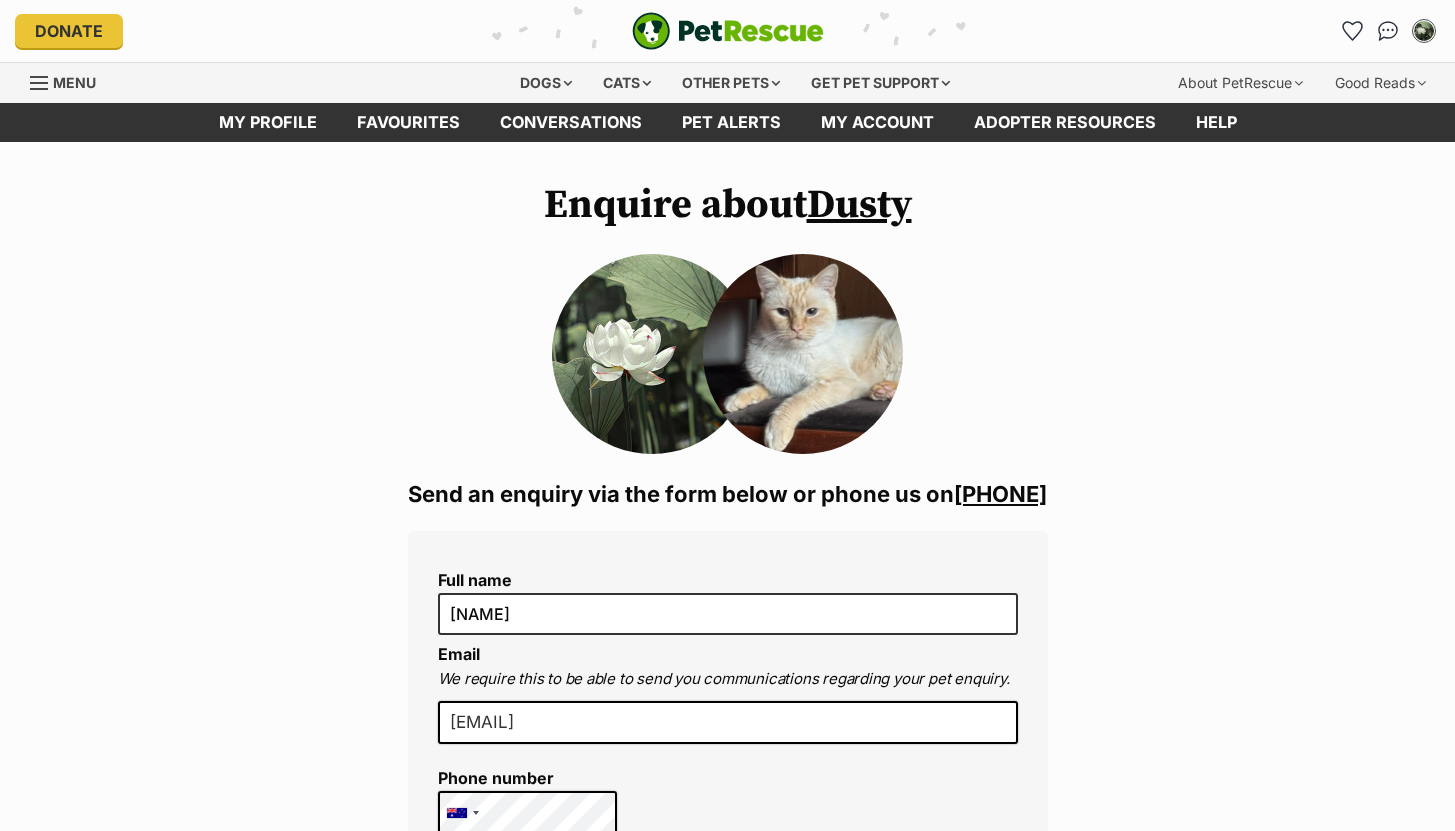 scroll, scrollTop: 0, scrollLeft: 0, axis: both 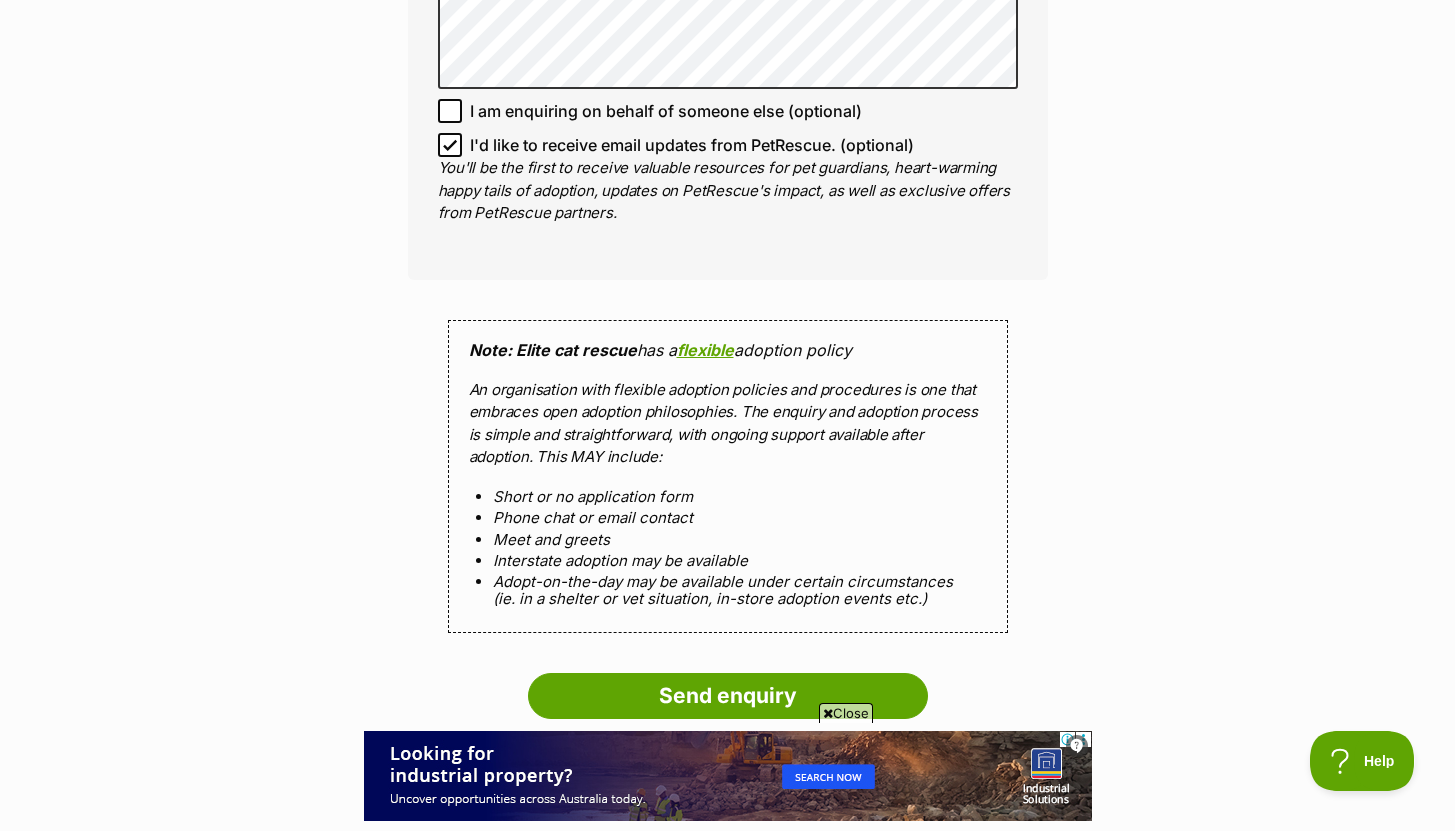 click 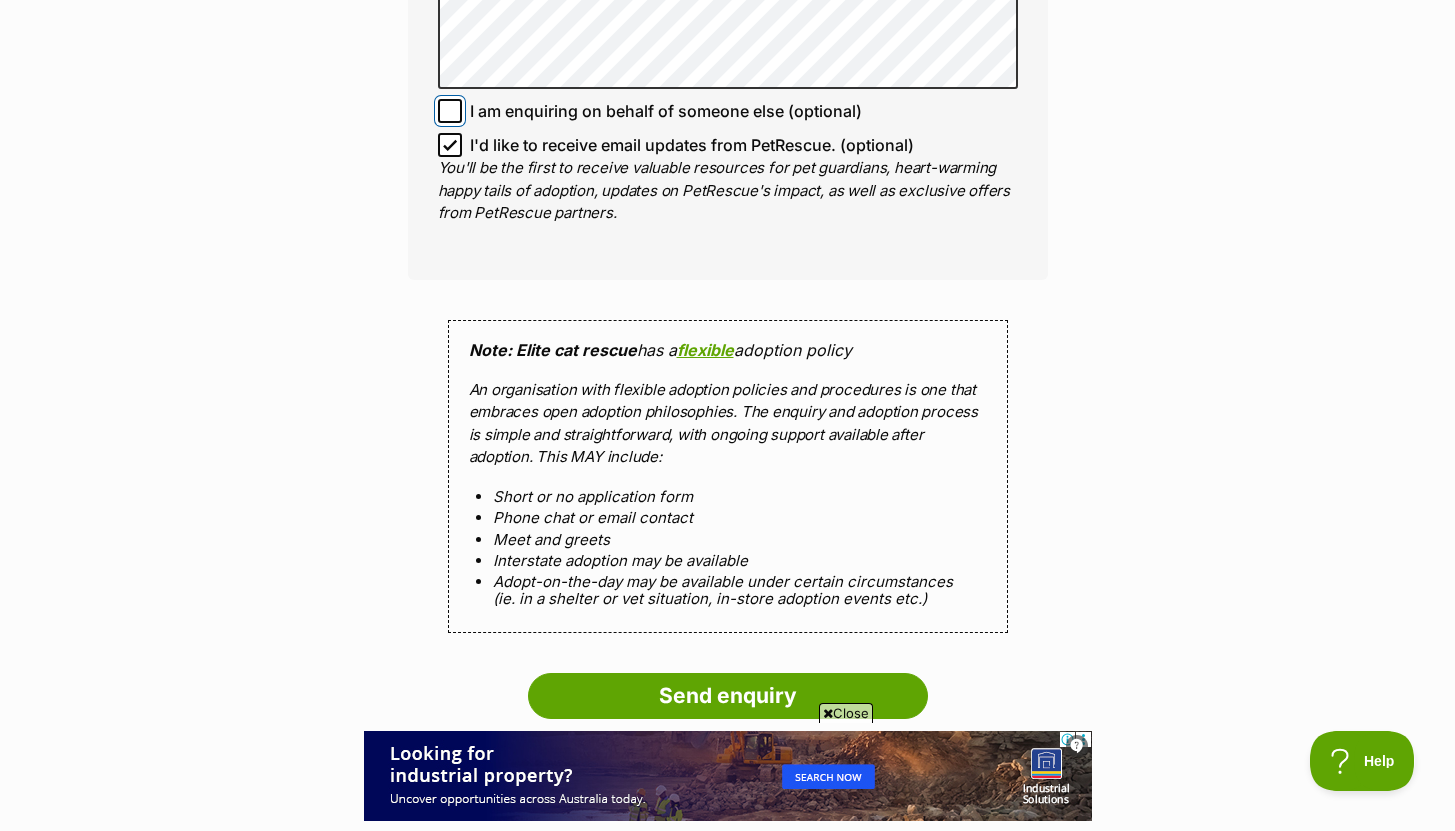click on "I am enquiring on behalf of someone else (optional)" at bounding box center (450, 111) 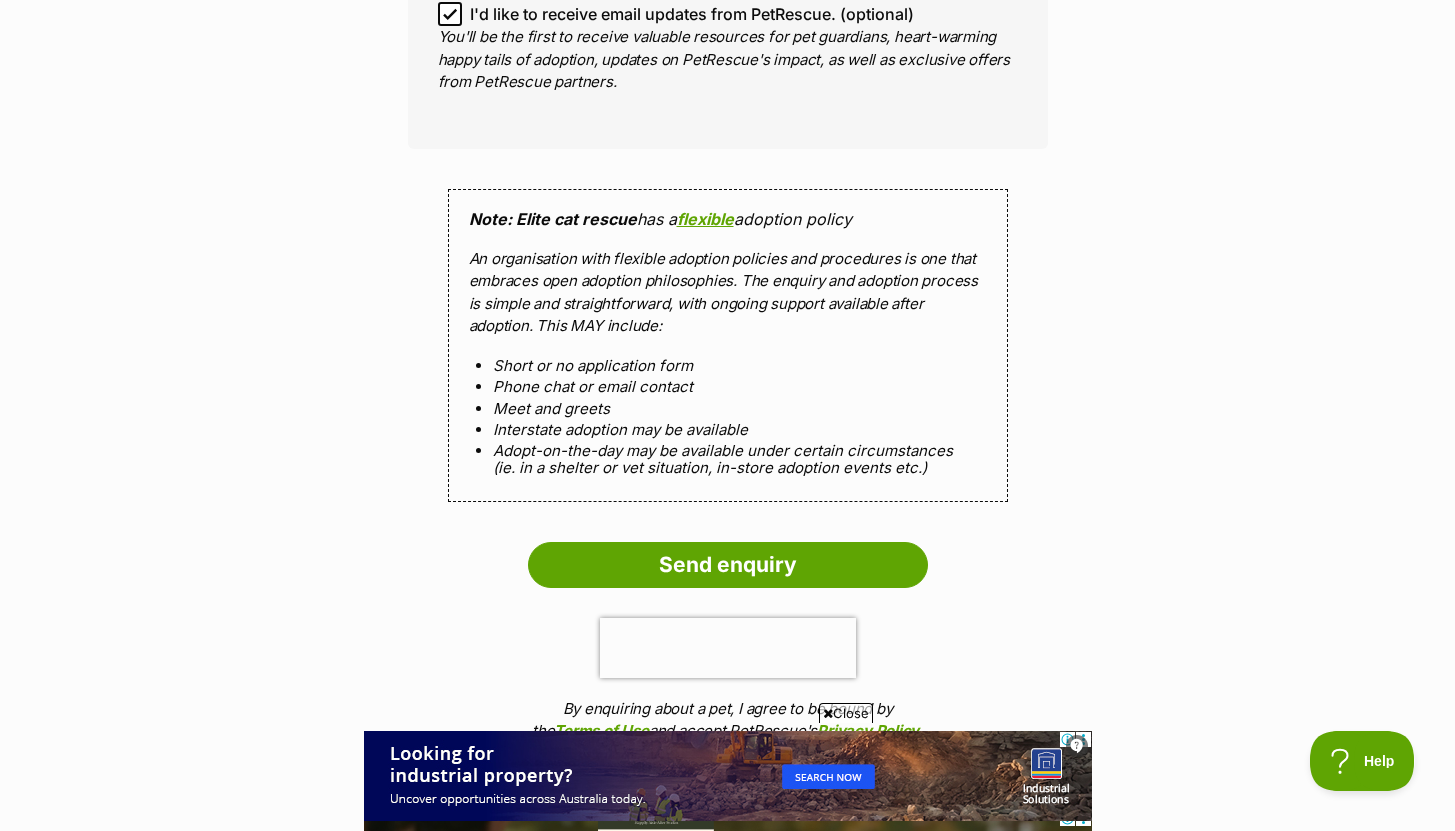 scroll, scrollTop: 1714, scrollLeft: 0, axis: vertical 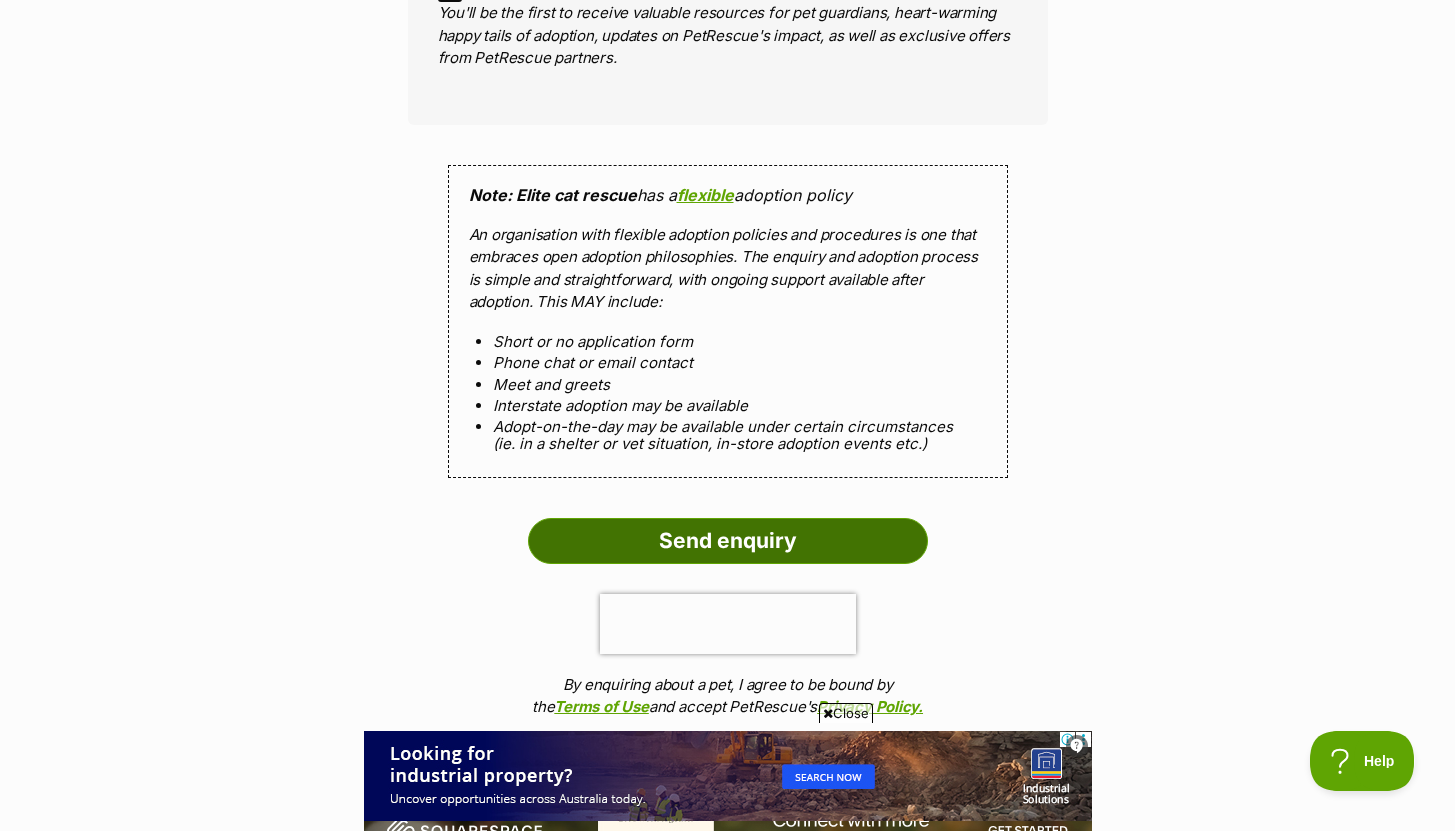 click on "Send enquiry" at bounding box center (728, 541) 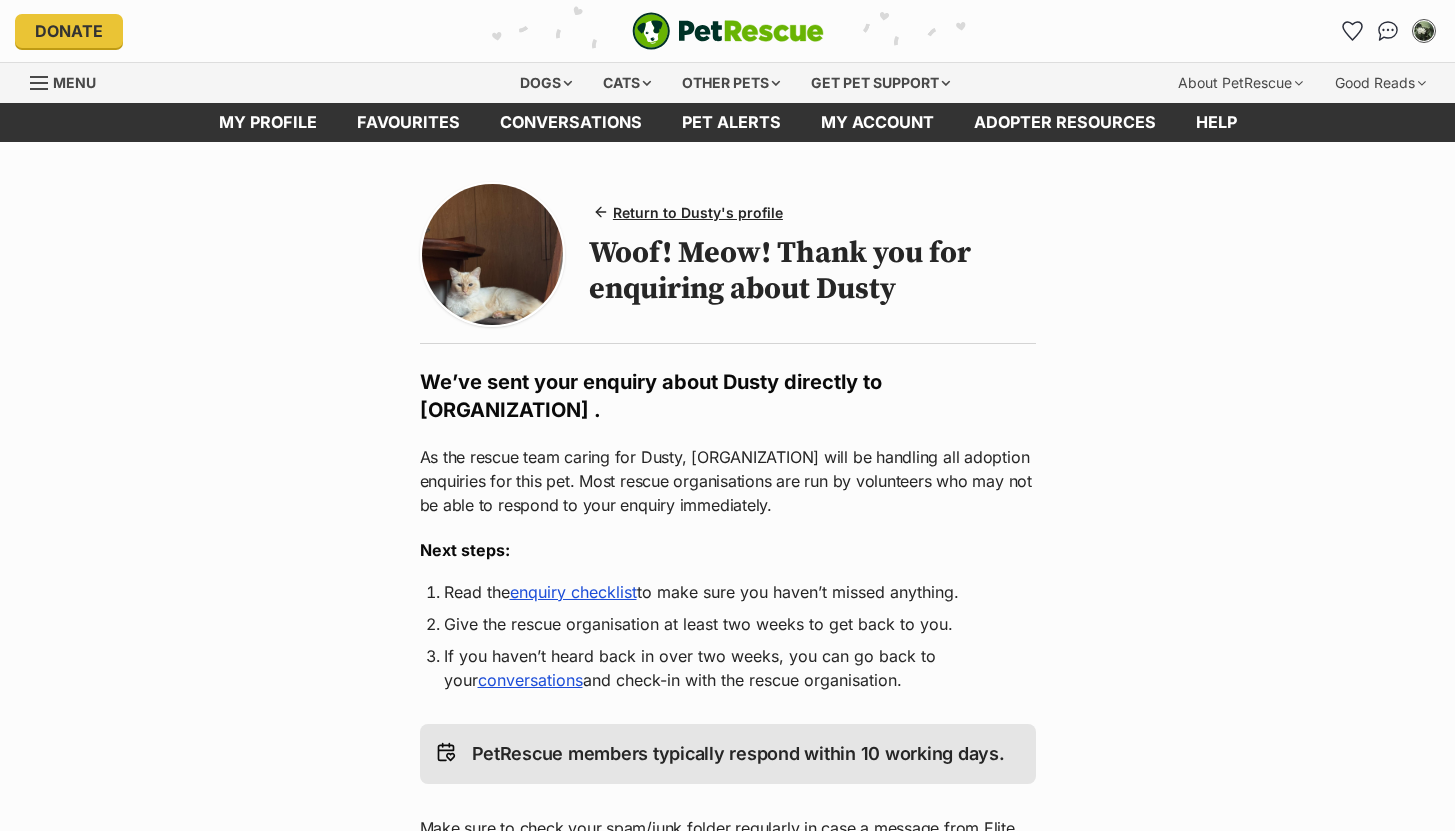 scroll, scrollTop: 0, scrollLeft: 0, axis: both 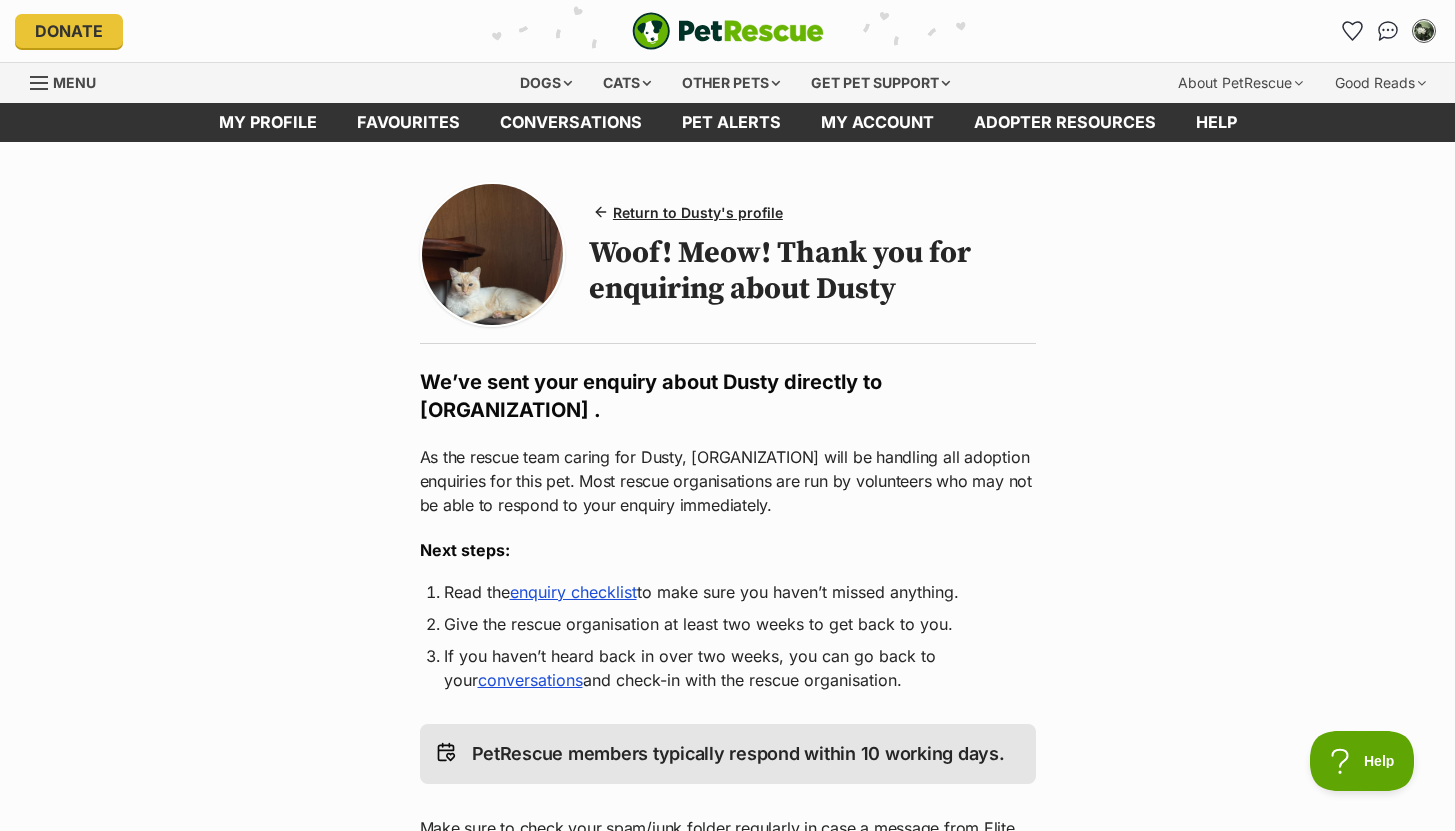 click at bounding box center (492, 254) 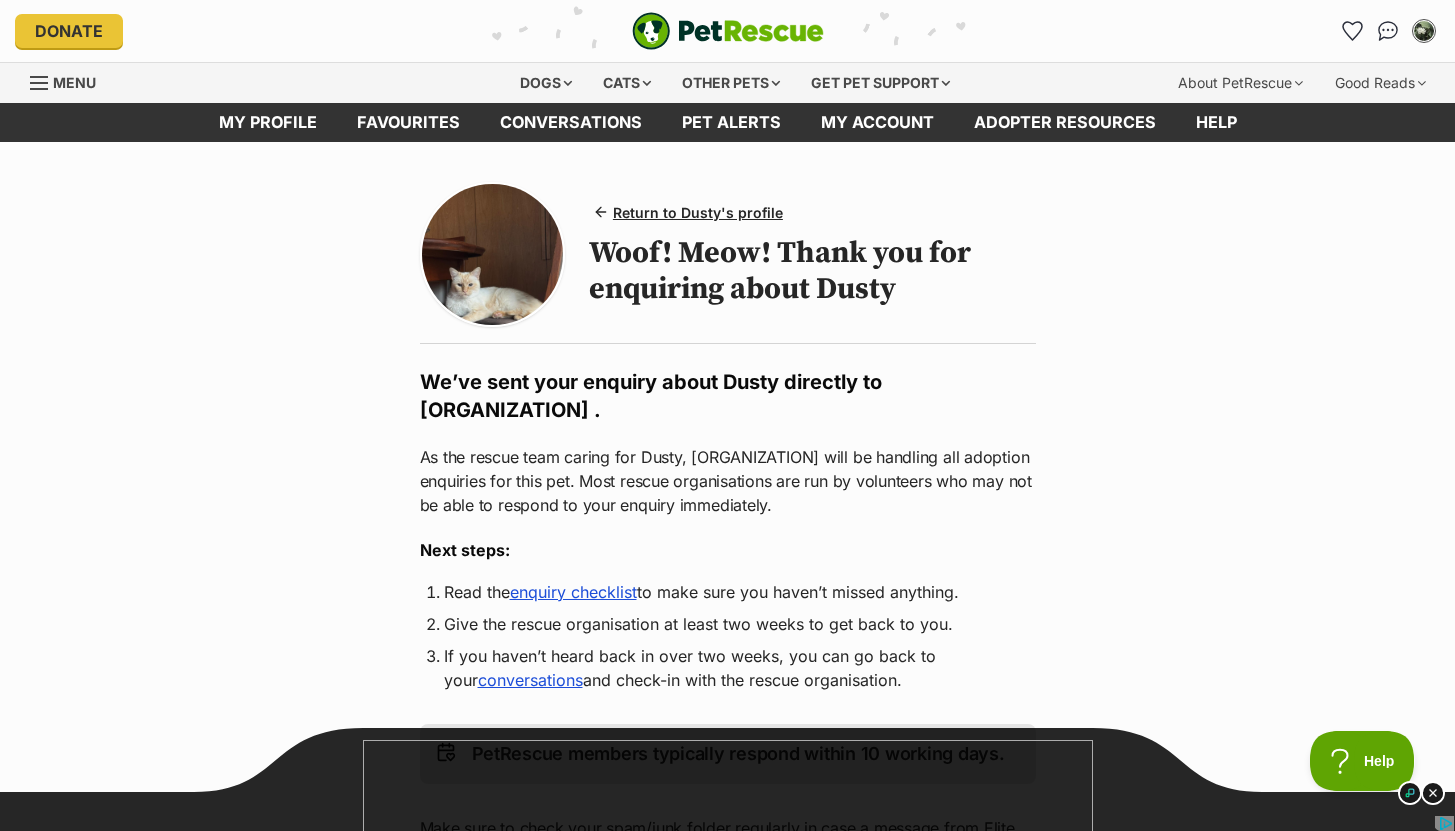 scroll, scrollTop: 0, scrollLeft: 0, axis: both 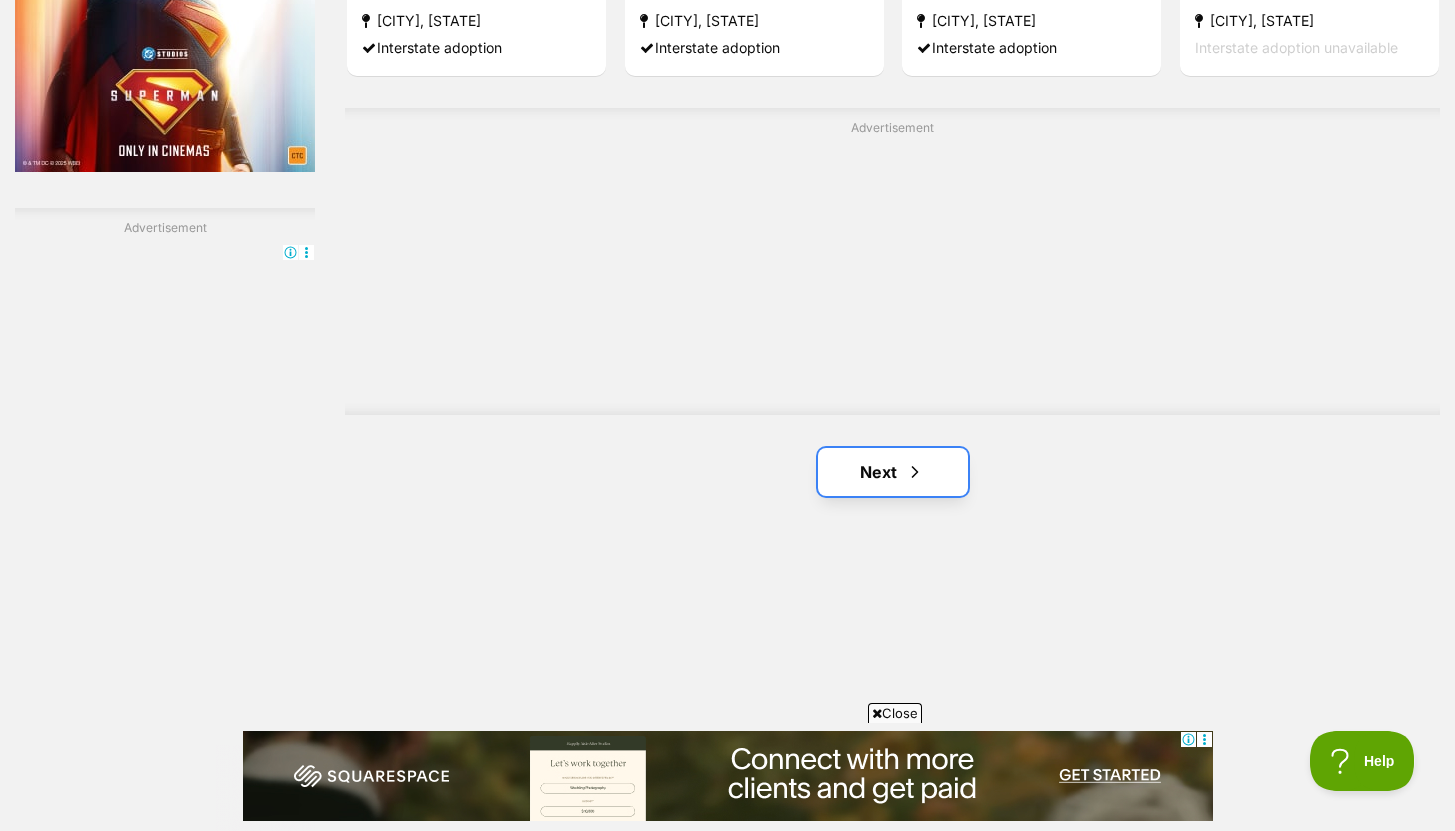 click on "Next" at bounding box center (893, 472) 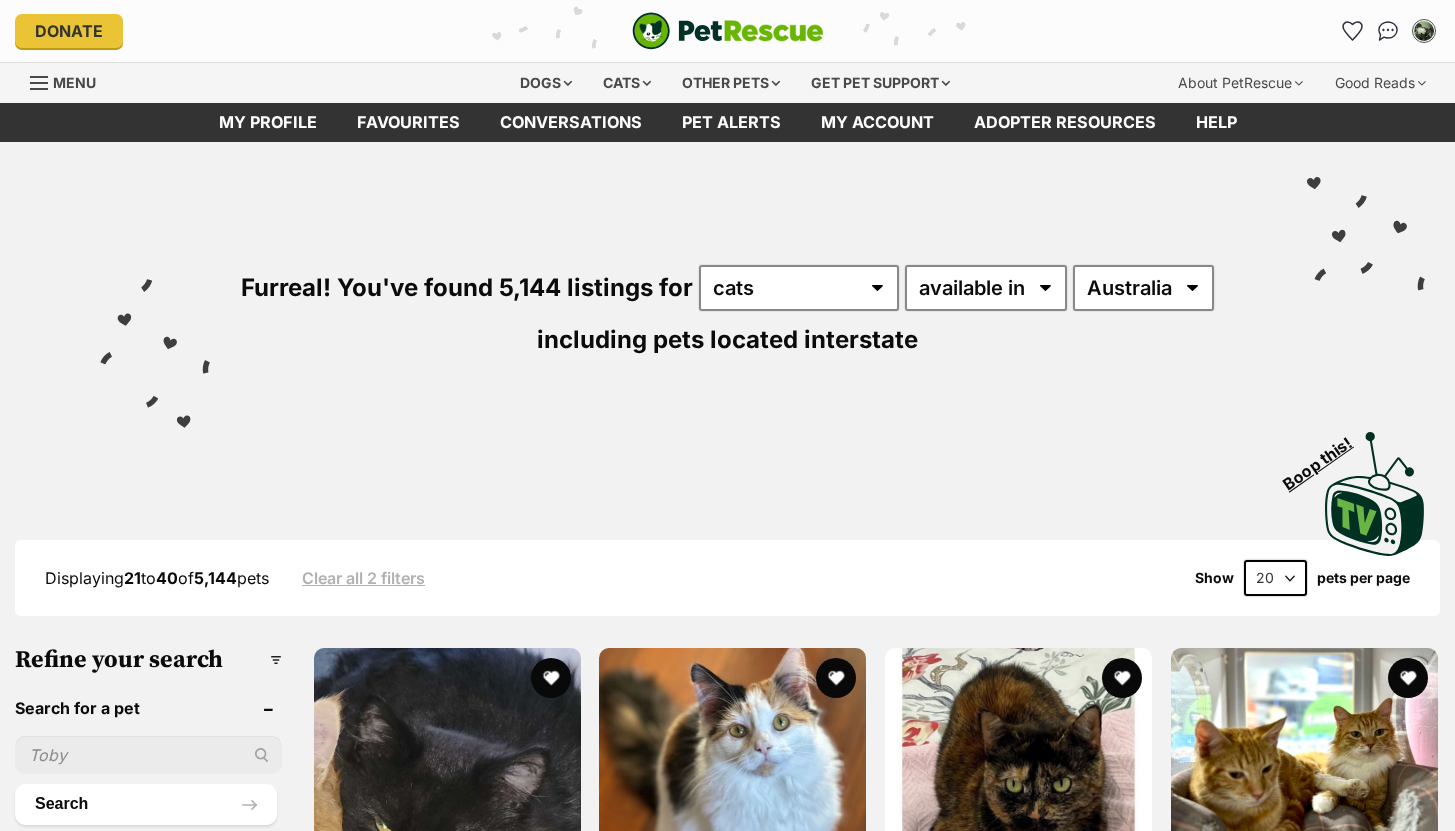 scroll, scrollTop: 0, scrollLeft: 0, axis: both 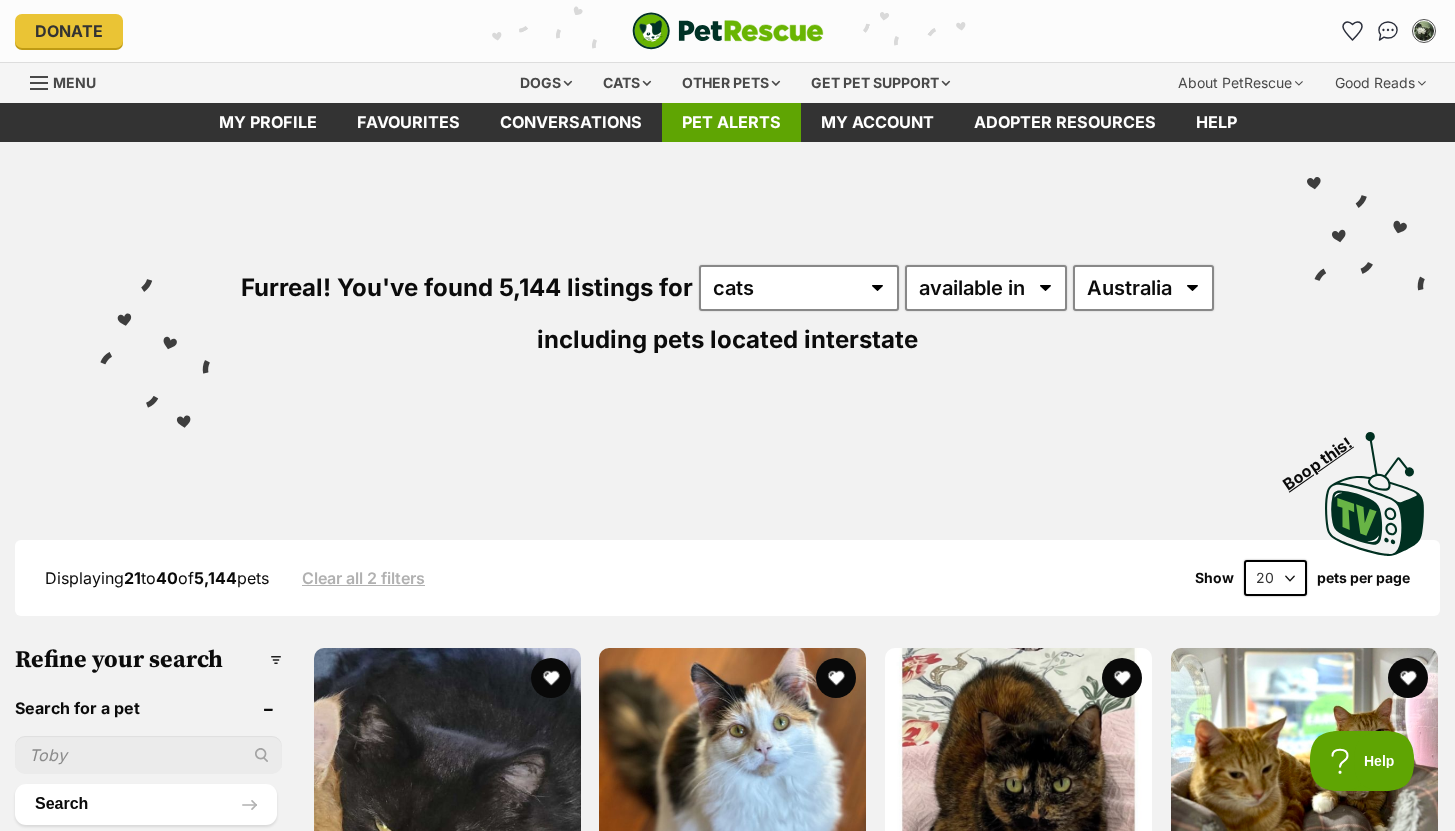 click on "Pet alerts" at bounding box center [731, 122] 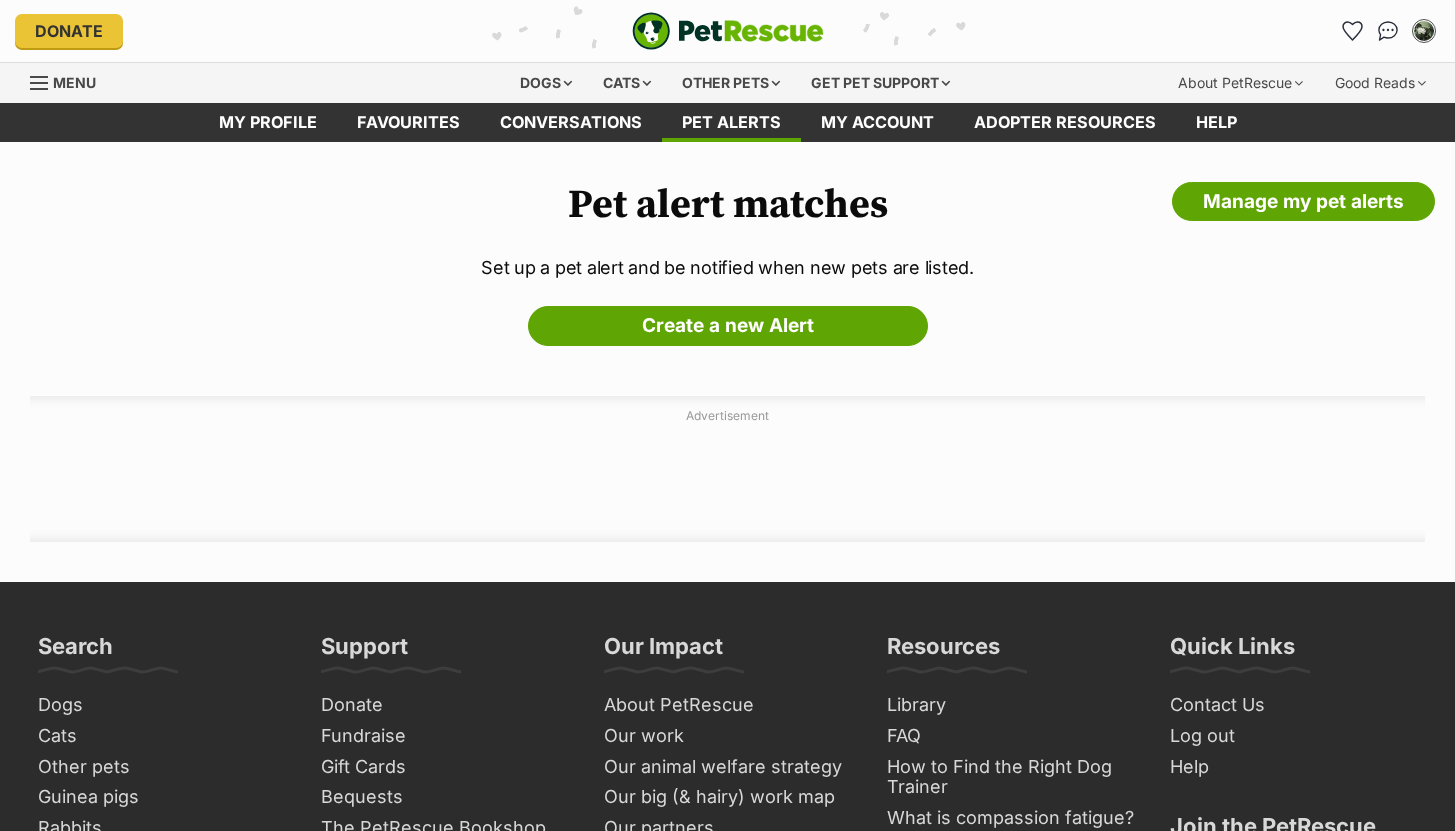 scroll, scrollTop: 0, scrollLeft: 0, axis: both 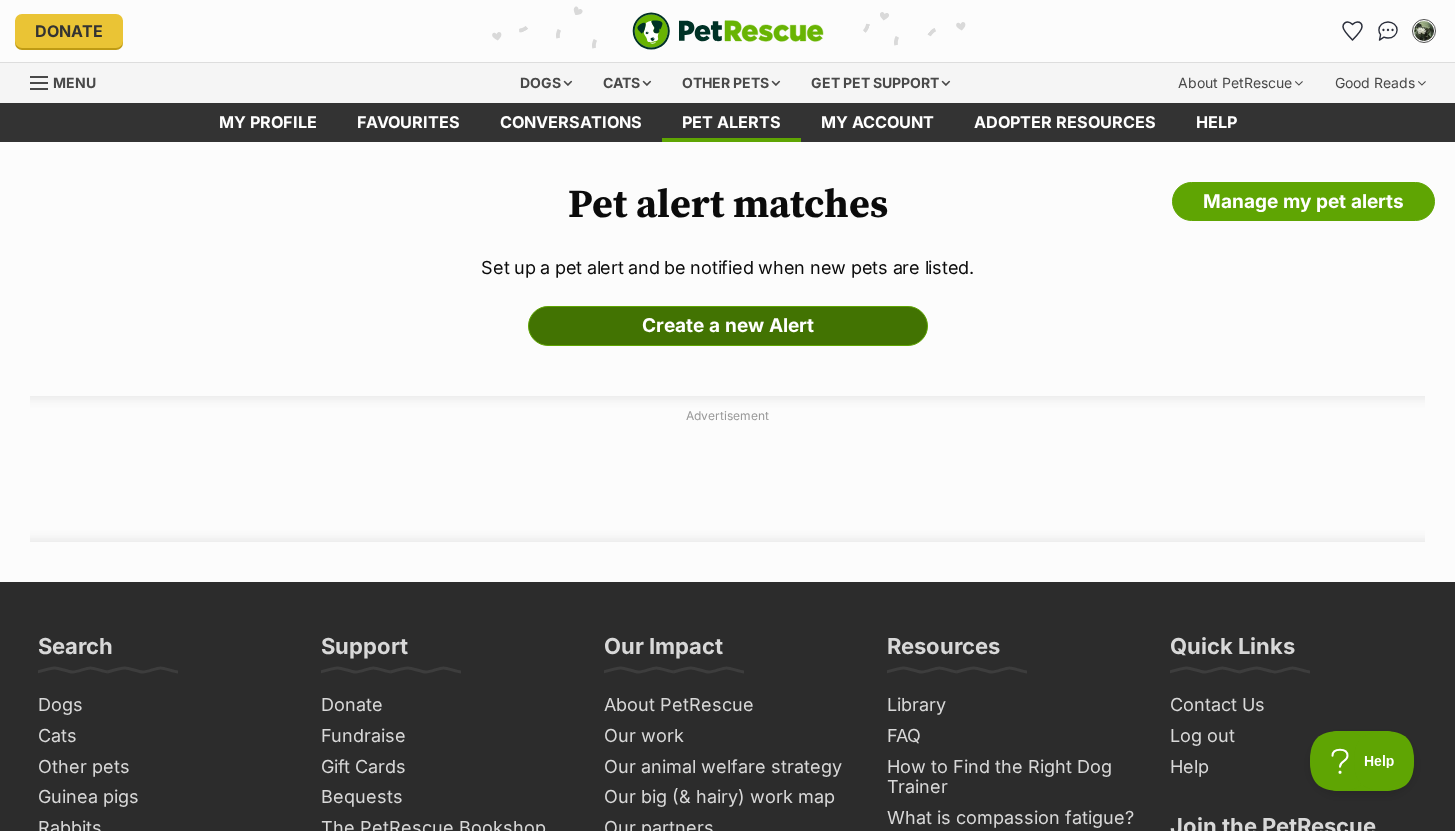 click on "Create a new Alert" at bounding box center (728, 326) 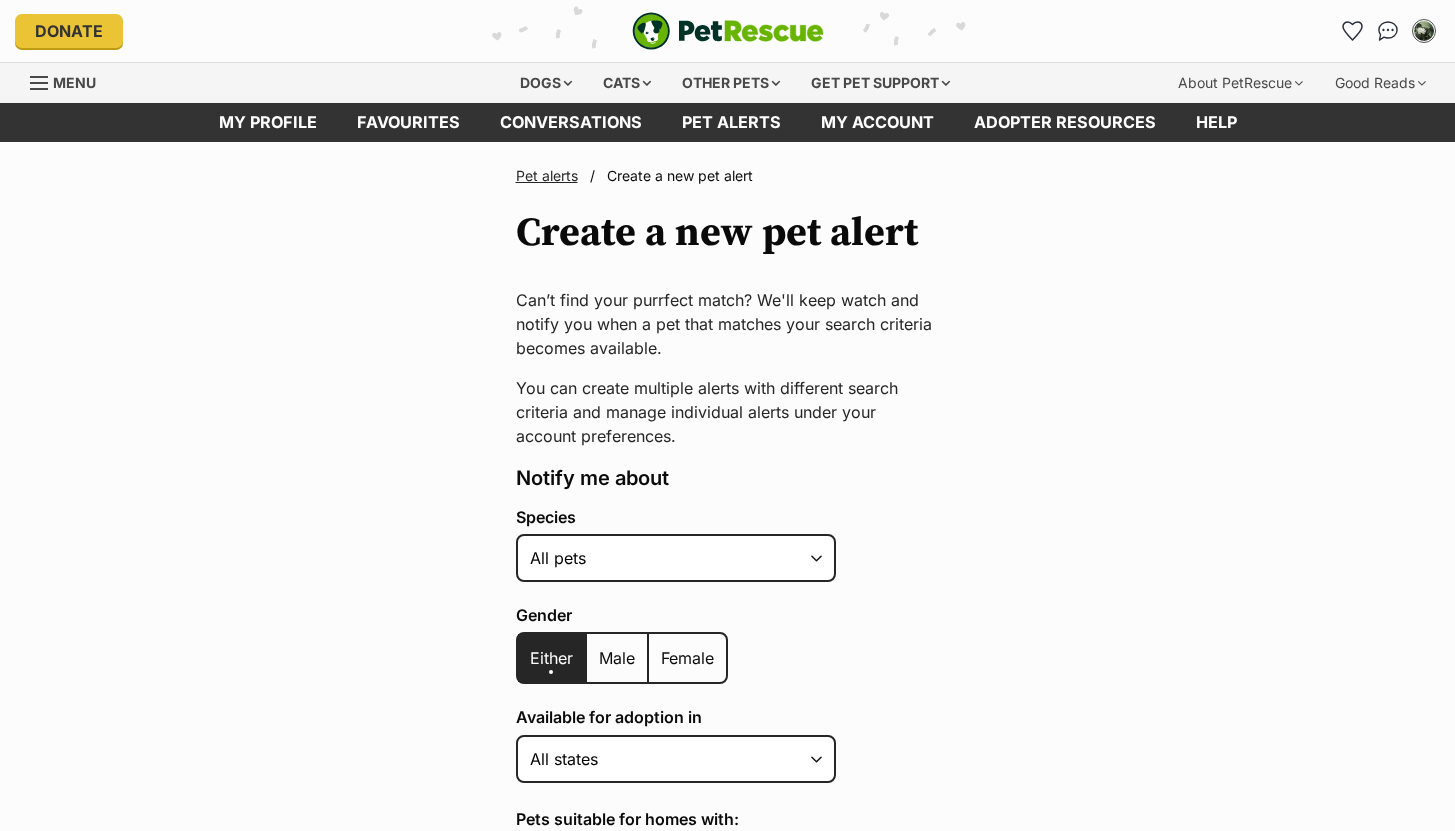 scroll, scrollTop: 0, scrollLeft: 0, axis: both 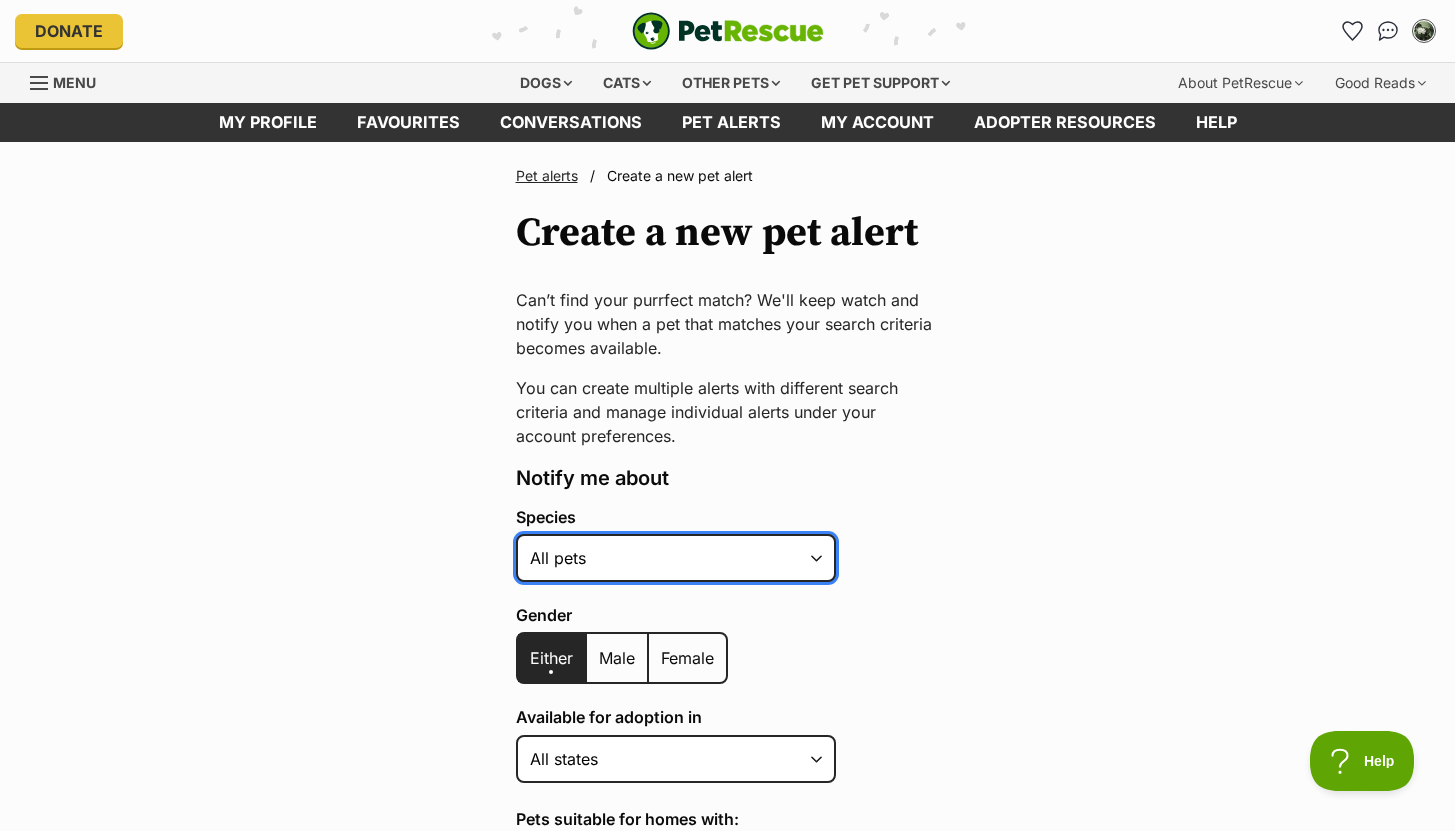 click on "Alpaca
Bird
Cat
Chicken
Cow
Dog
Donkey
Duck
Ferret
Fish
Goat
Goose
Guinea Fowl
Guinea Pig
Hamster
Hermit Crab
Horse
Lizard
Mouse
Pig
Python
Rabbit
Rat
Sheep
Turkey
Turtle
All pets" at bounding box center (676, 558) 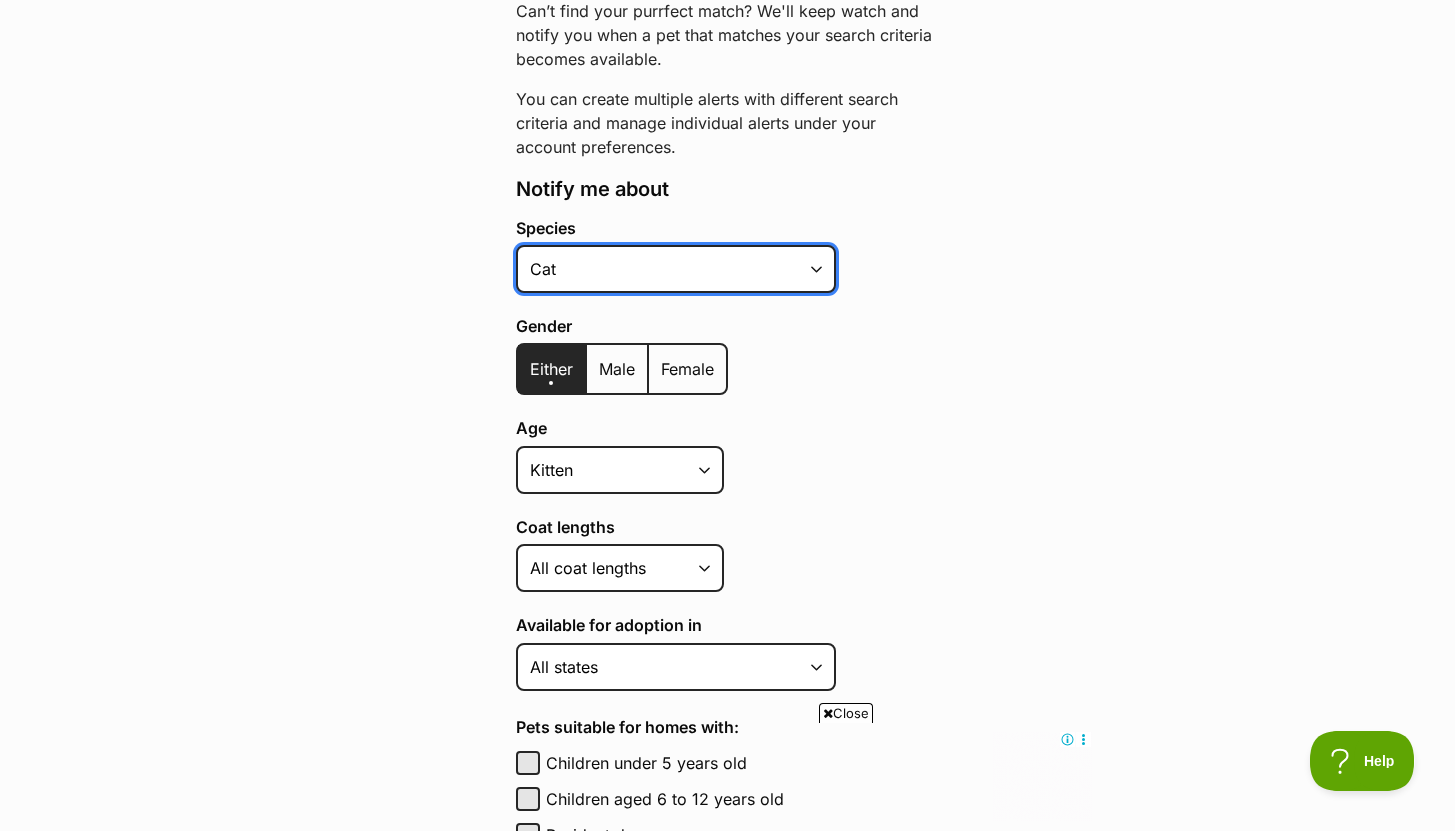 scroll, scrollTop: 294, scrollLeft: 0, axis: vertical 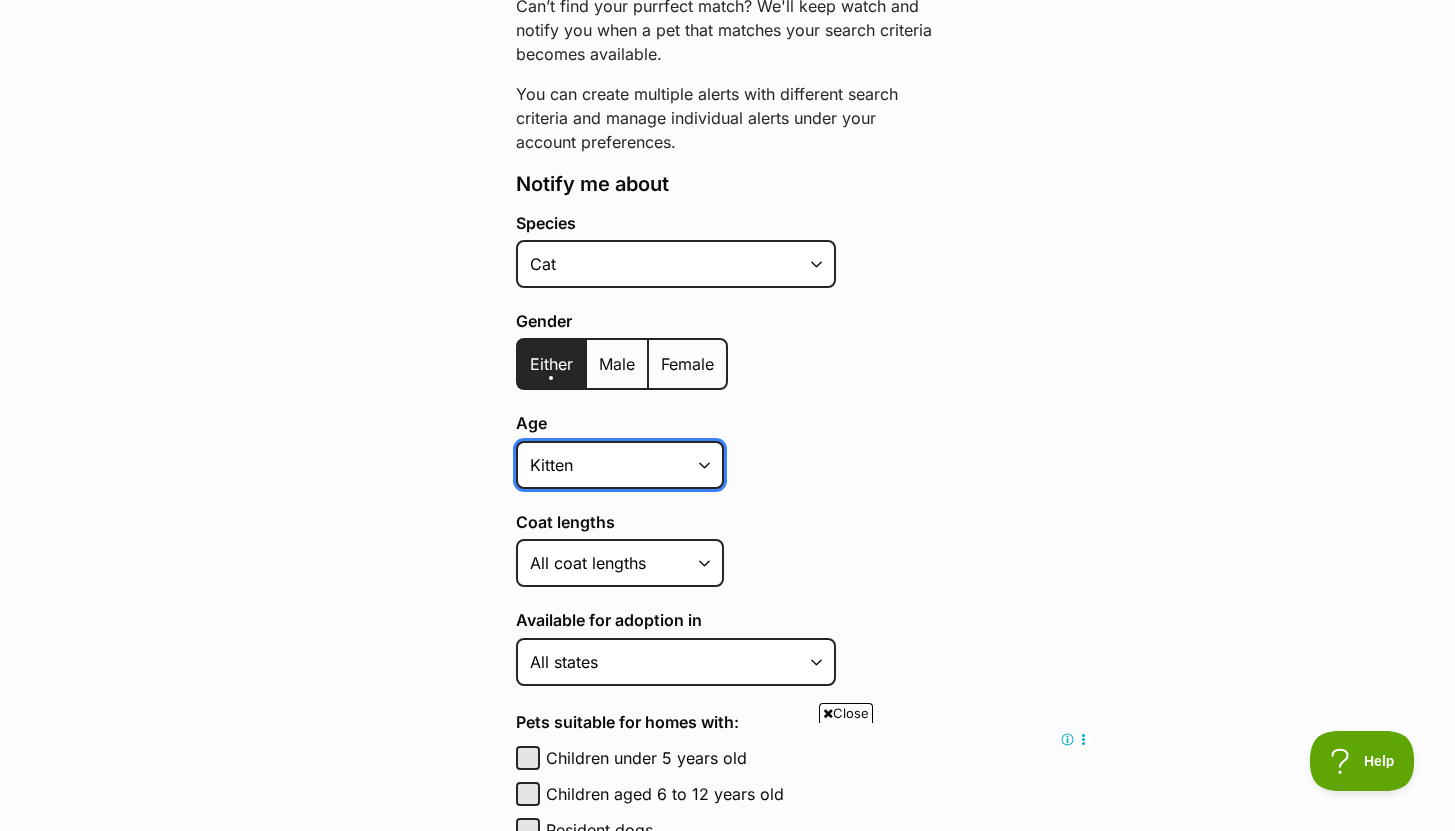 click on "Kitten Cat Senior All ages" at bounding box center [620, 465] 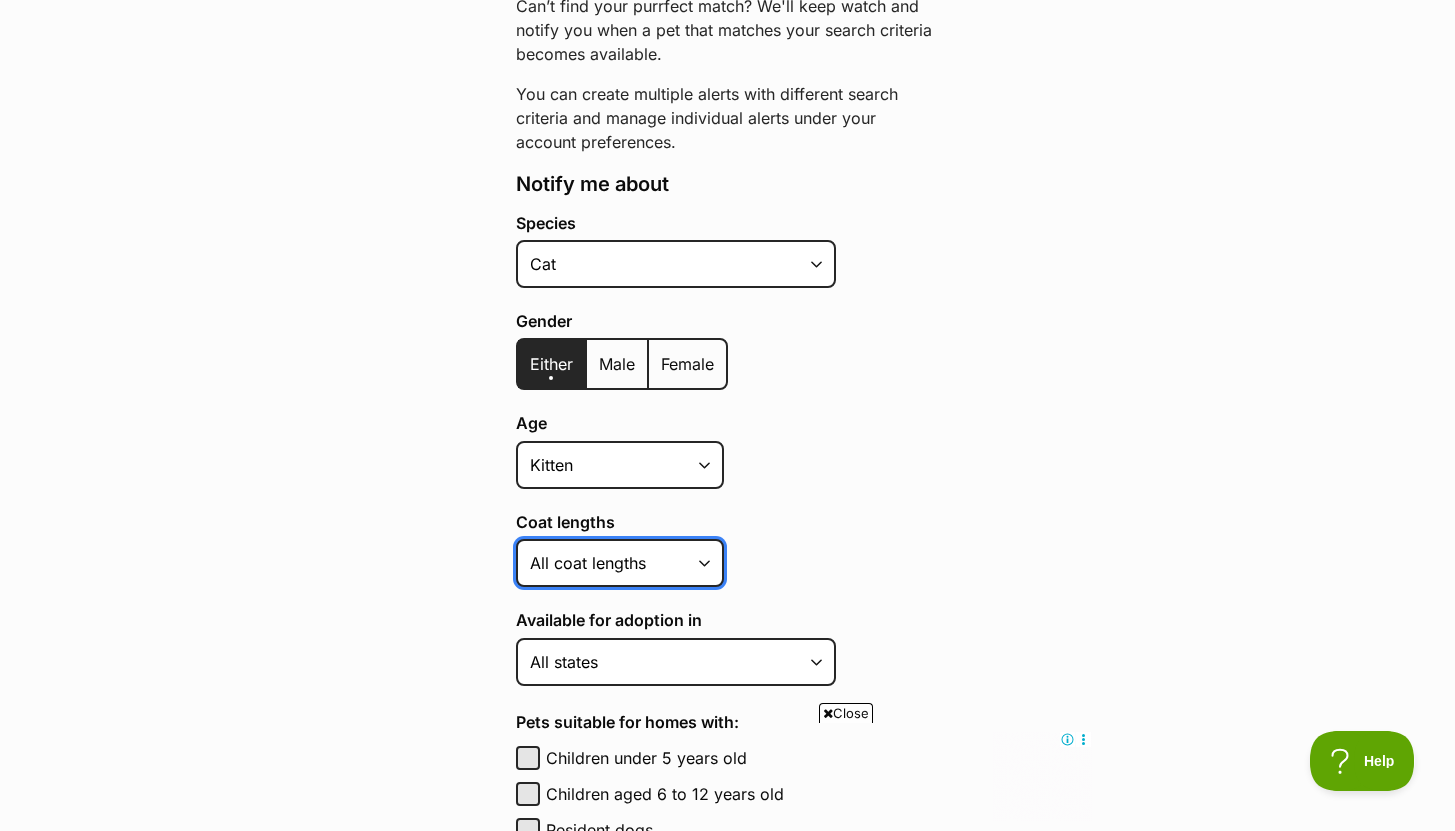 click on "Short
Medium Coat
Long
All coat lengths" at bounding box center [620, 563] 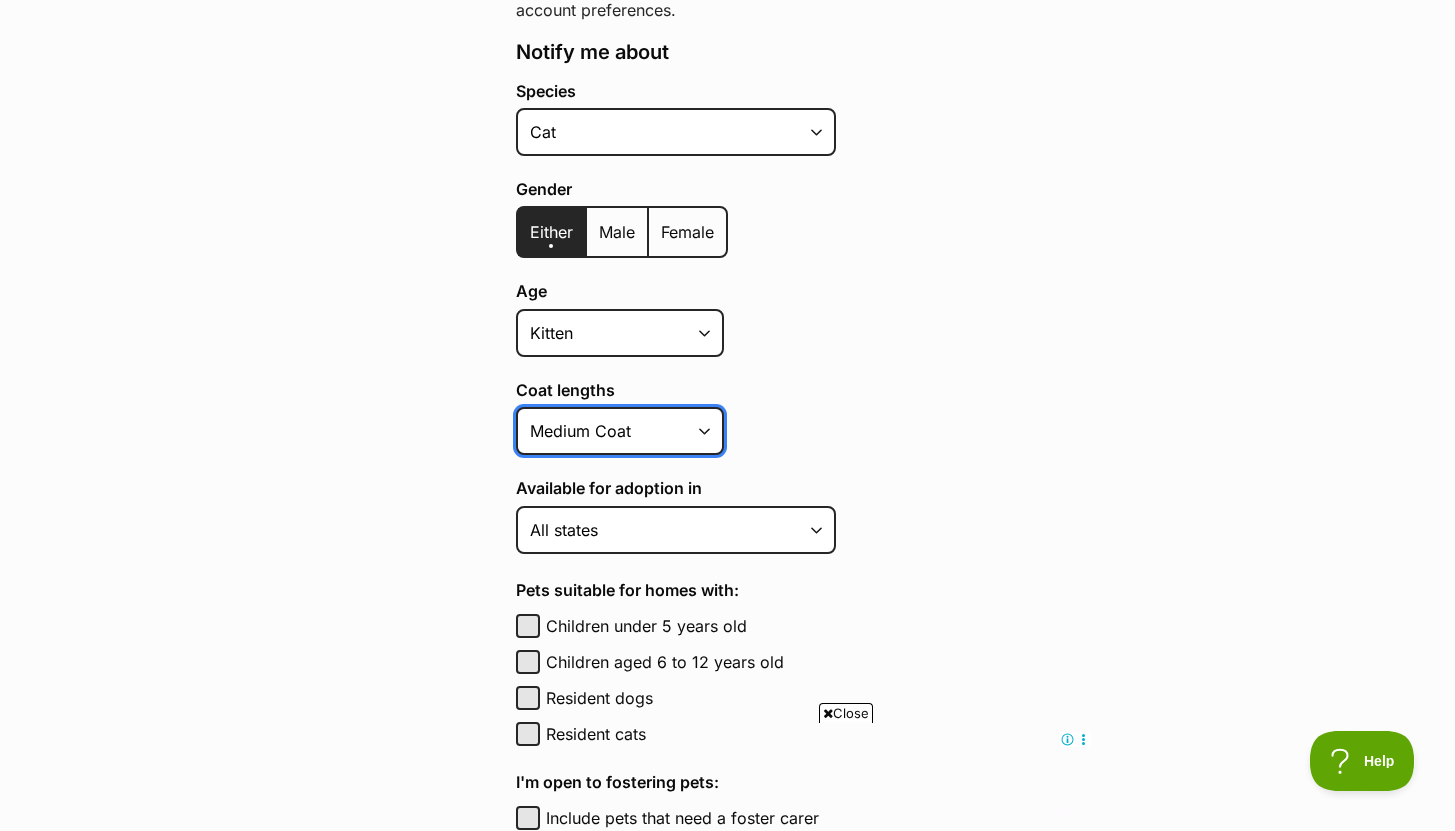 scroll, scrollTop: 429, scrollLeft: 0, axis: vertical 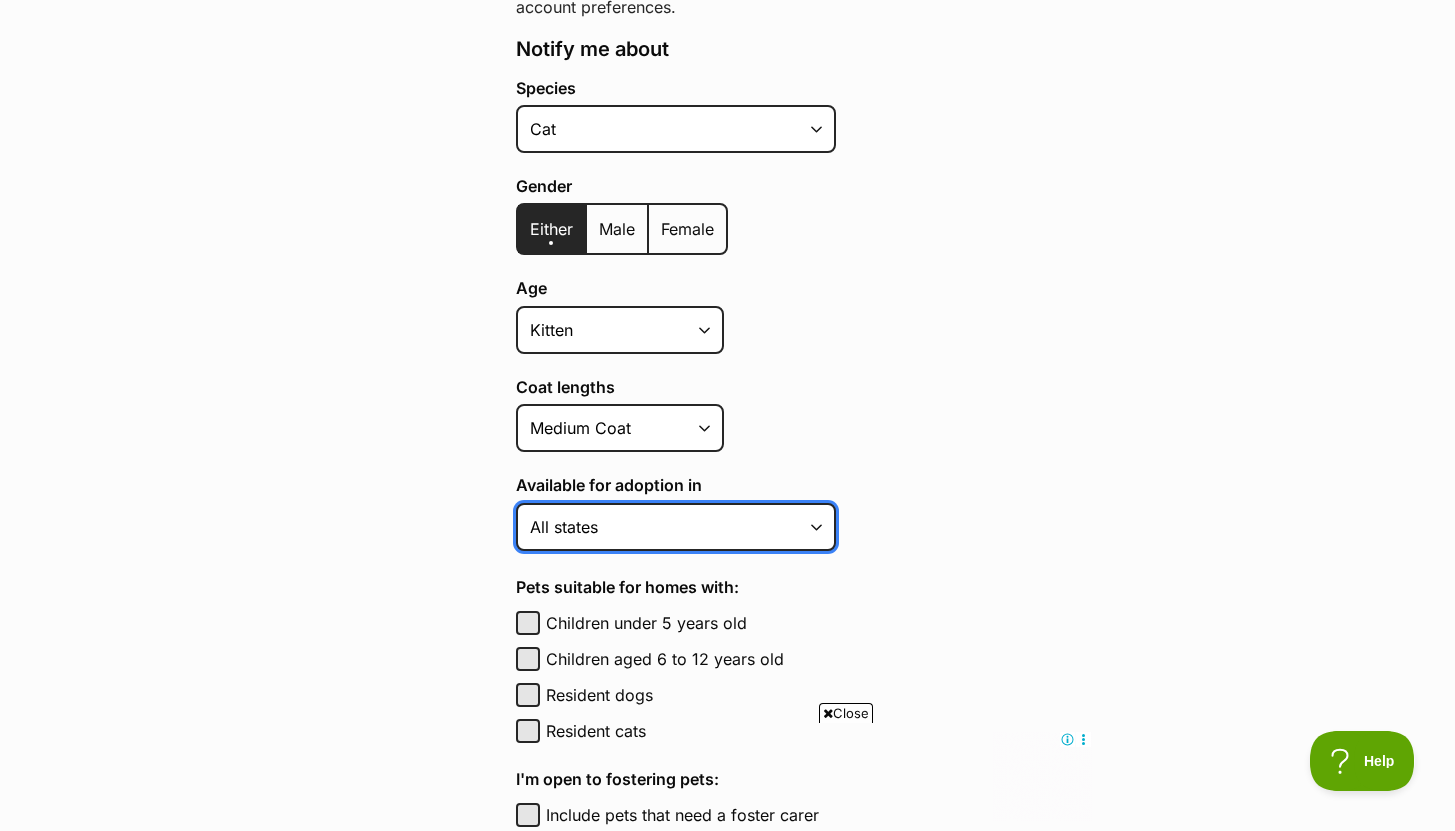 click on "Australian Capital Territory
New South Wales
Northern Territory
Queensland
South Australia
Tasmania
Victoria
Western Australia
All states" at bounding box center (676, 527) 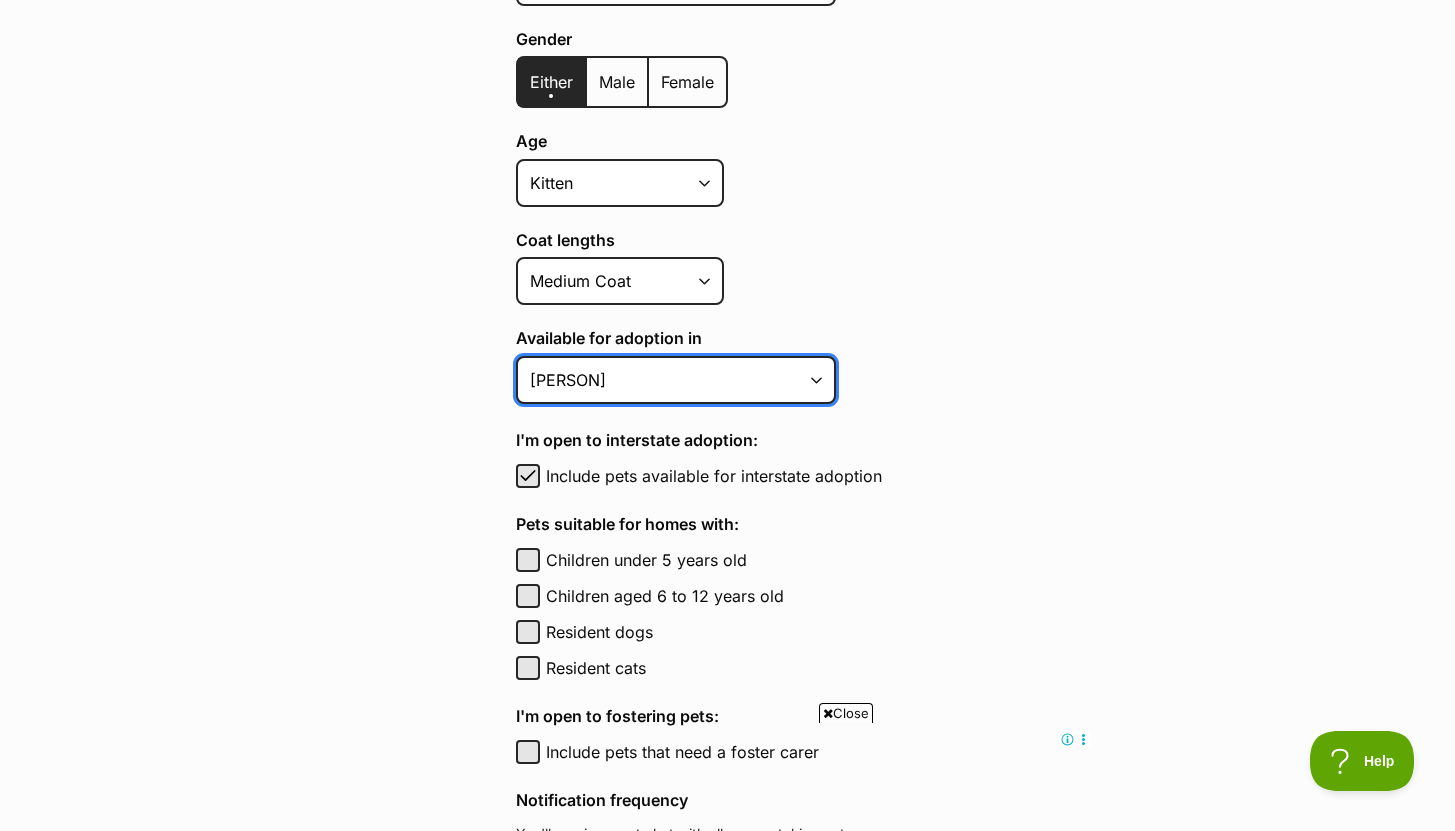scroll, scrollTop: 585, scrollLeft: 0, axis: vertical 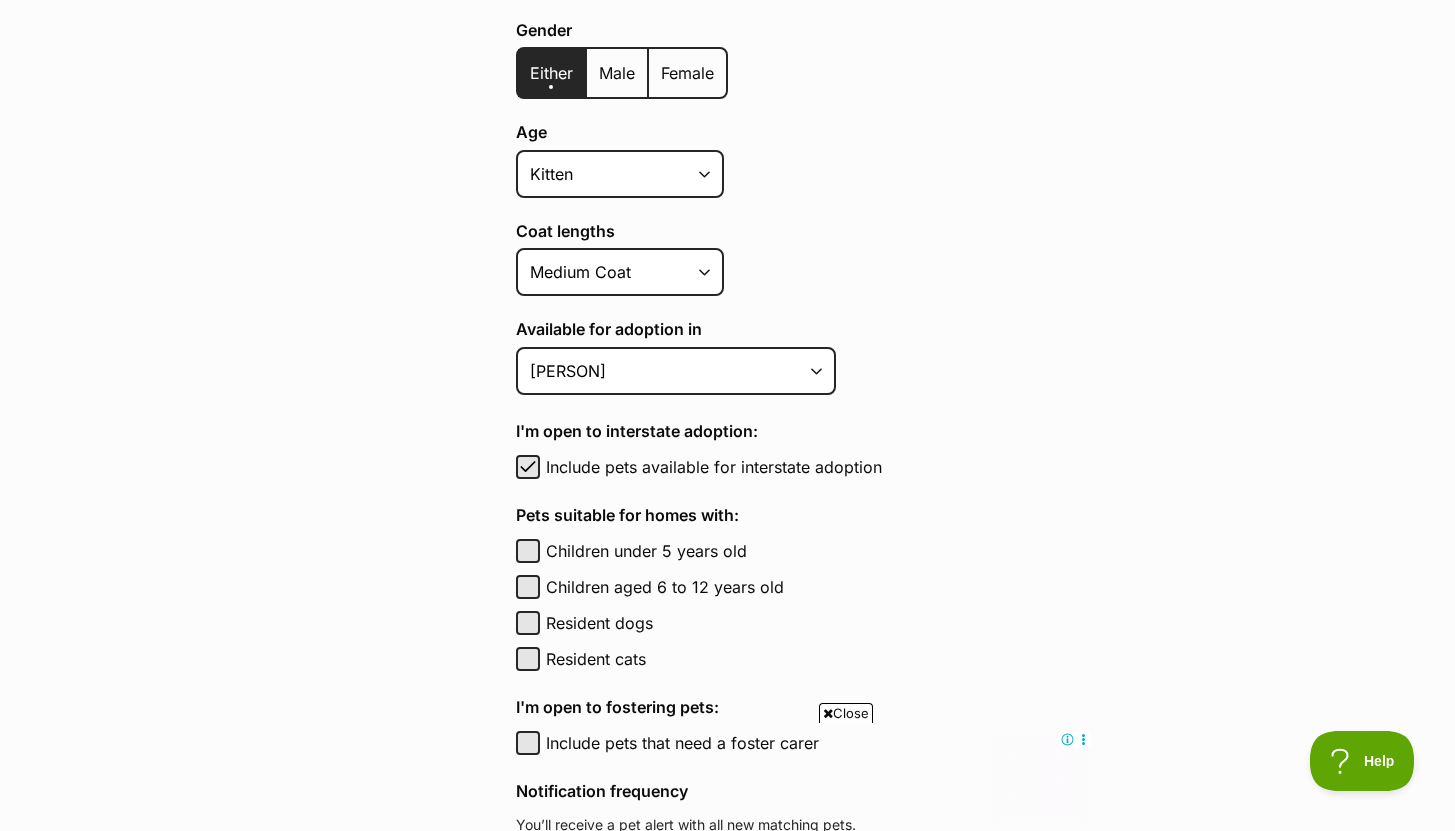 click on "Children aged 6 to 12 years old" at bounding box center (728, 587) 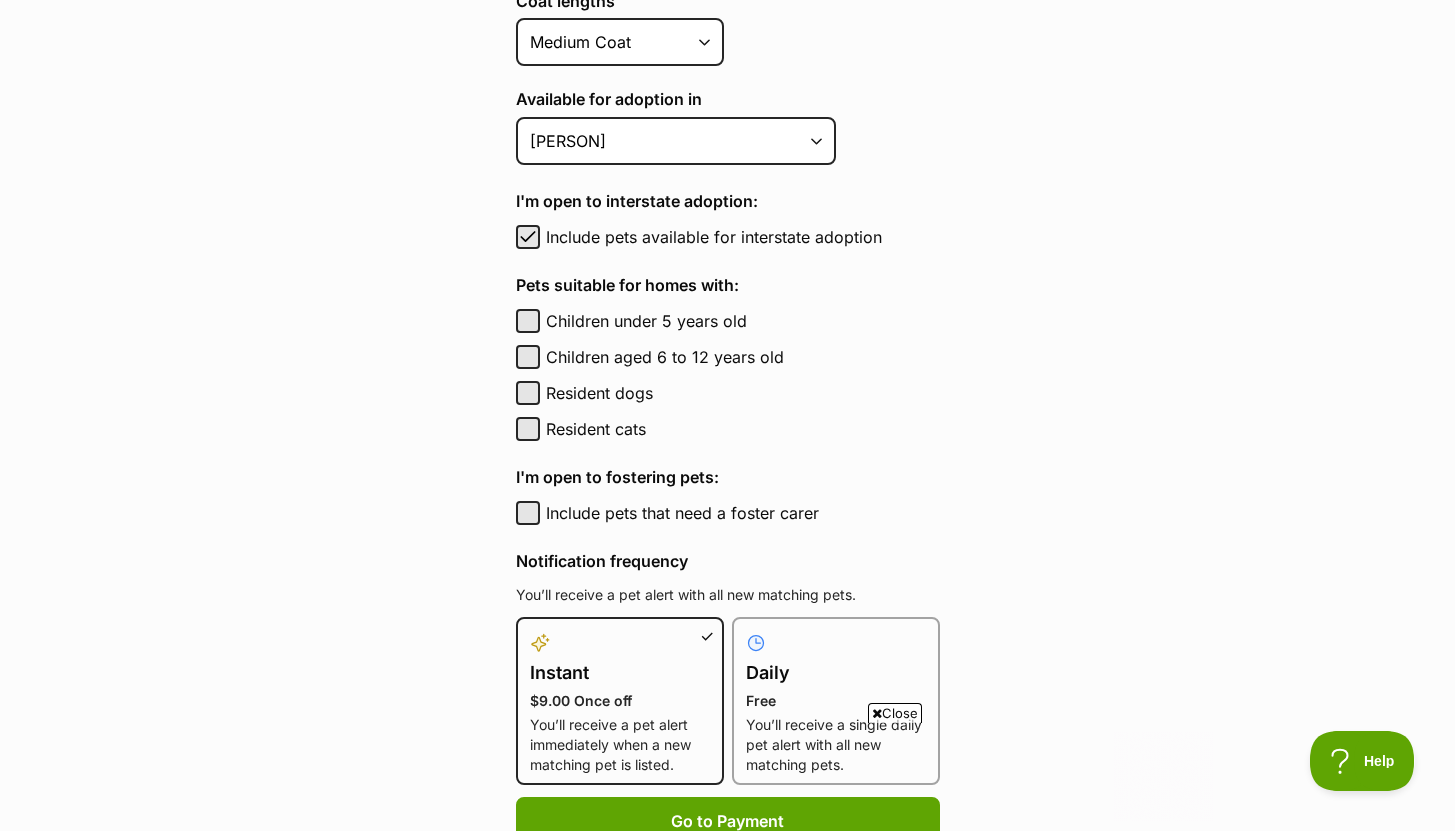 scroll, scrollTop: 888, scrollLeft: 0, axis: vertical 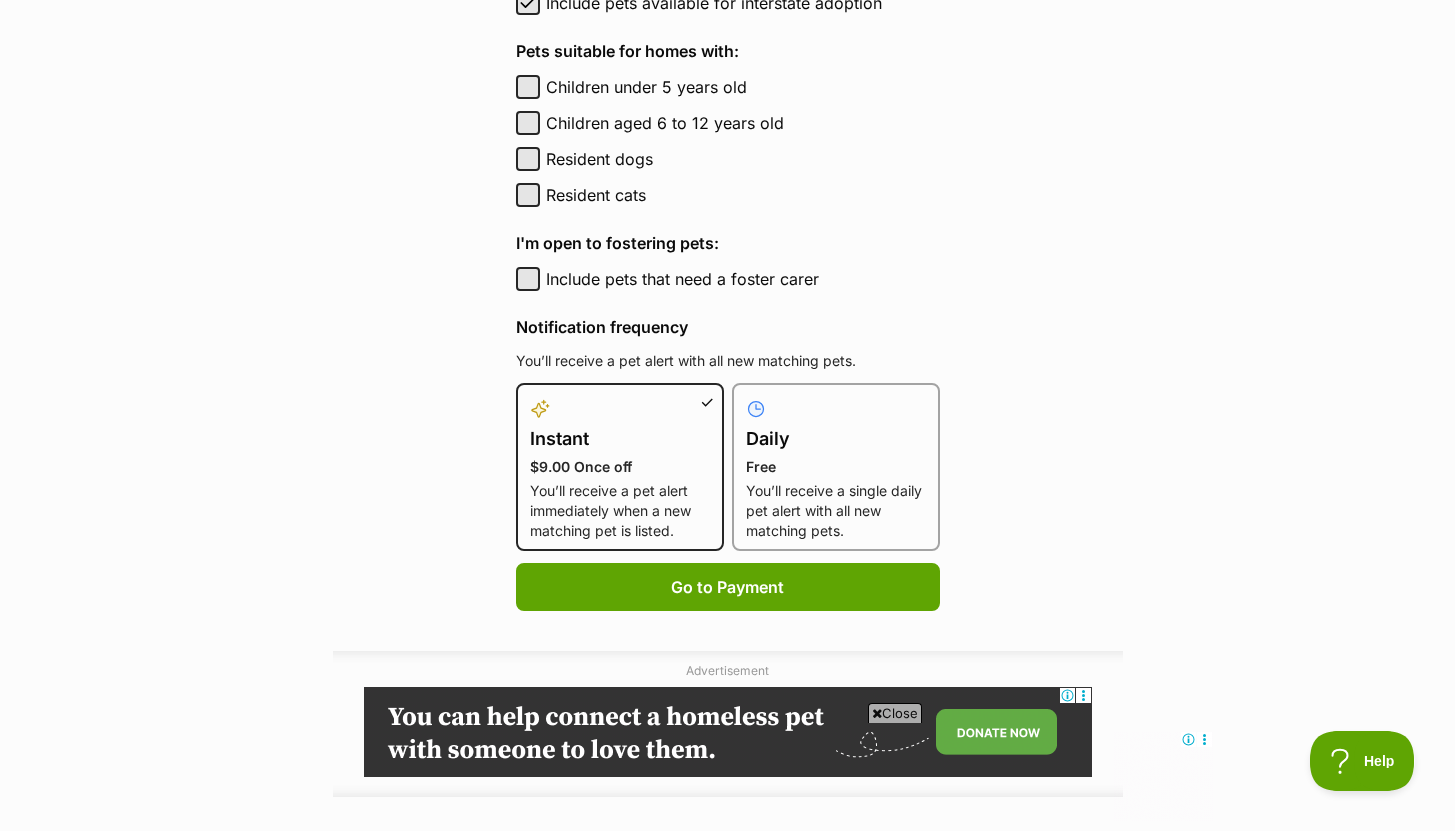 click on "Daily" at bounding box center [836, 439] 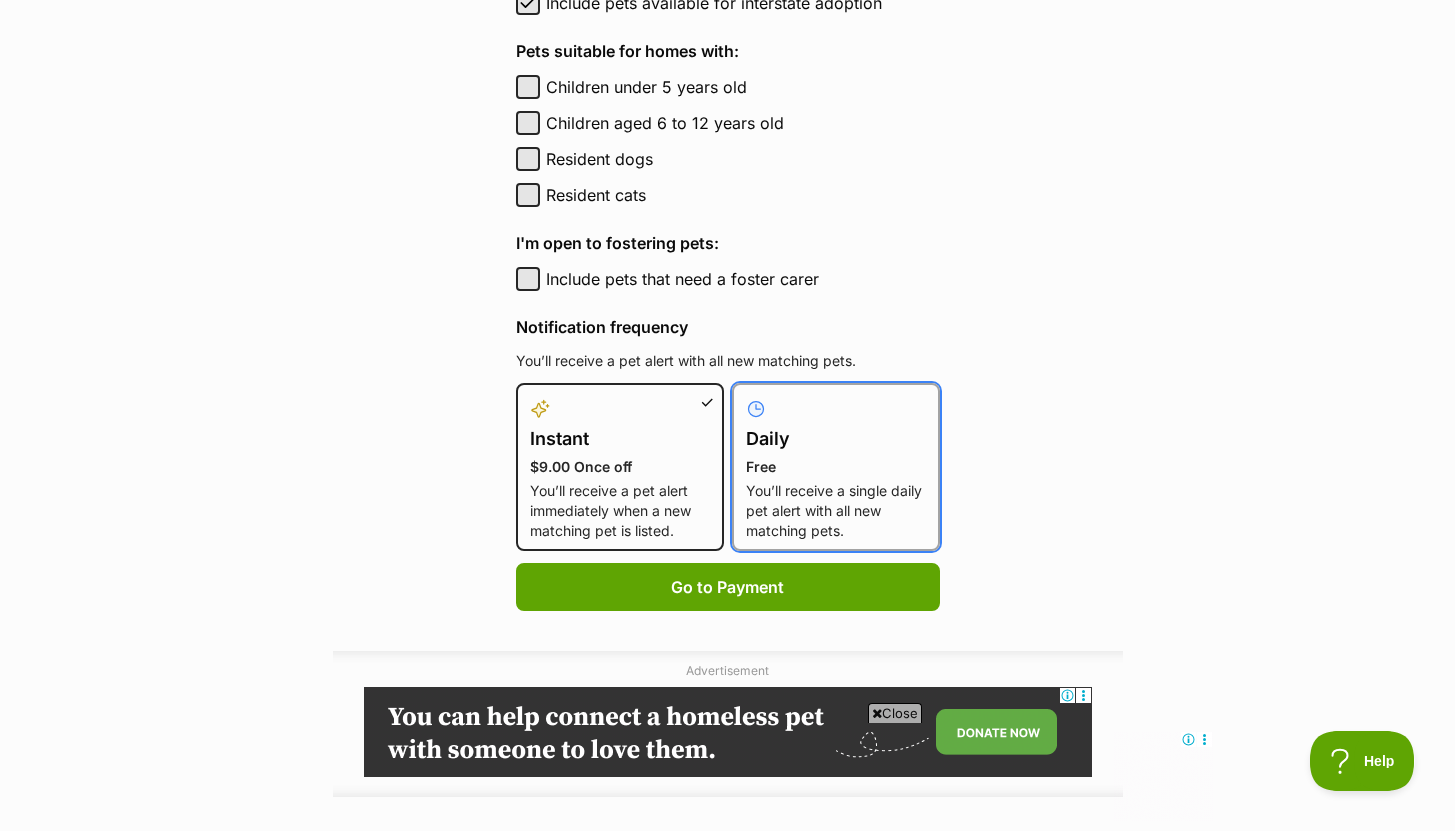 click on "Daily
Free
You’ll receive a single daily pet alert with all new matching pets." at bounding box center [744, 395] 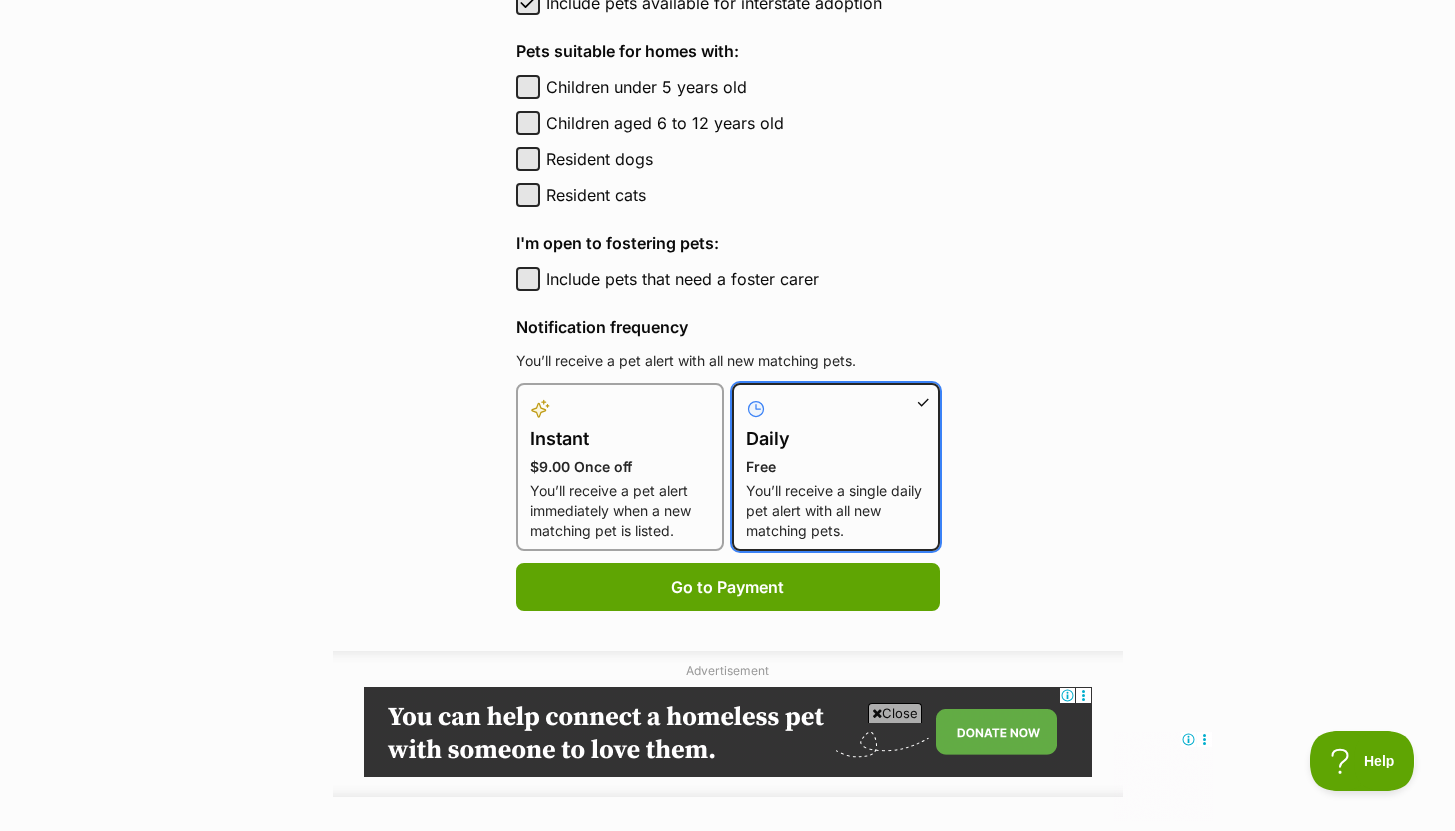 type 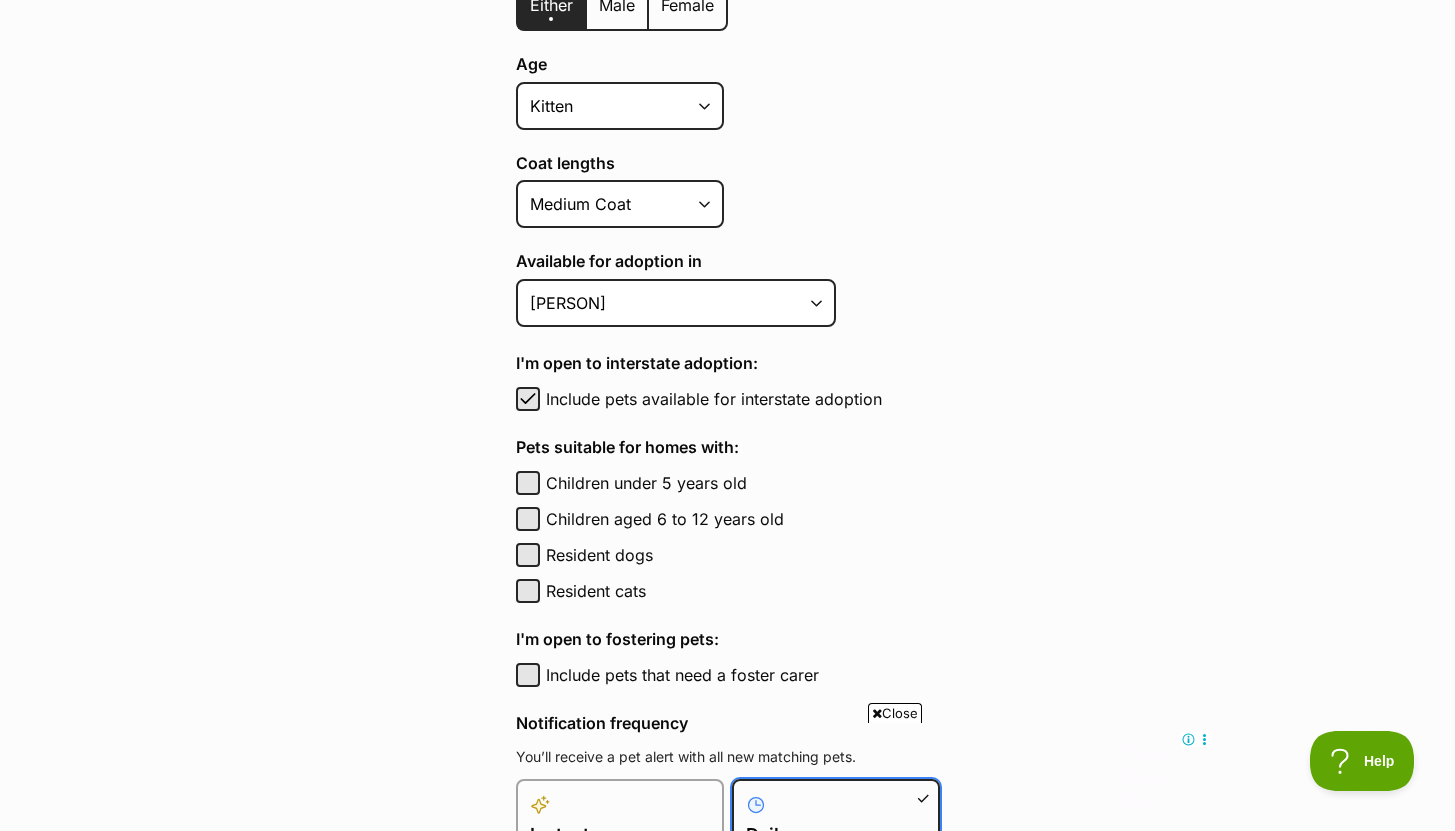 scroll, scrollTop: 663, scrollLeft: 0, axis: vertical 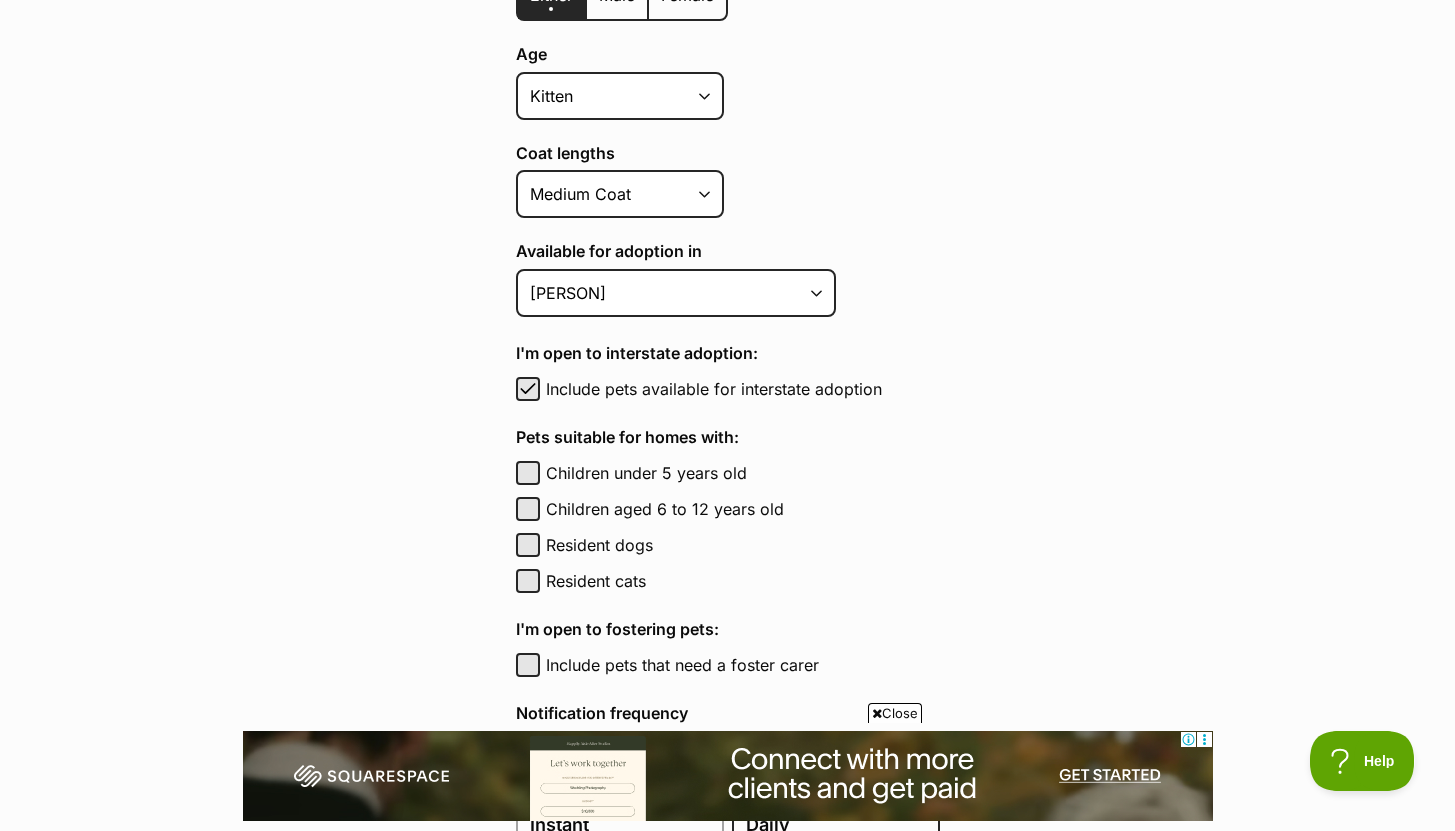 click on "Children aged 6 to 12 years old" at bounding box center (743, 509) 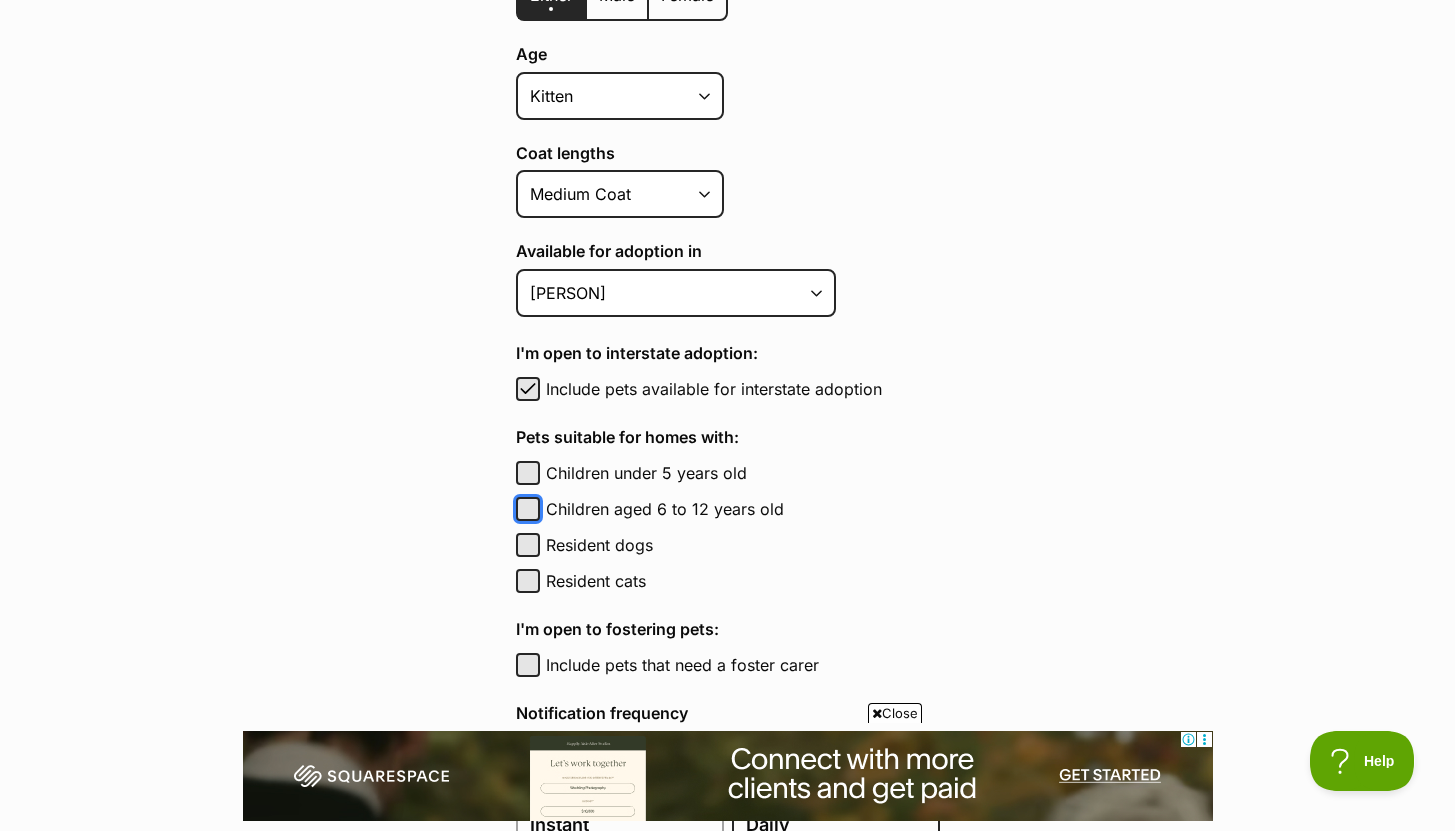 click on "Children aged 6 to 12 years old" at bounding box center (528, 509) 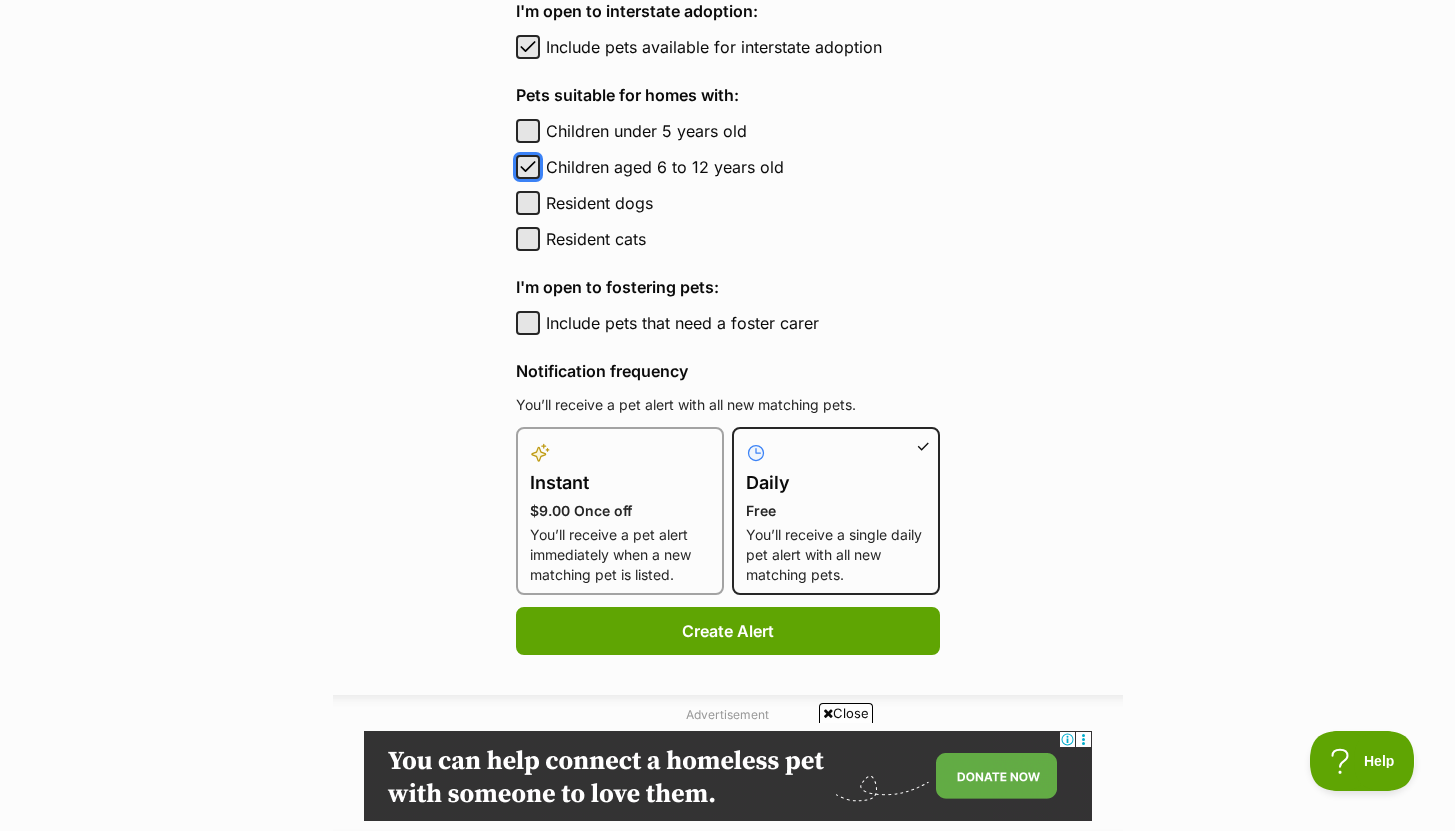 scroll, scrollTop: 0, scrollLeft: 0, axis: both 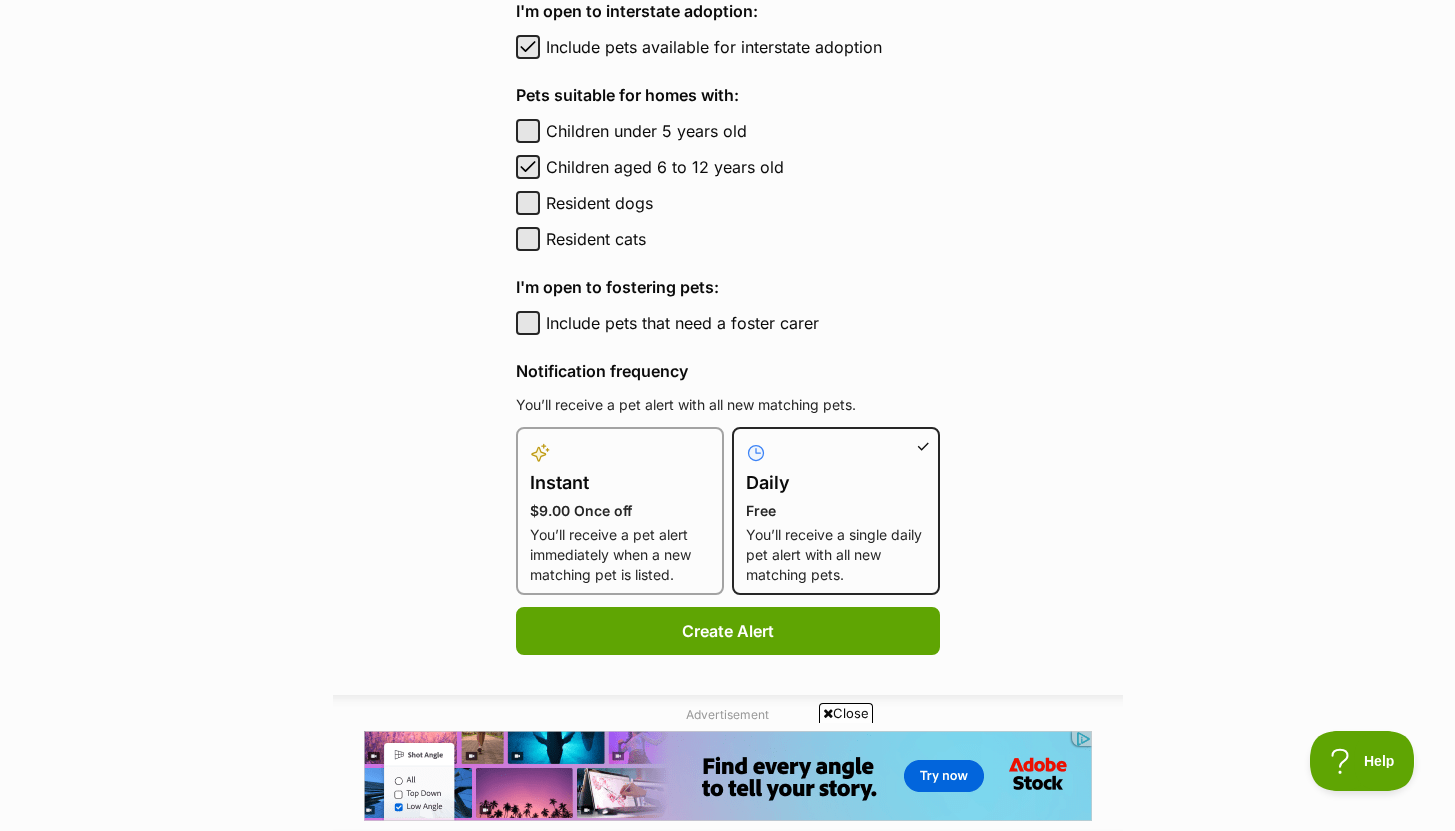 click on "Children aged 6 to 12 years old" at bounding box center [743, 167] 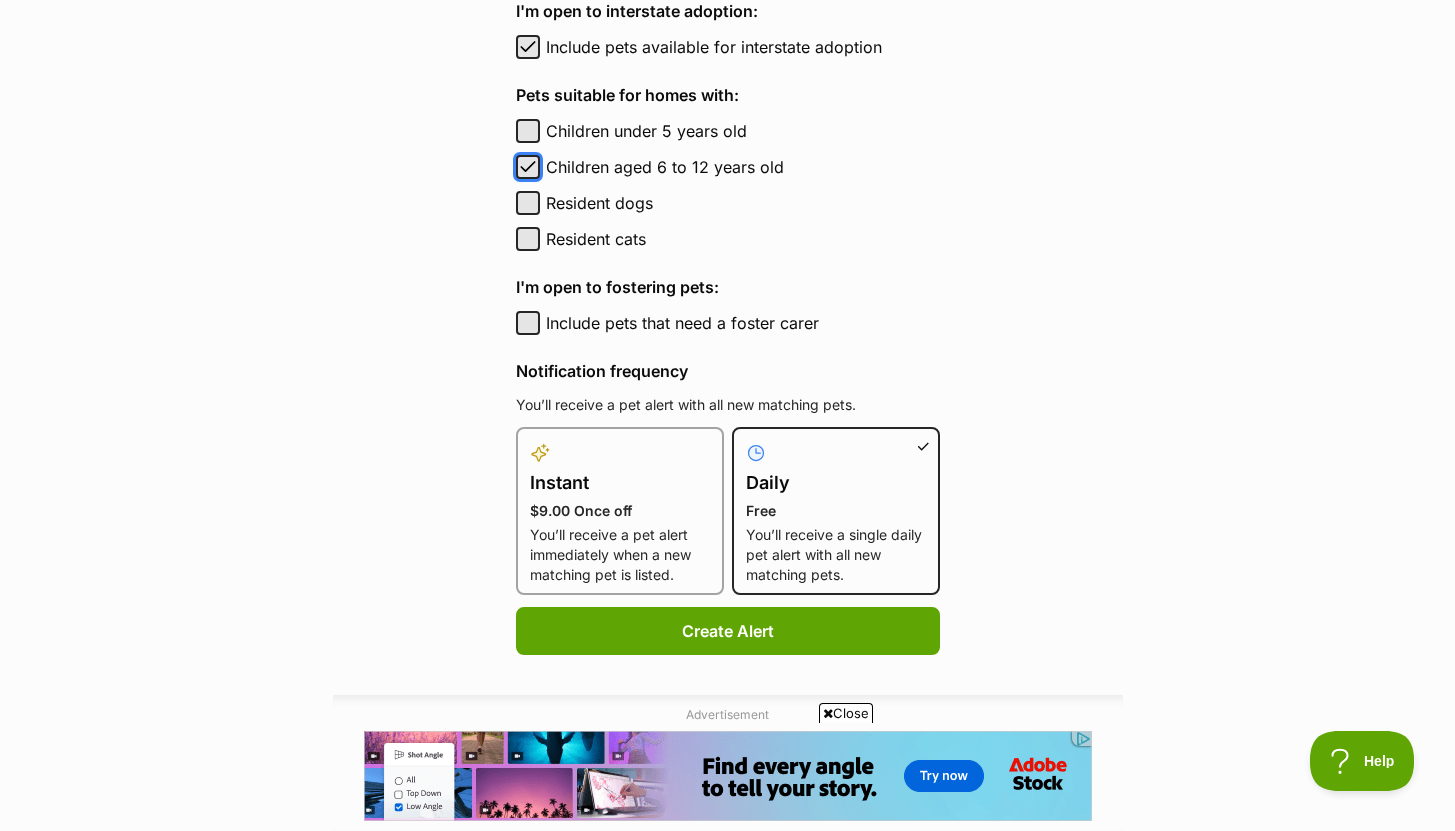 click on "Children aged 6 to 12 years old" at bounding box center [528, 167] 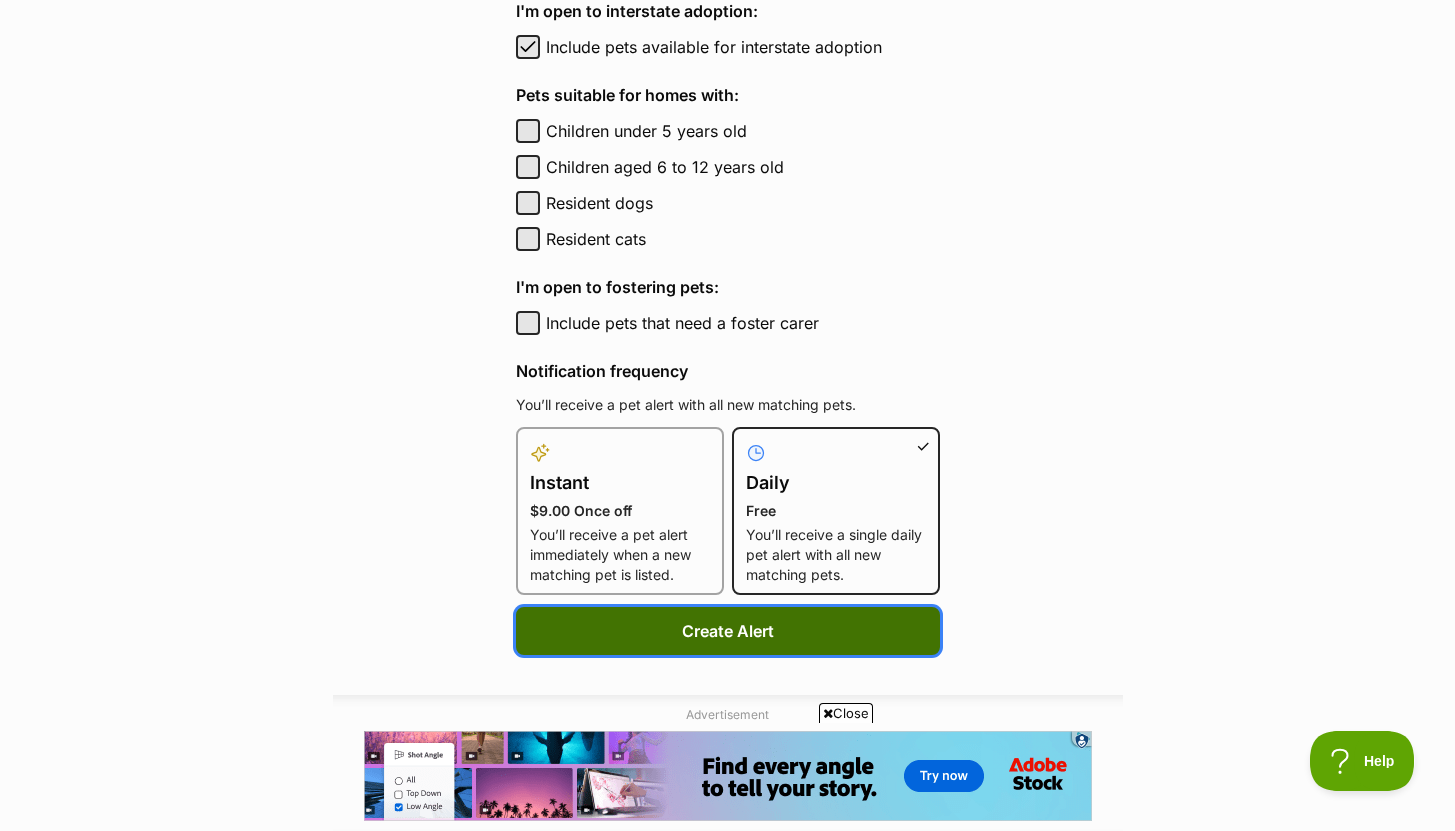 click on "Create Alert" at bounding box center (728, 631) 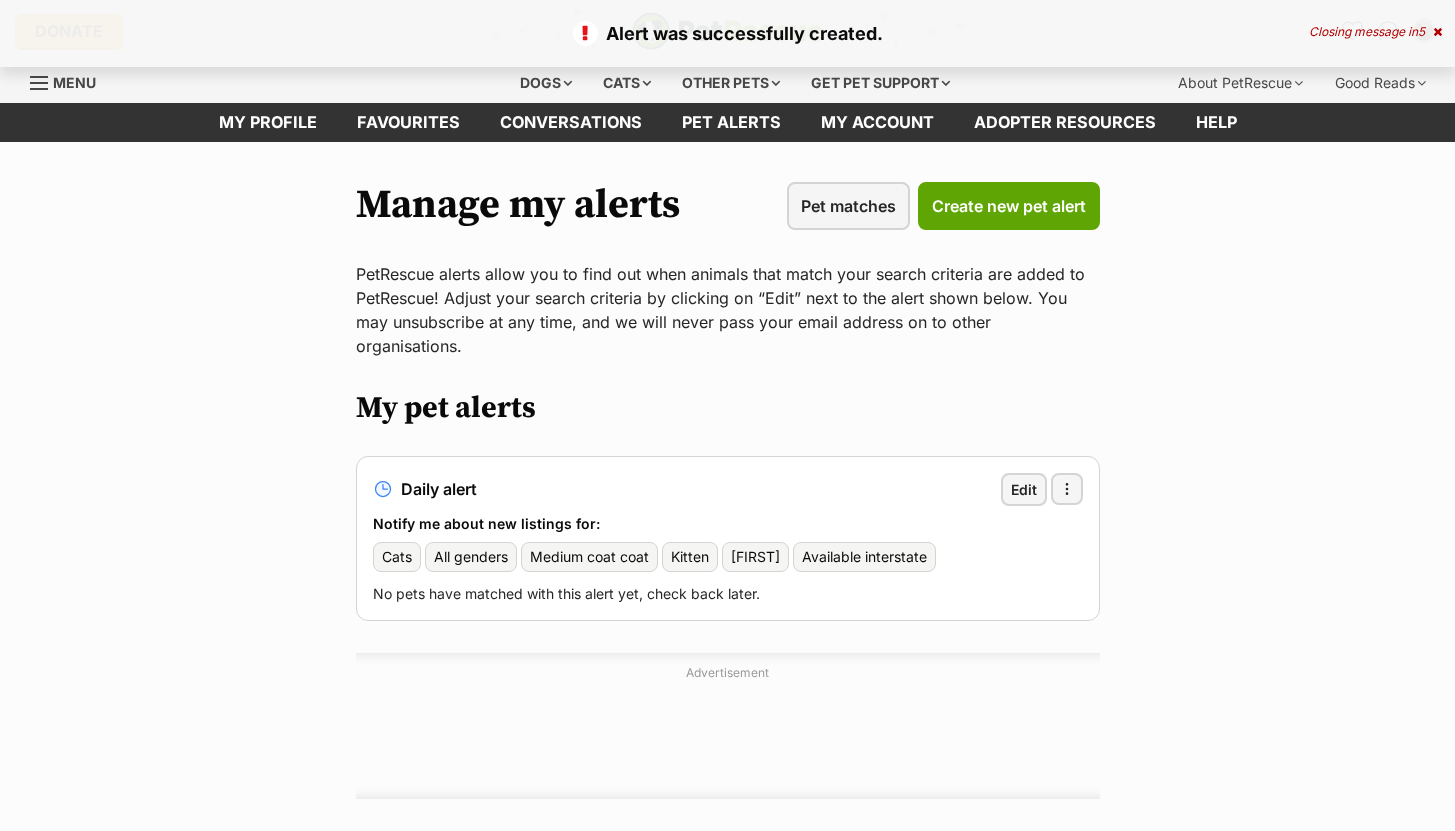 scroll, scrollTop: 0, scrollLeft: 0, axis: both 